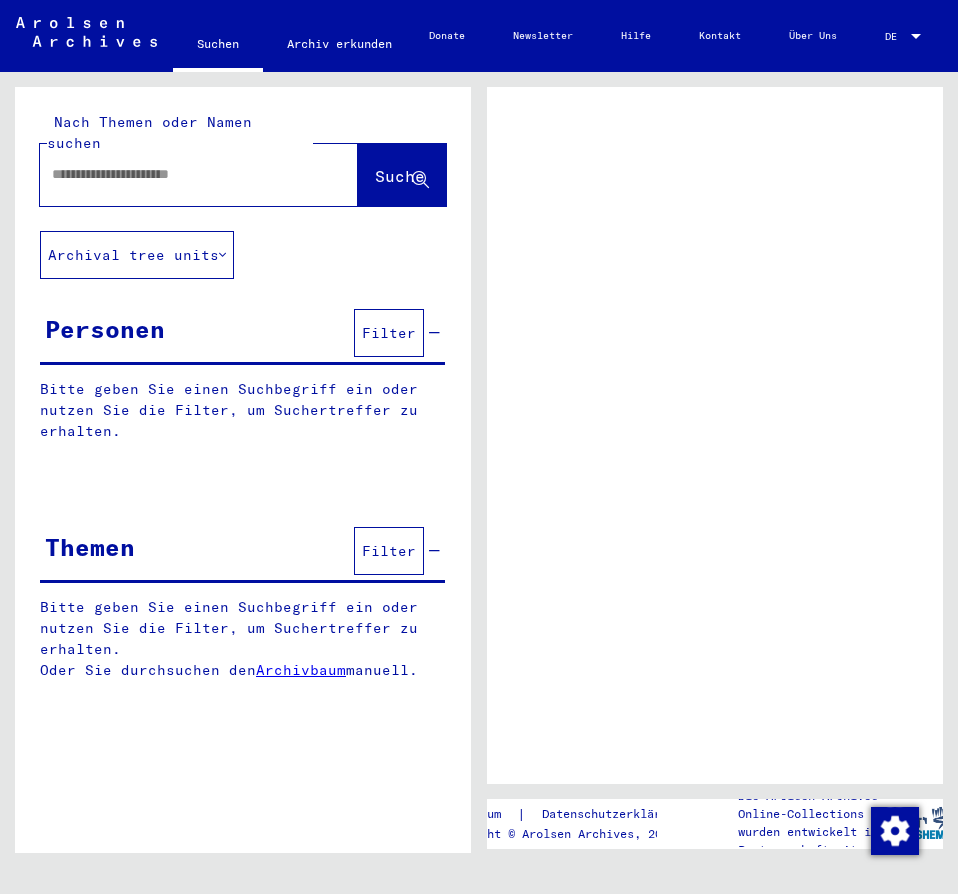 scroll, scrollTop: 0, scrollLeft: 0, axis: both 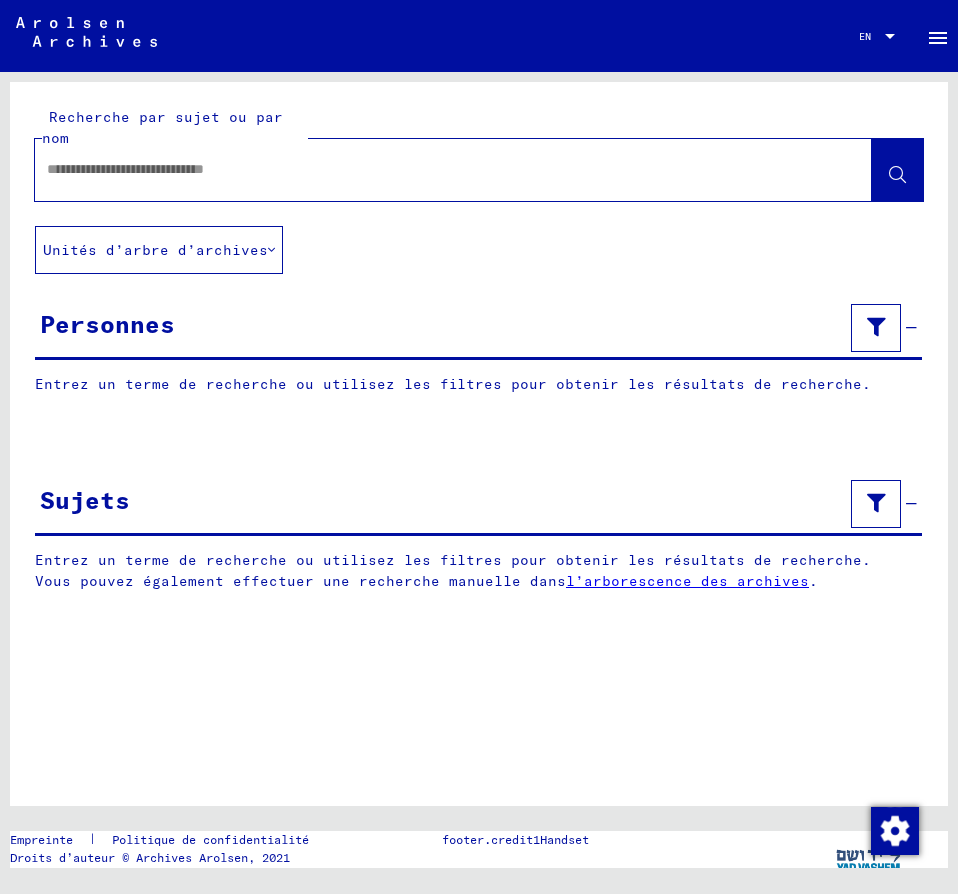 click at bounding box center [435, 169] 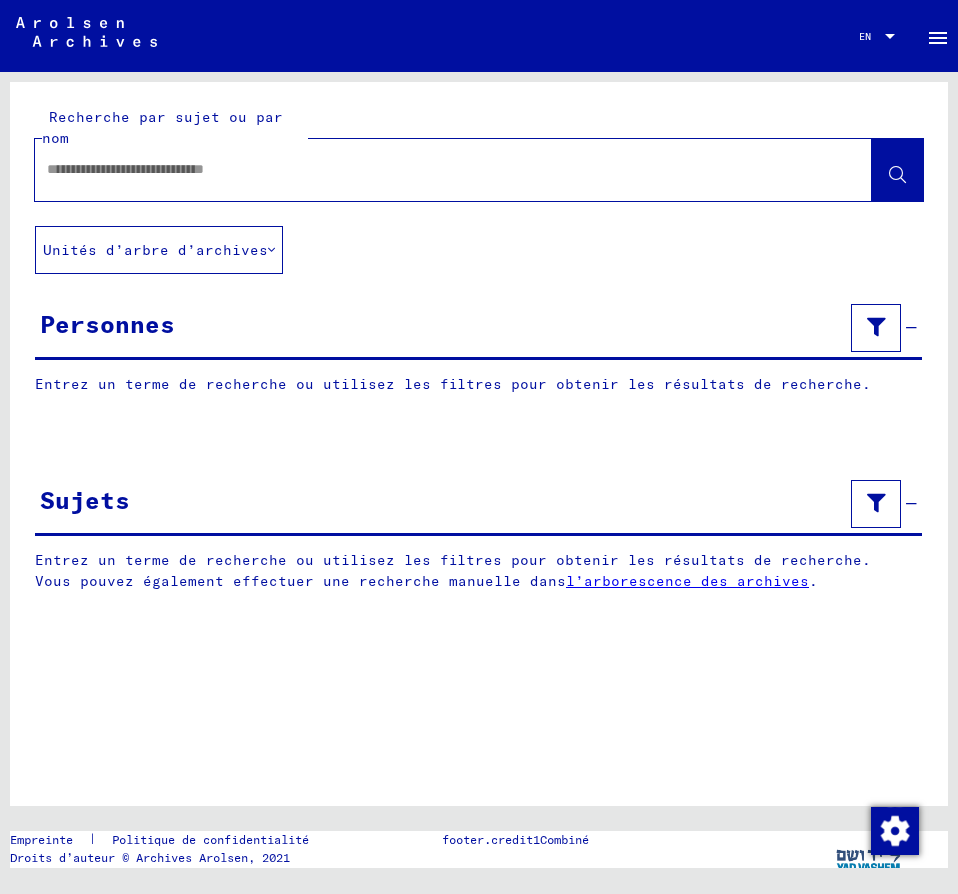 click at bounding box center (435, 169) 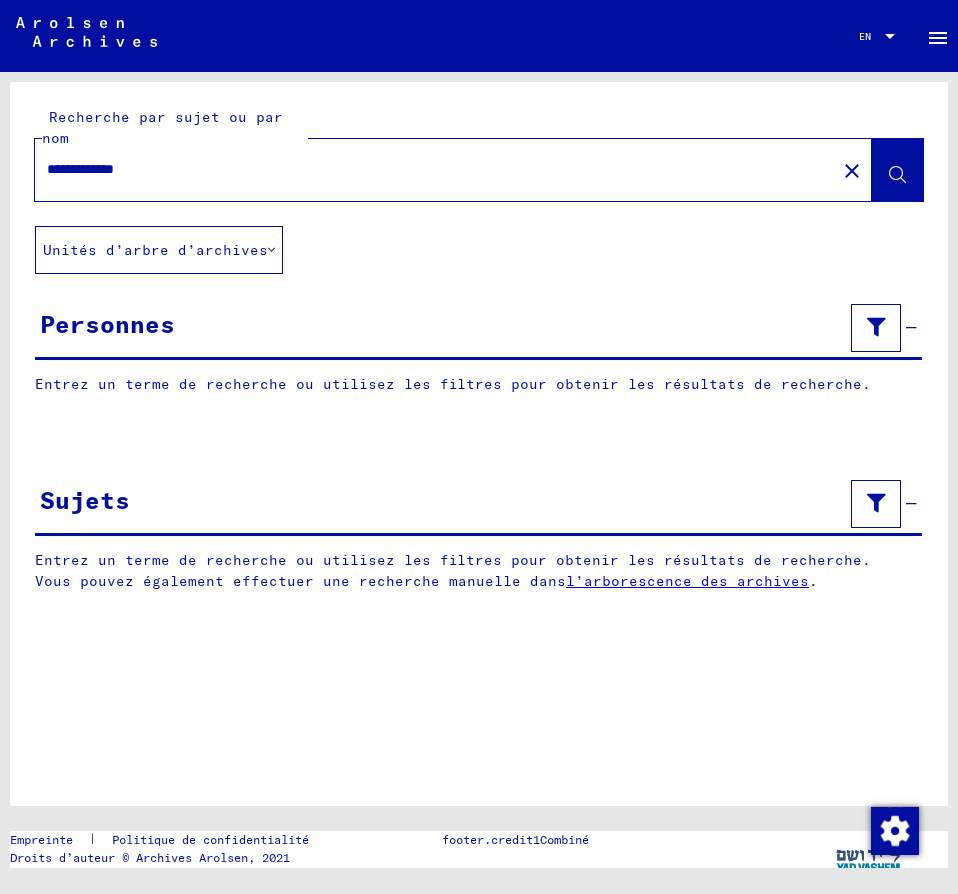 type on "**********" 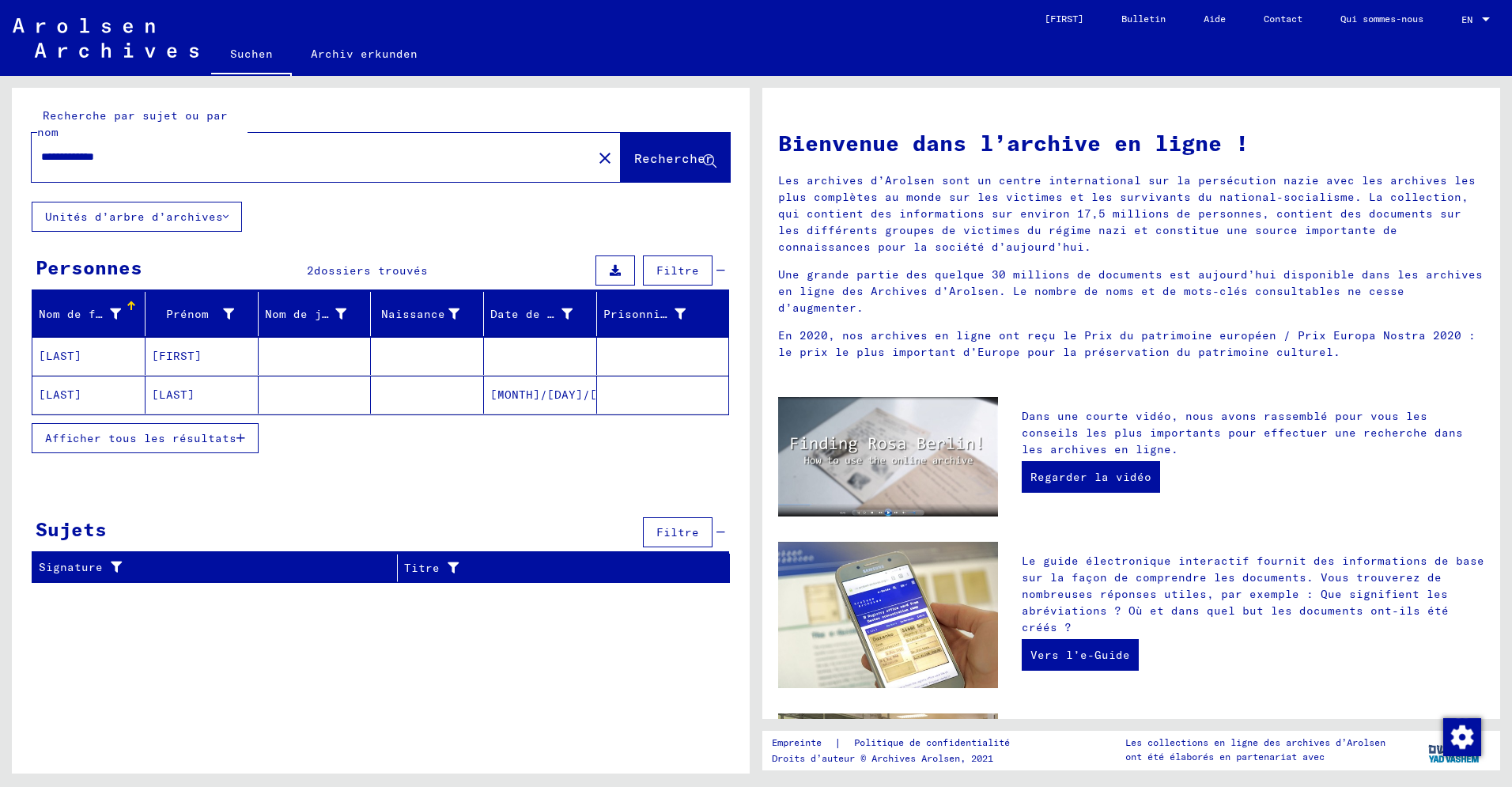 click on "[LAST]" 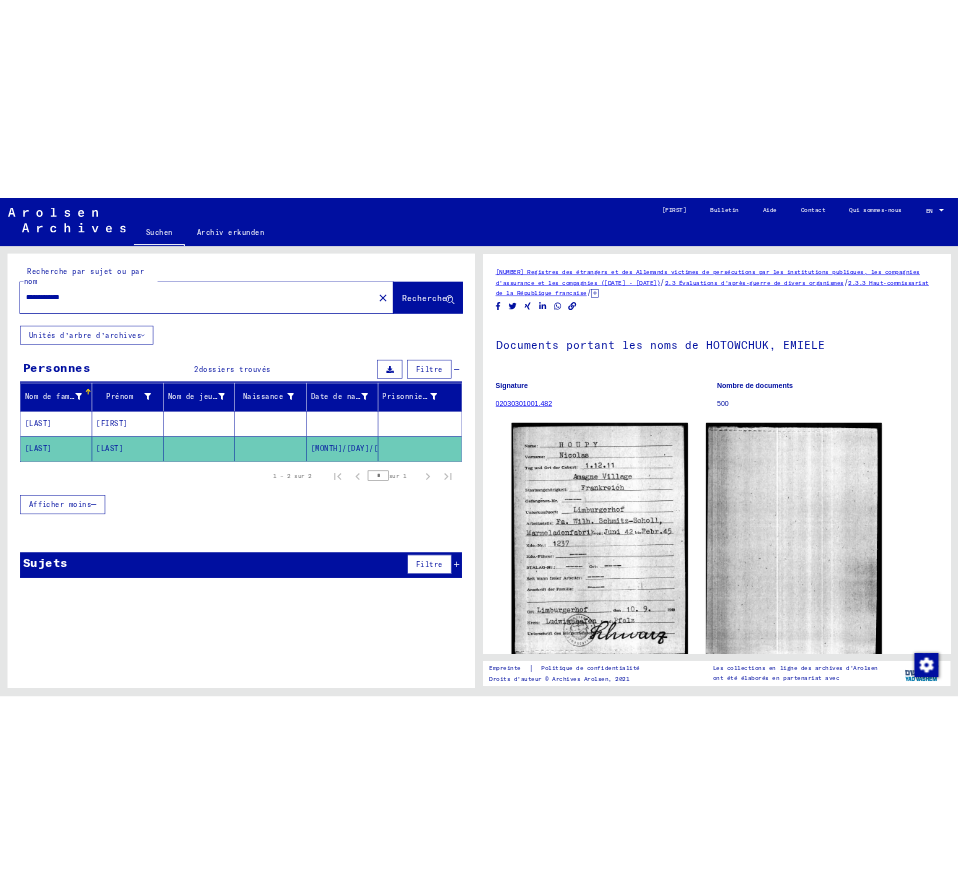 scroll, scrollTop: 0, scrollLeft: 0, axis: both 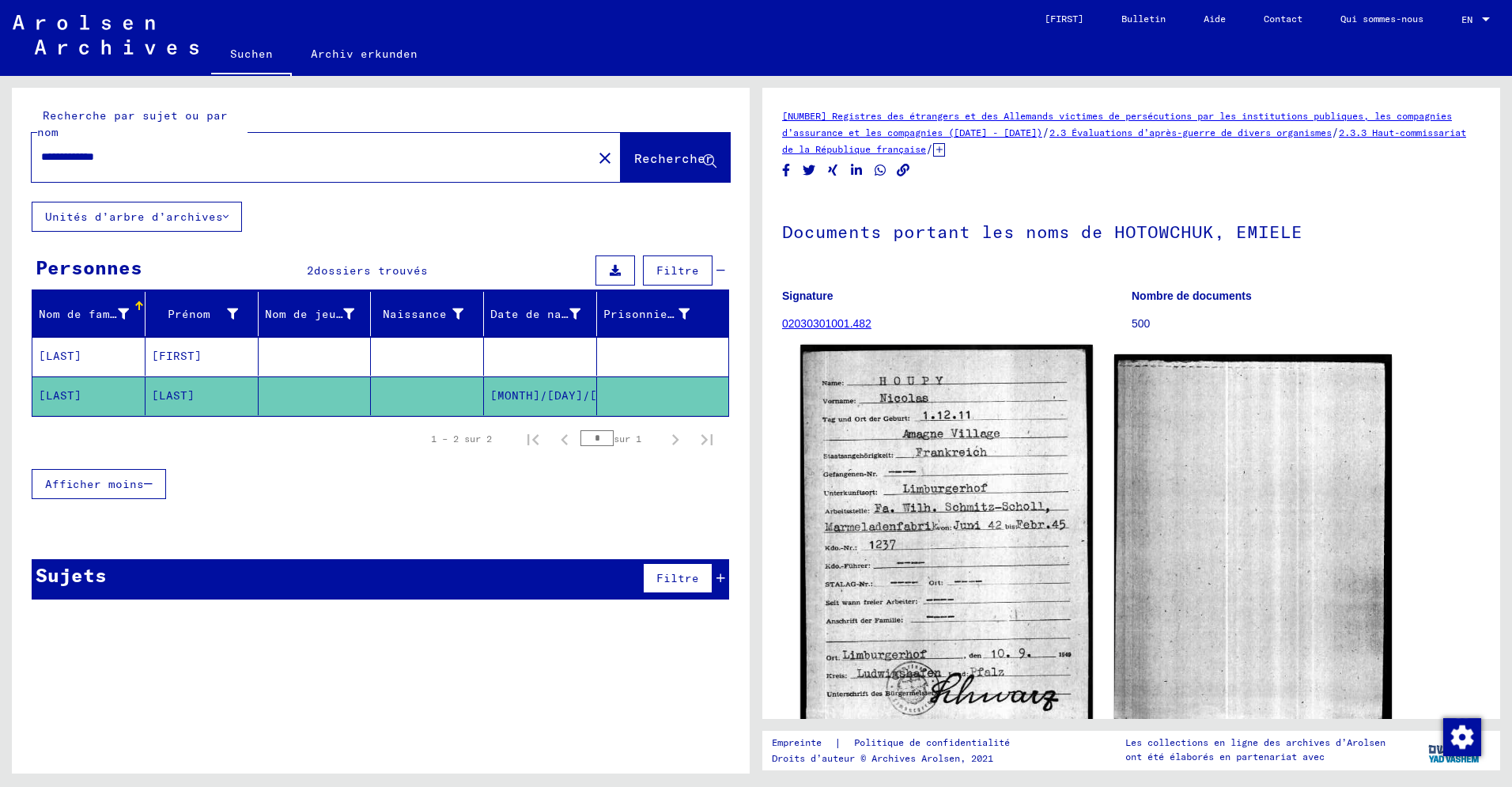 click 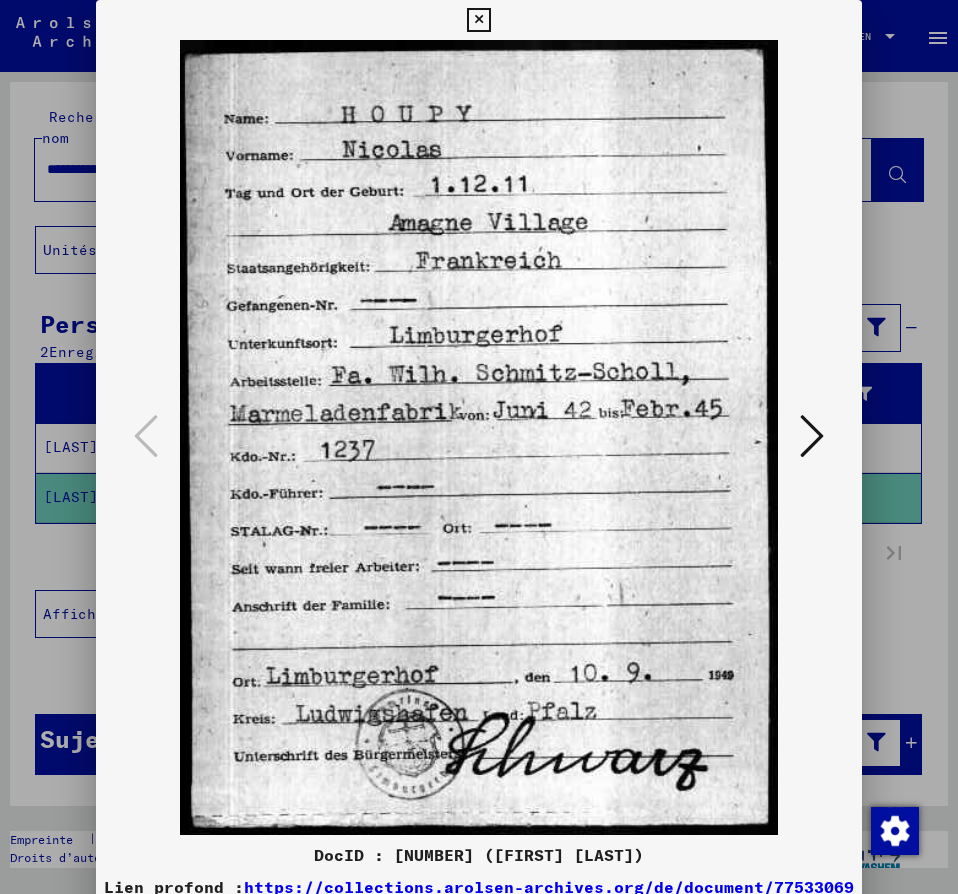 click at bounding box center [812, 436] 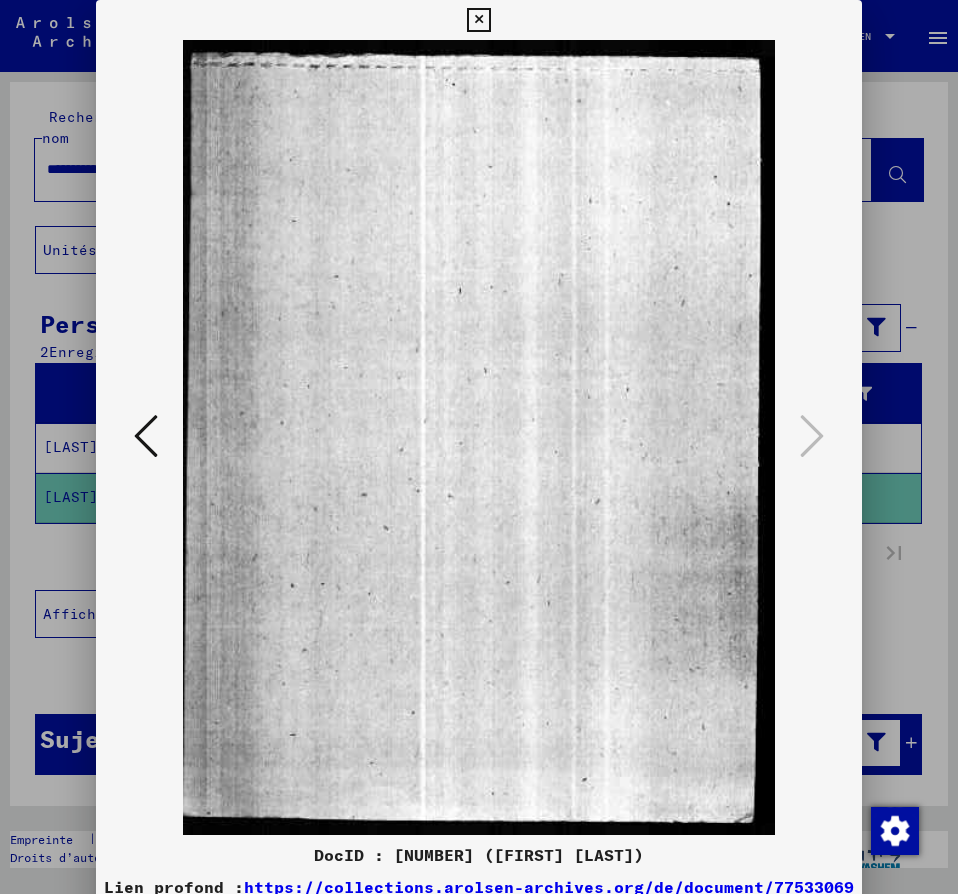 click at bounding box center [146, 437] 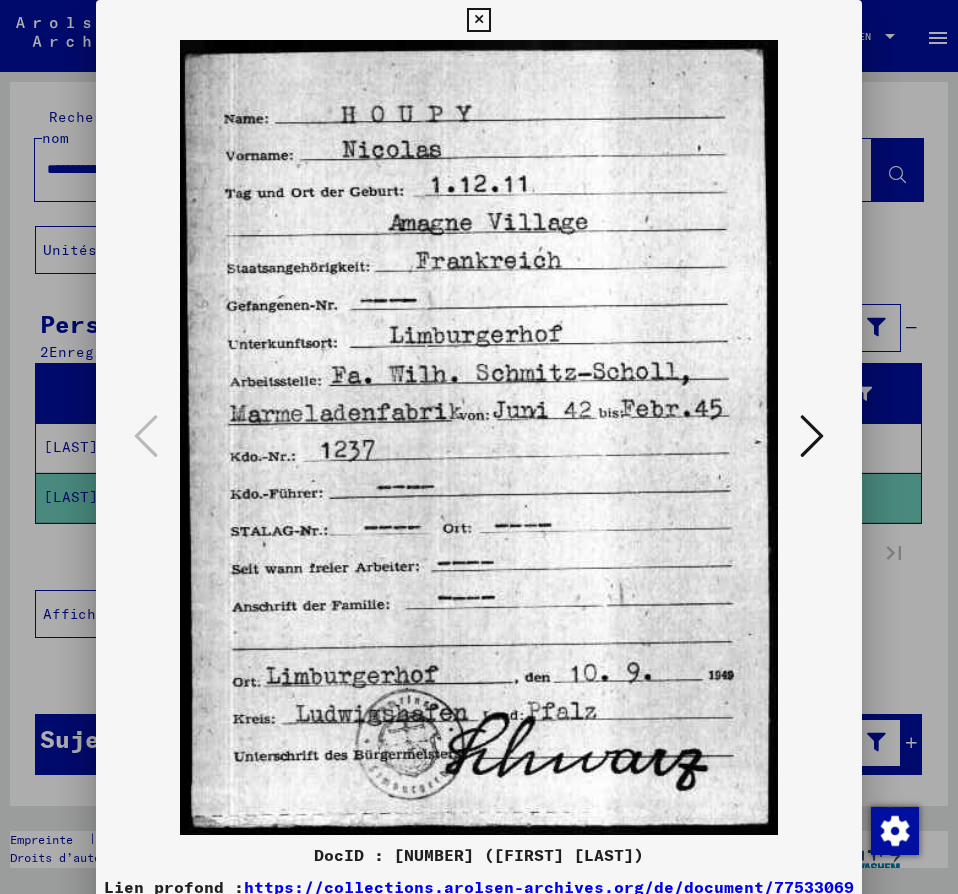 click at bounding box center [478, 20] 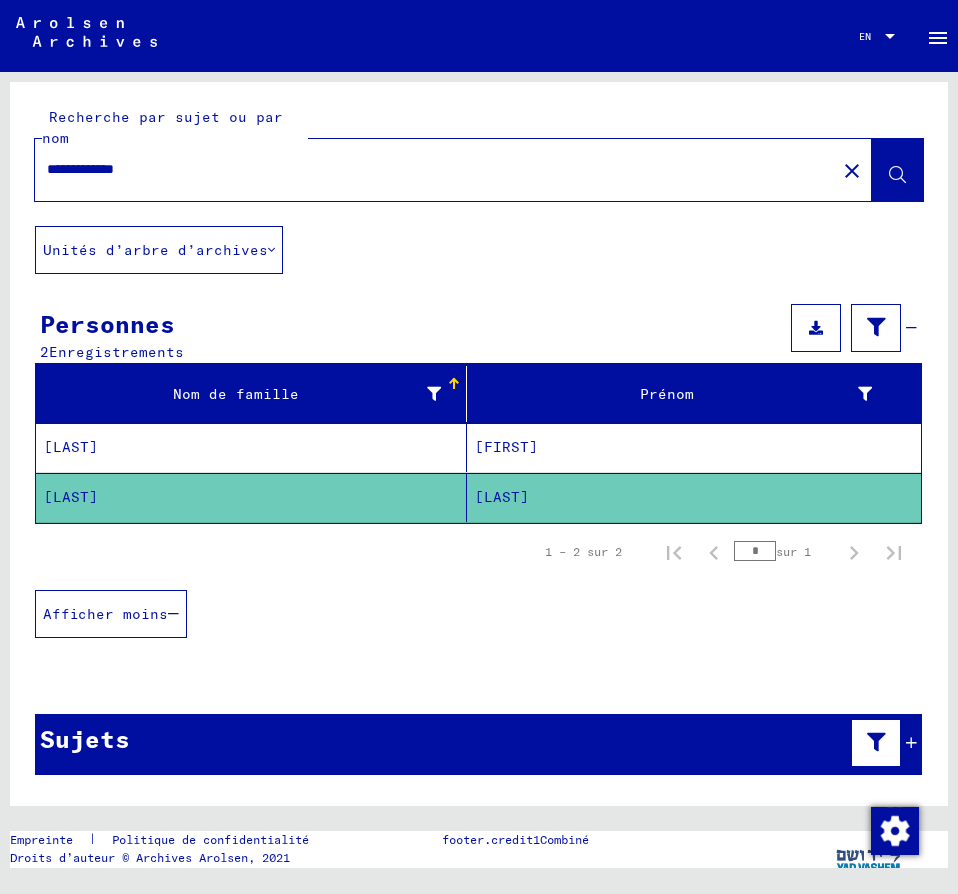 click on "[LAST]" at bounding box center [251, 497] 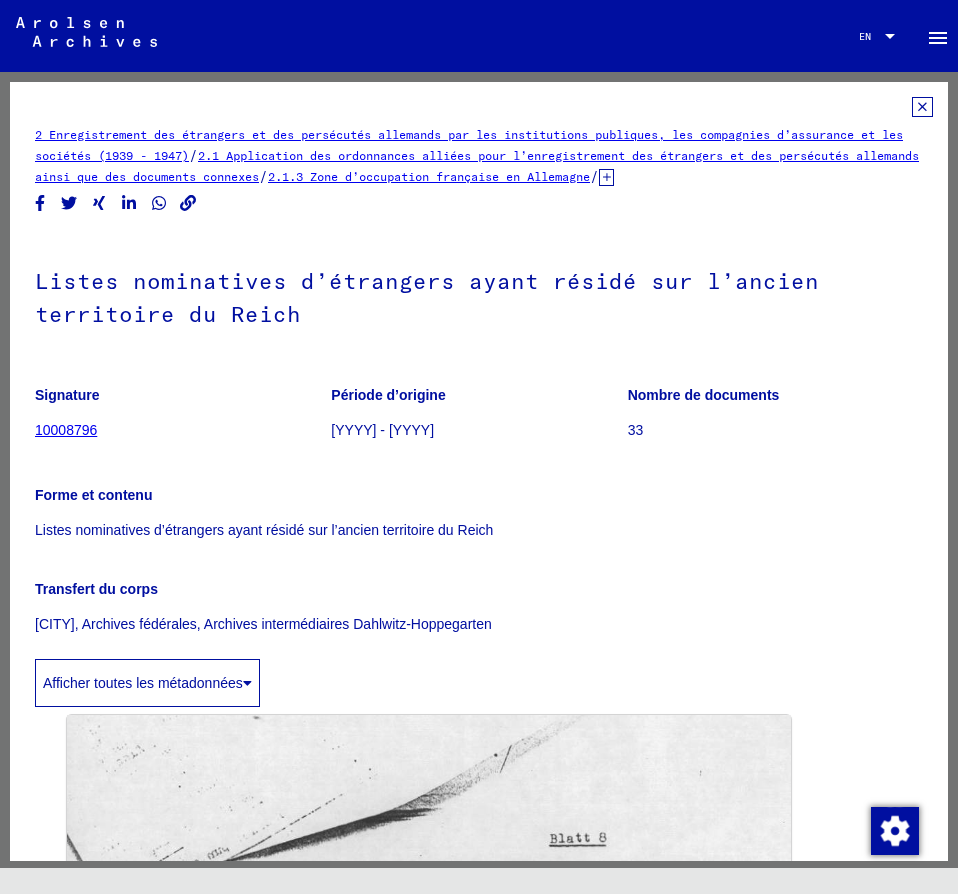 scroll, scrollTop: 0, scrollLeft: 0, axis: both 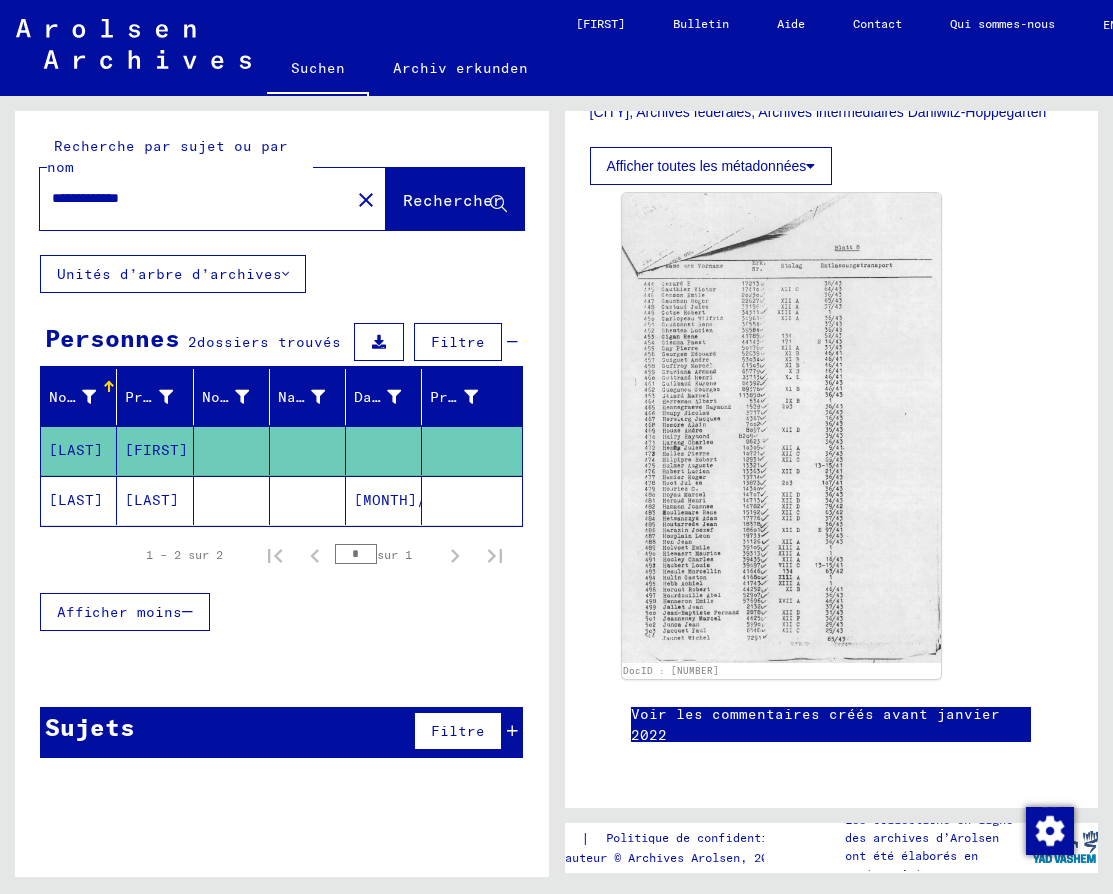 click on "**********" 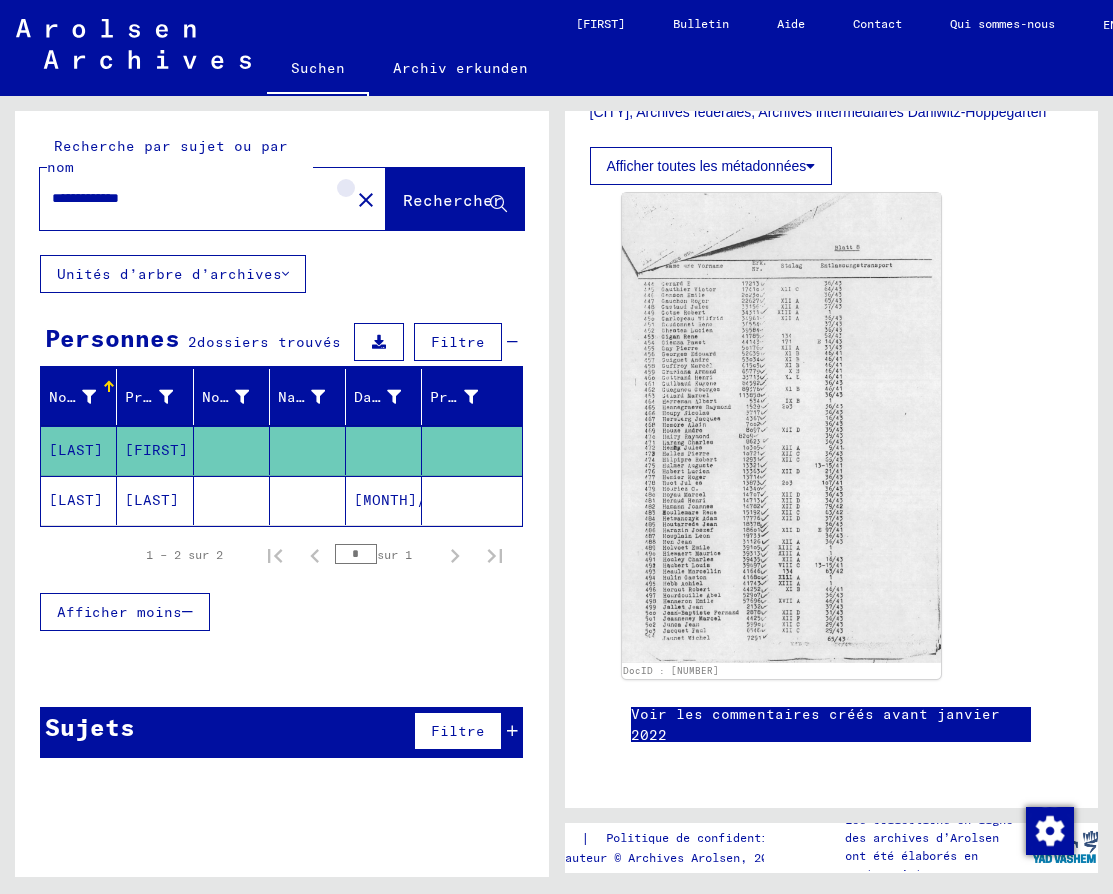 click on "close" 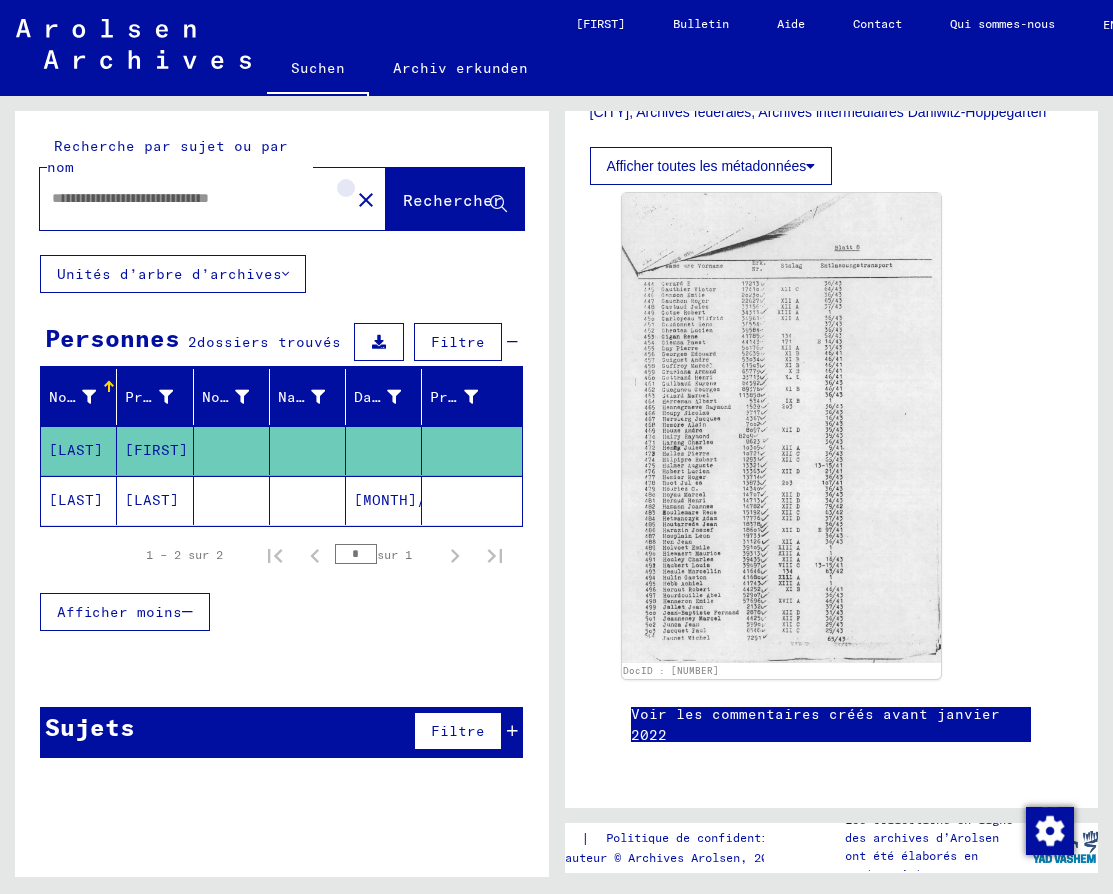 scroll, scrollTop: 0, scrollLeft: 0, axis: both 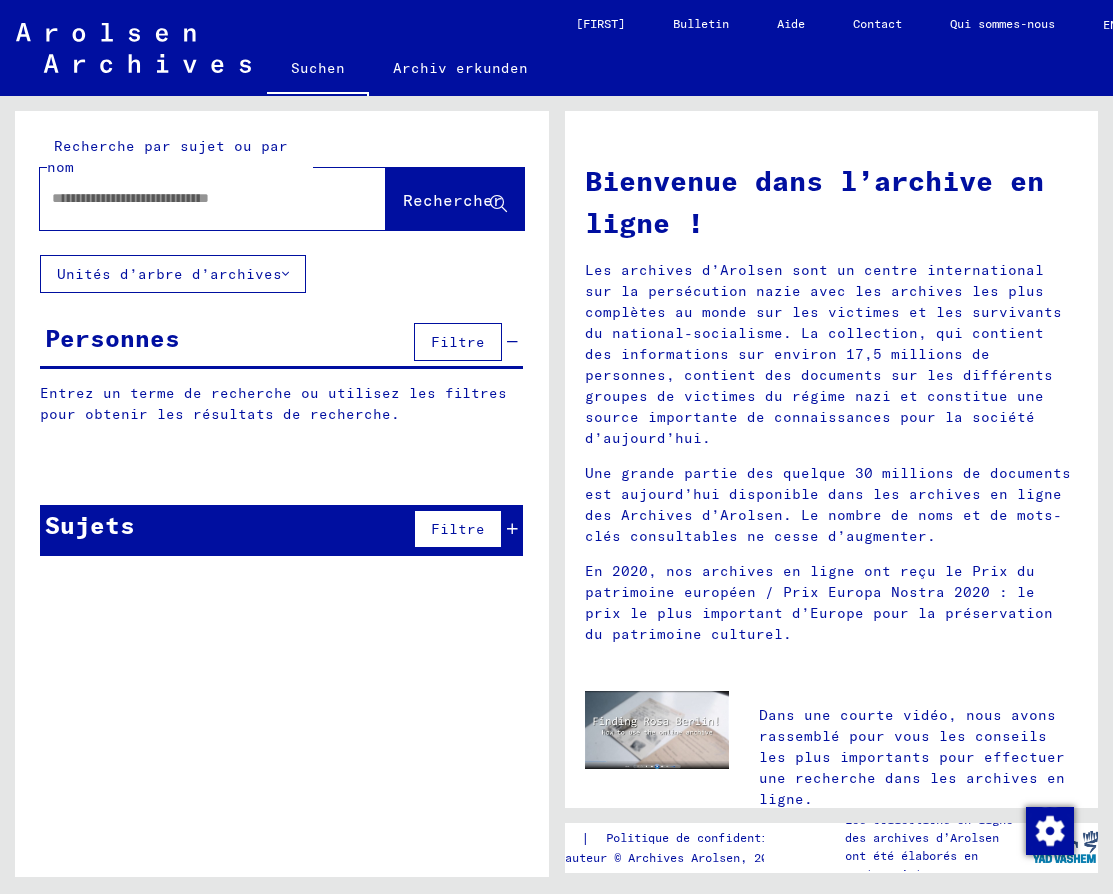 click at bounding box center (189, 198) 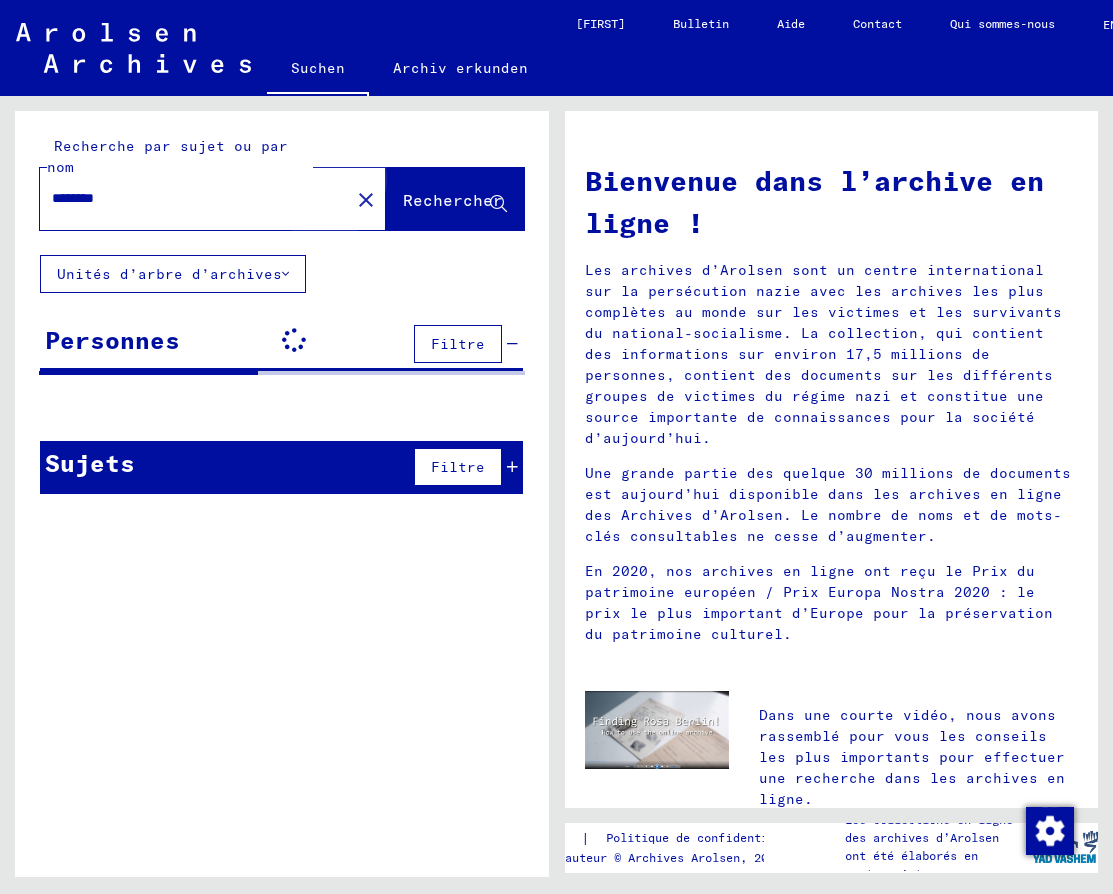 click on "Rechercher" 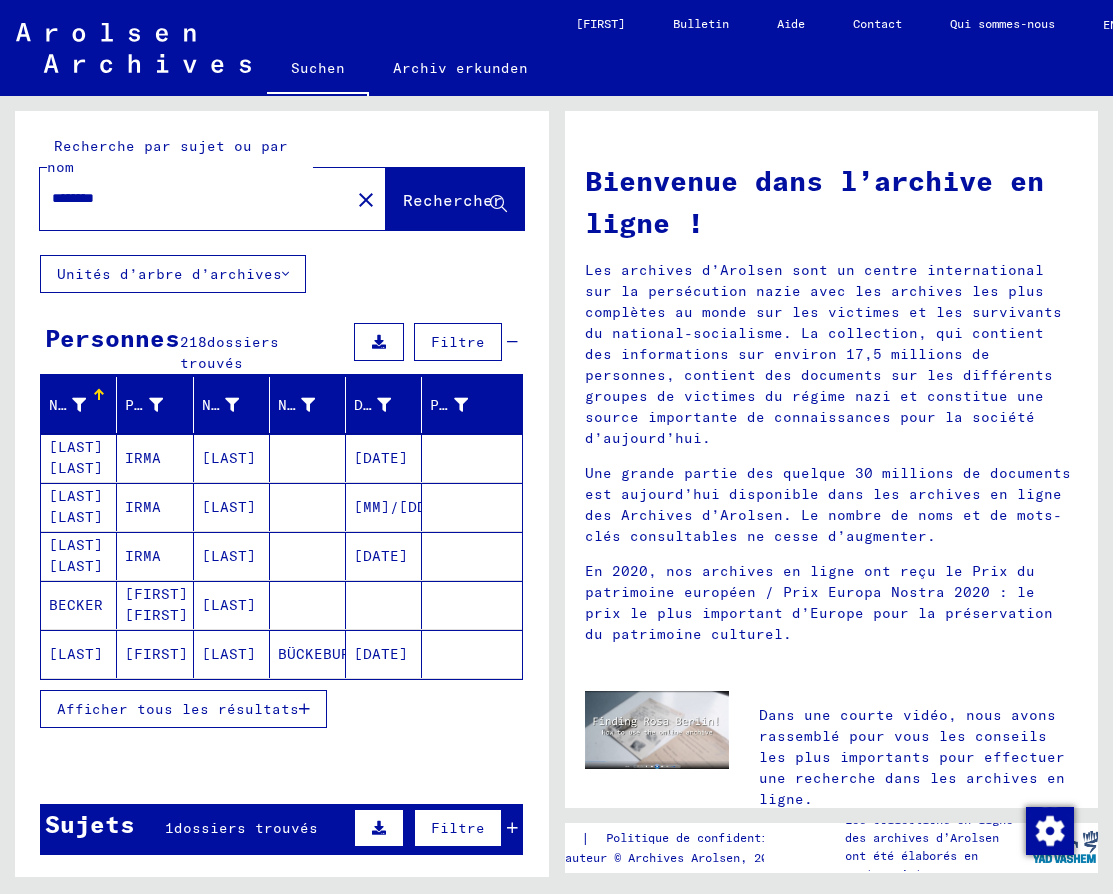 click on "********" 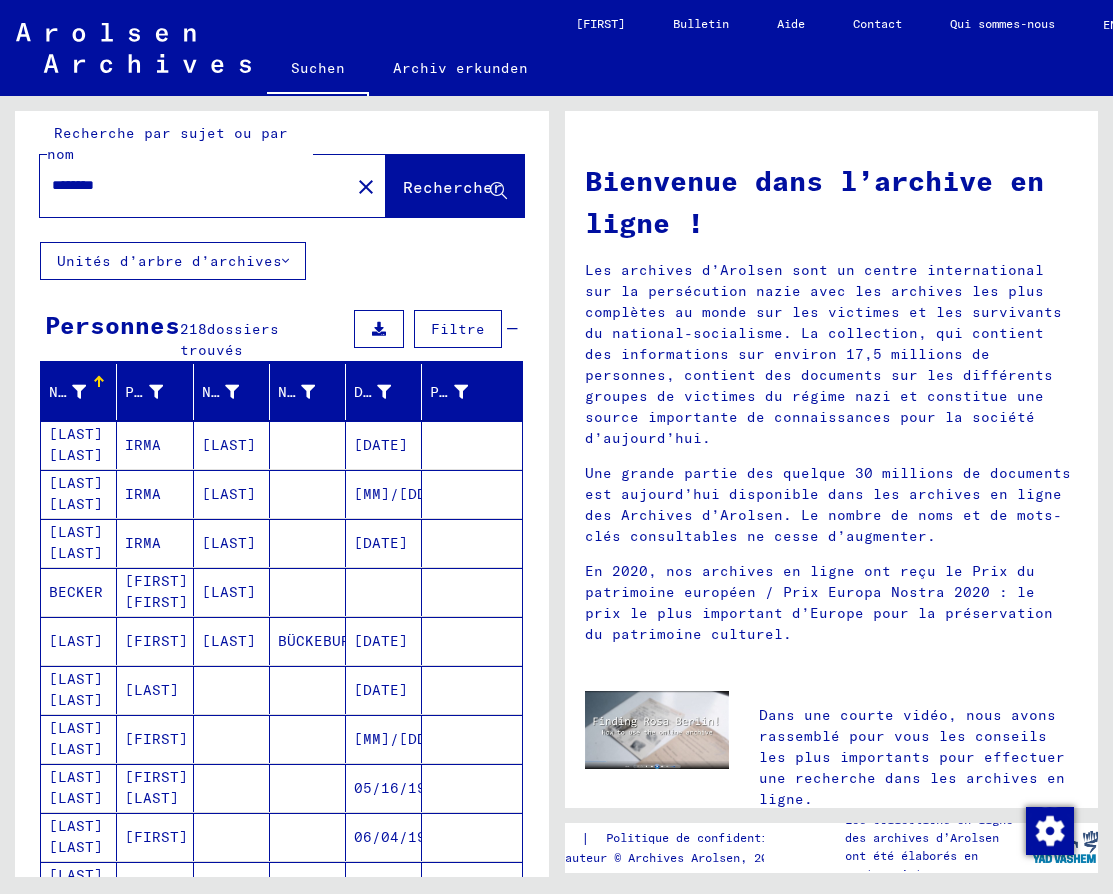 scroll, scrollTop: 28, scrollLeft: 0, axis: vertical 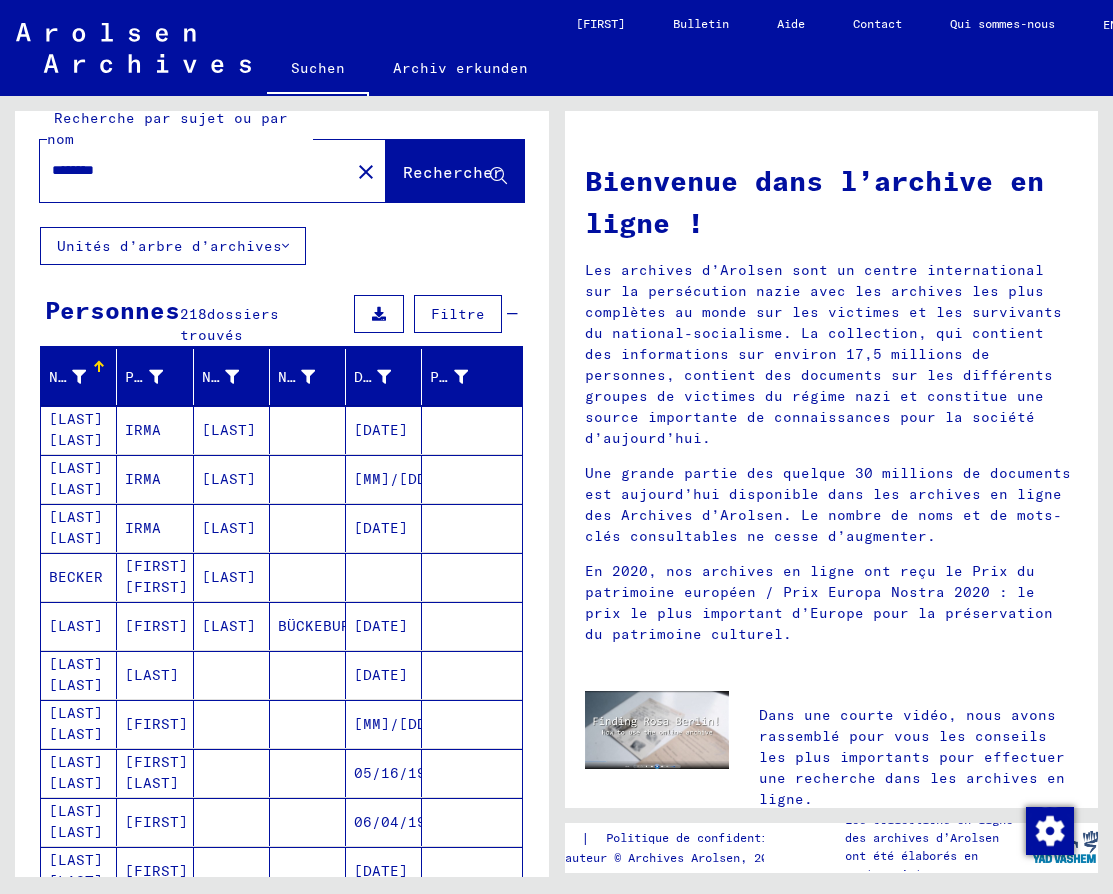 click on "********" at bounding box center (189, 170) 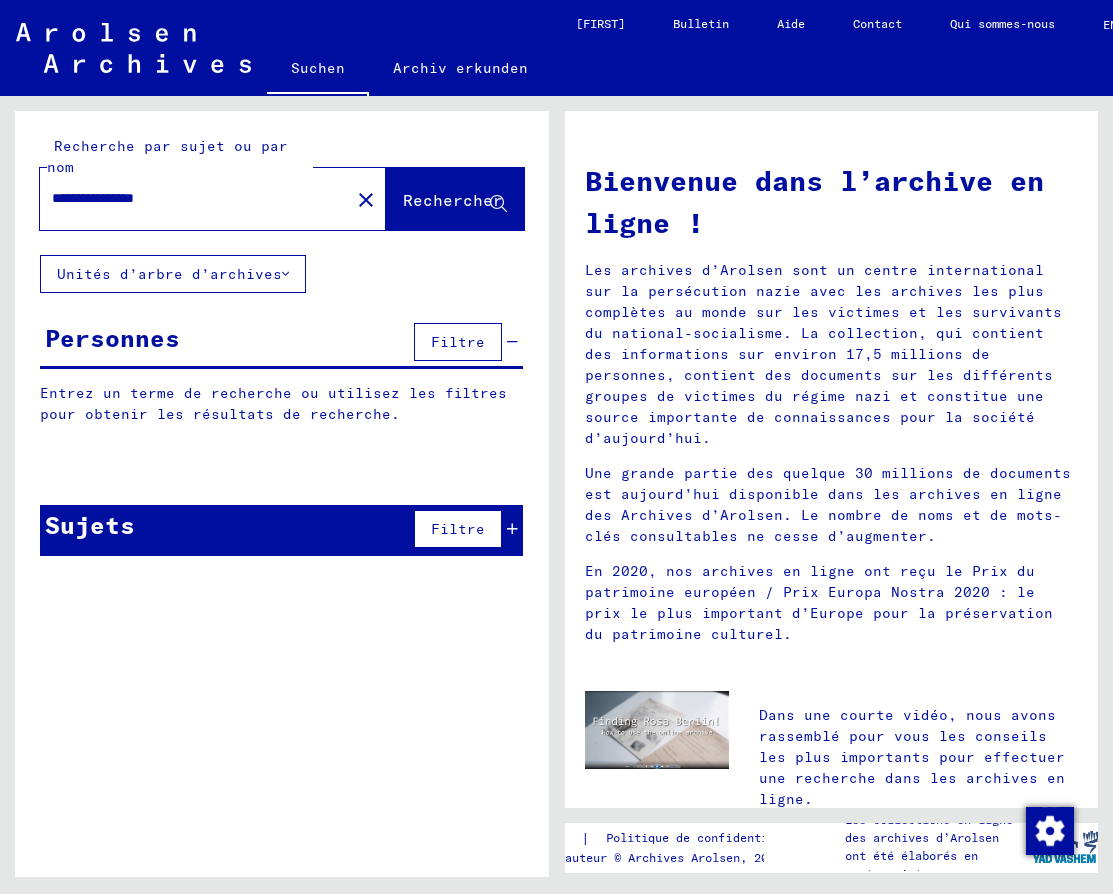 scroll, scrollTop: 0, scrollLeft: 0, axis: both 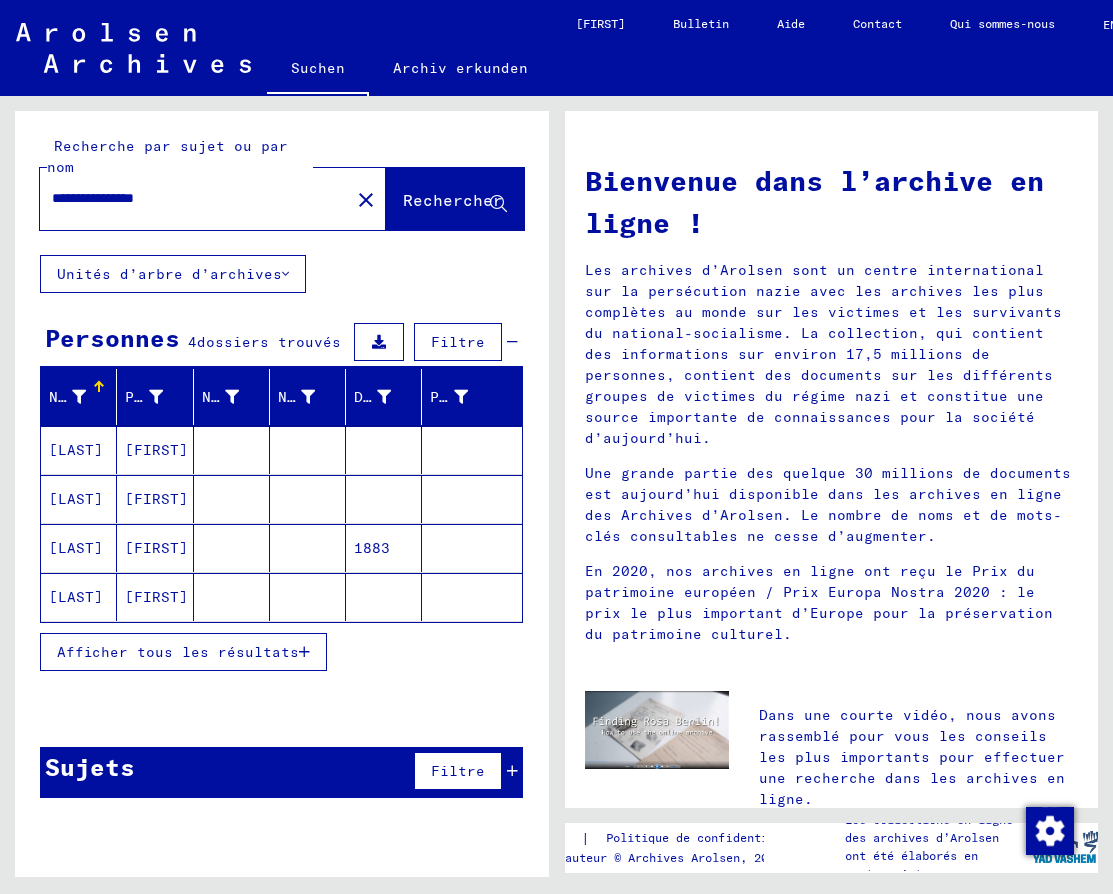 click on "[FIRST]" 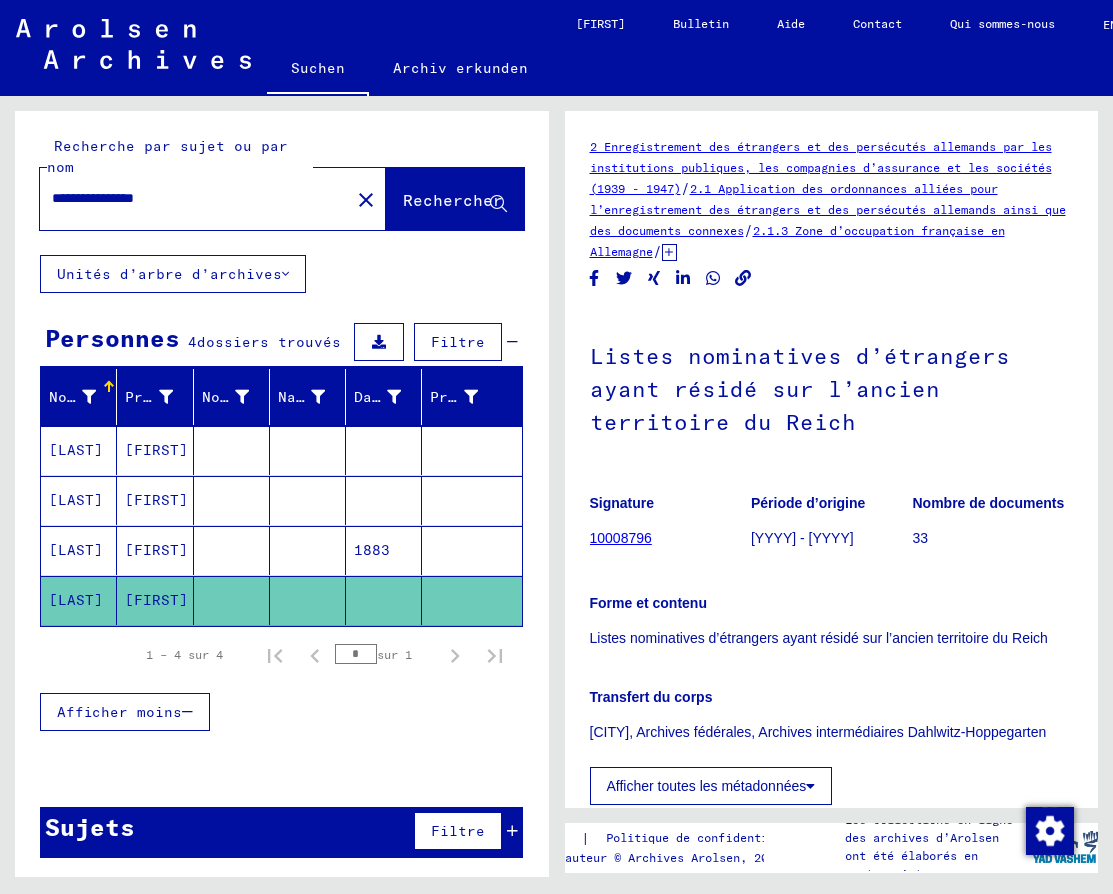 scroll, scrollTop: 0, scrollLeft: 0, axis: both 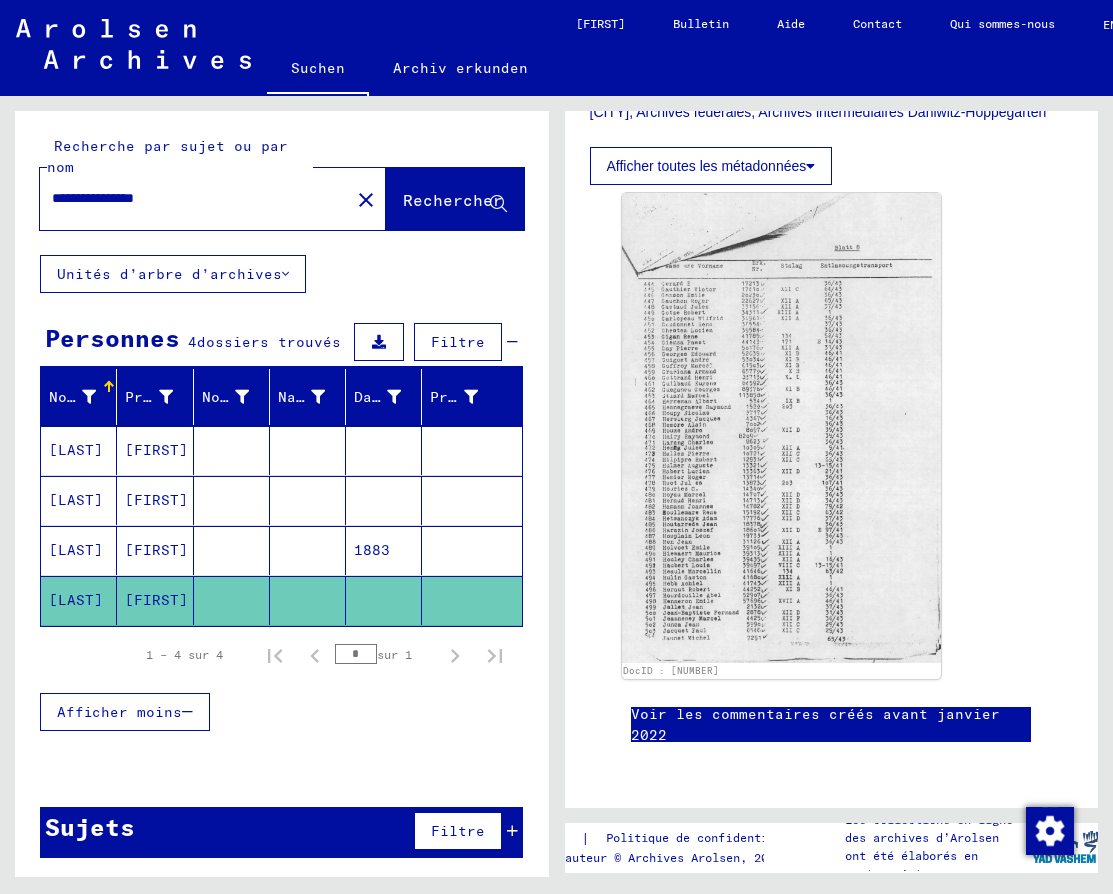 click on "**********" at bounding box center [195, 198] 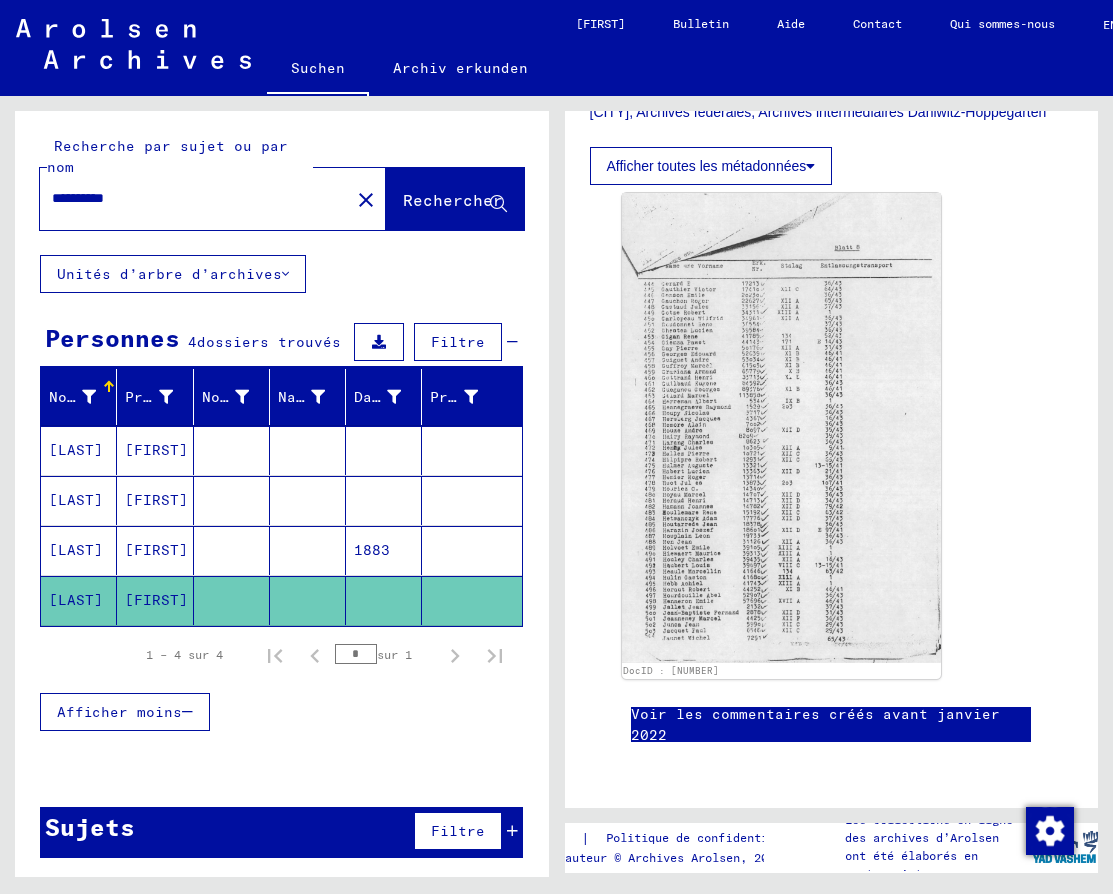 scroll, scrollTop: 0, scrollLeft: 0, axis: both 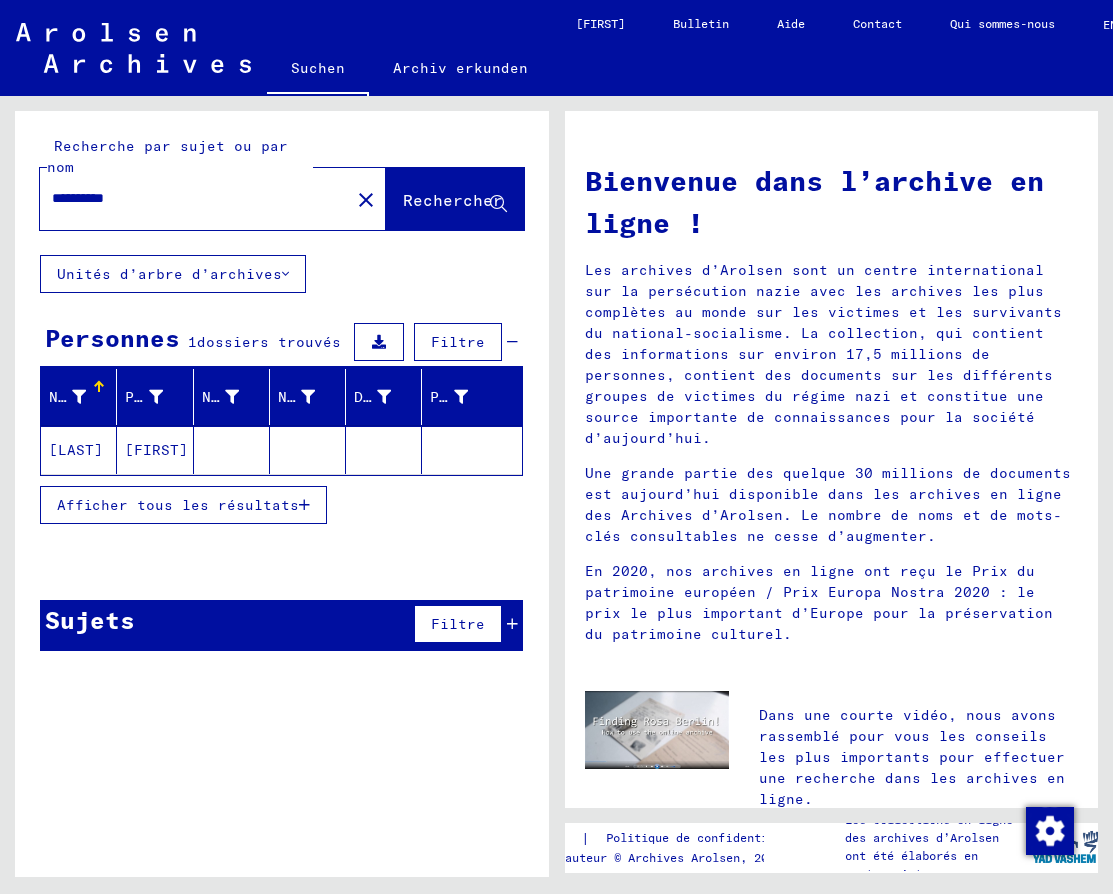 click on "[FIRST]" 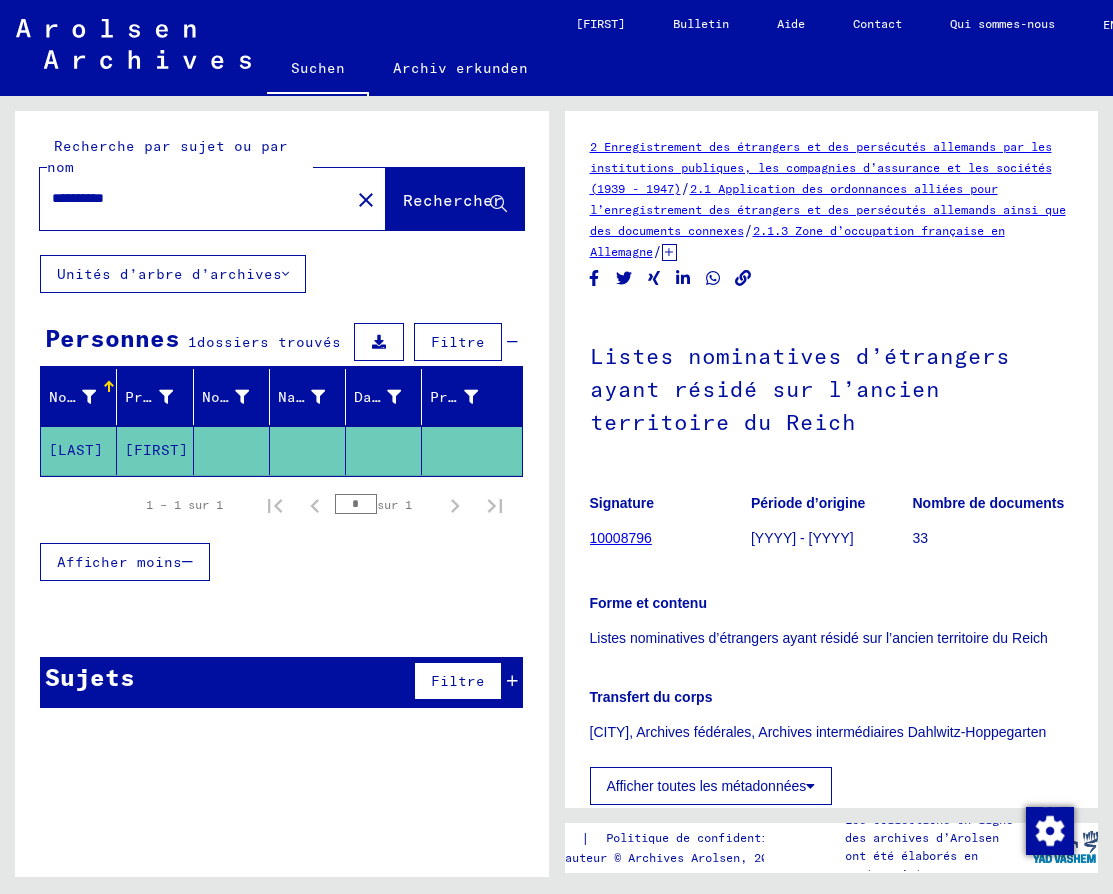 scroll, scrollTop: 0, scrollLeft: 0, axis: both 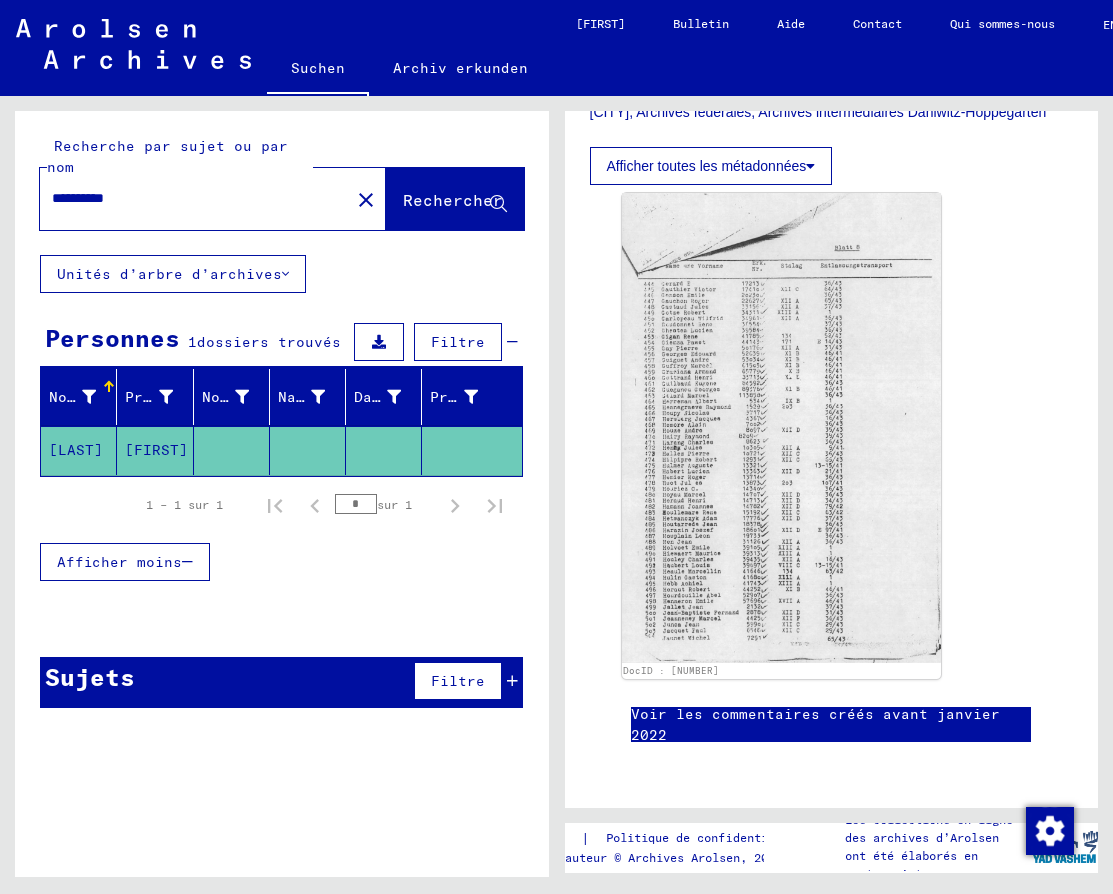 click on "**********" 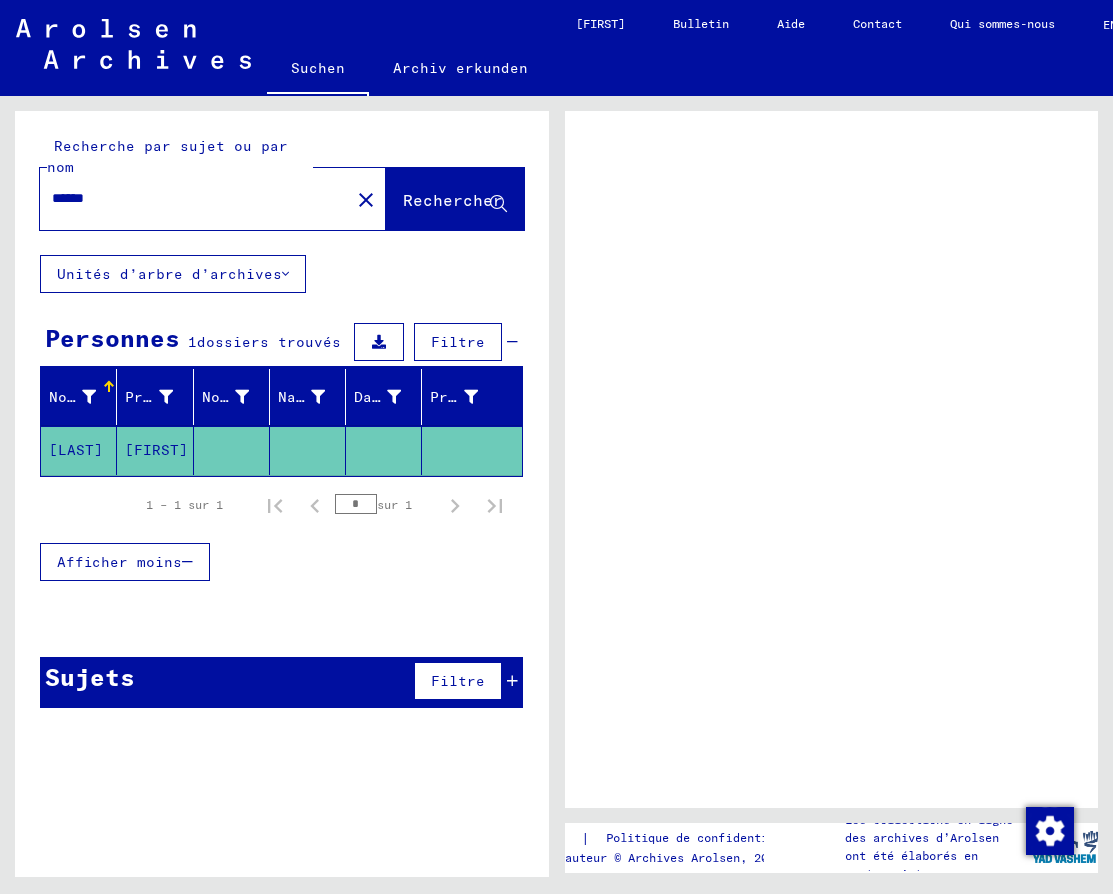 scroll, scrollTop: 0, scrollLeft: 0, axis: both 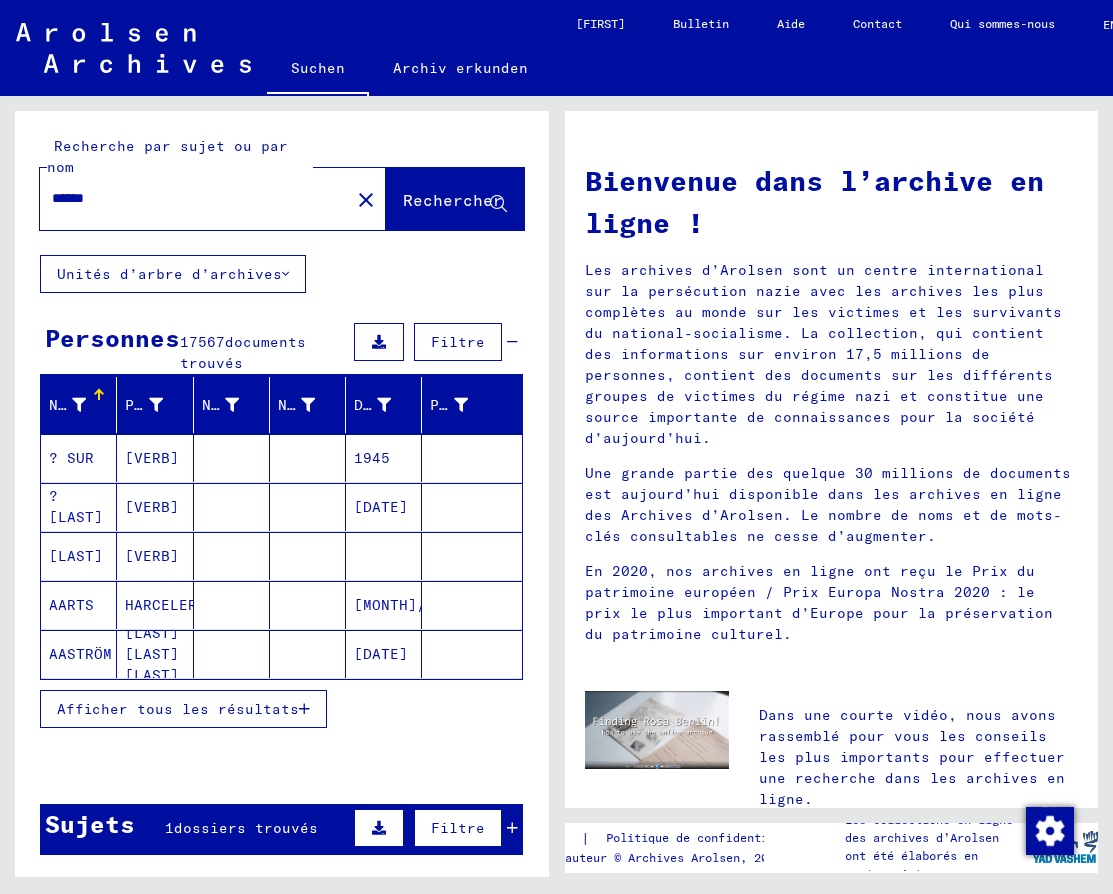 click on "Afficher tous les résultats" at bounding box center (178, 709) 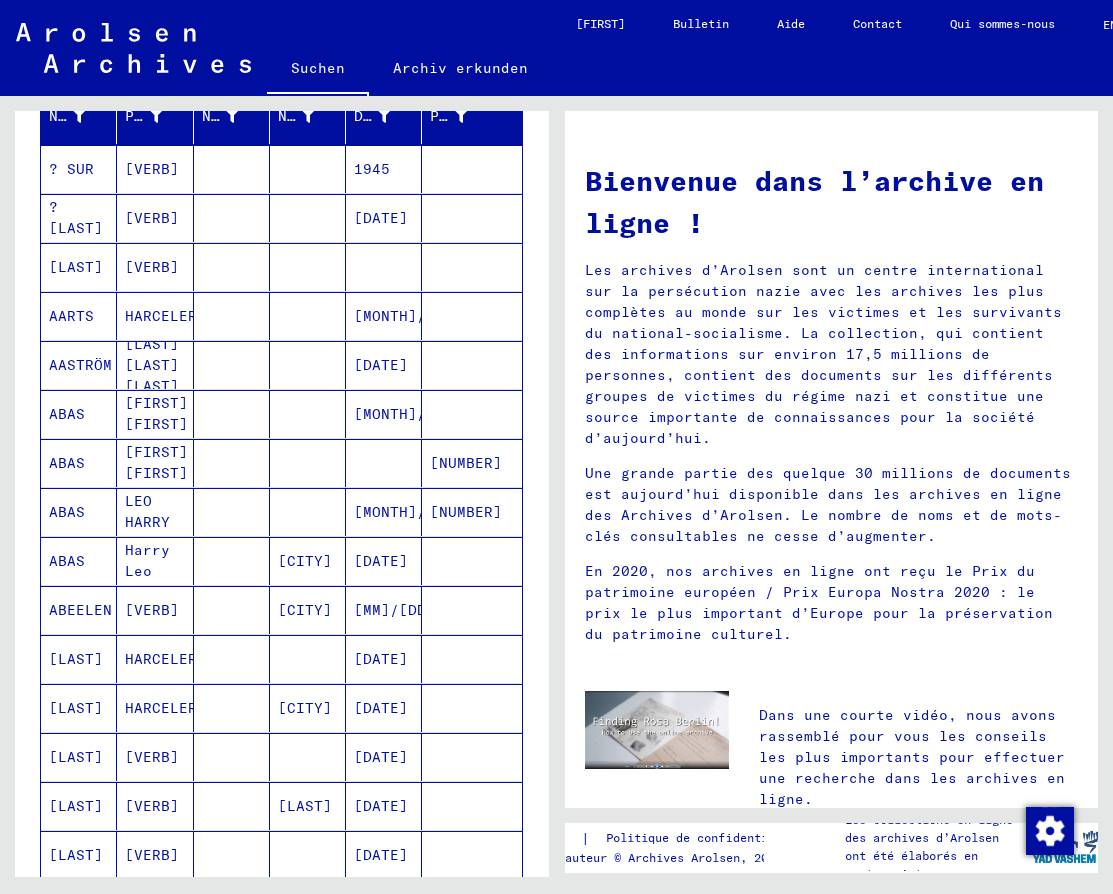 scroll, scrollTop: 0, scrollLeft: 0, axis: both 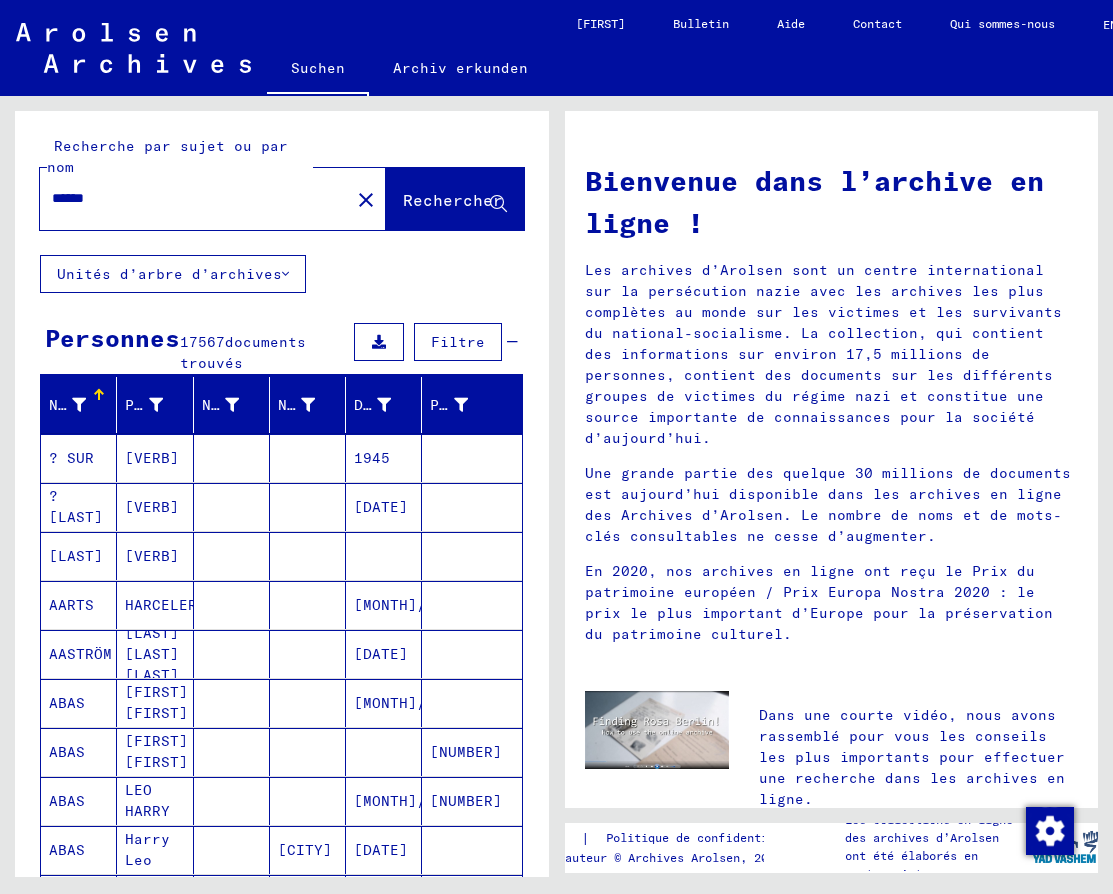 click on "***** close" 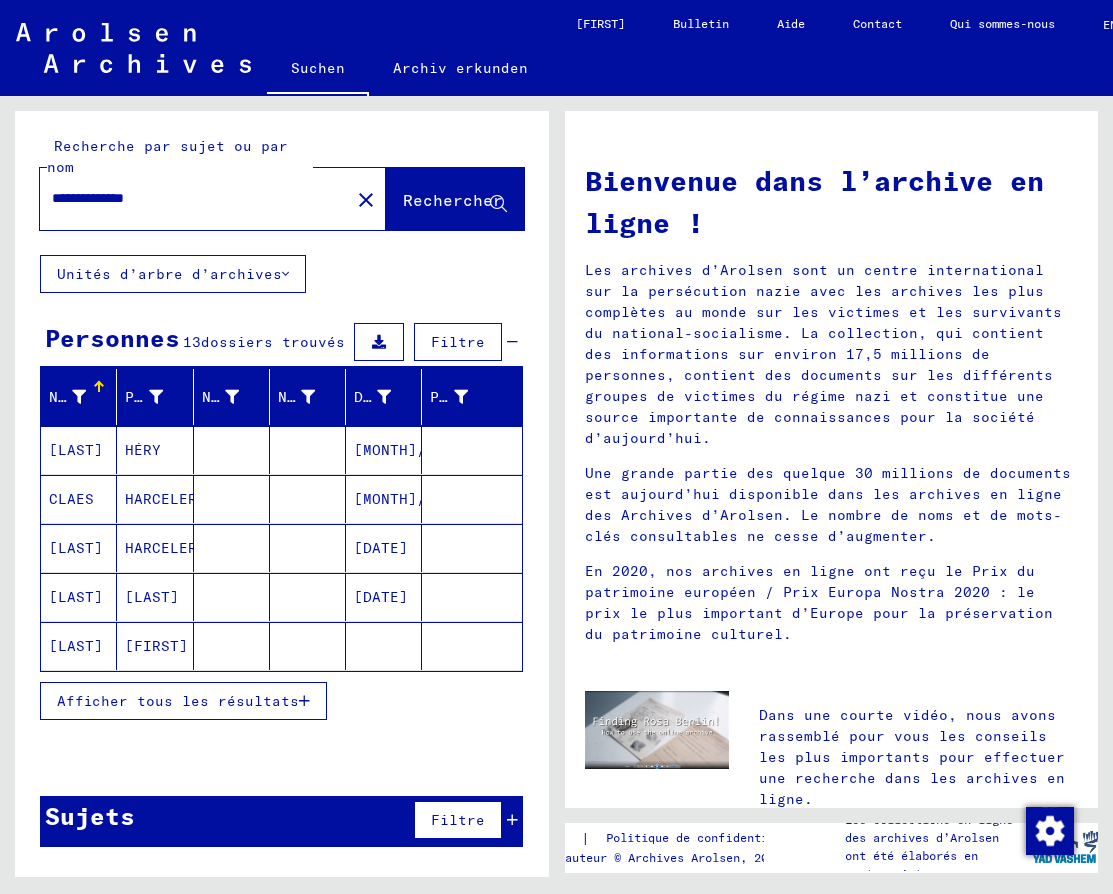 click on "Afficher tous les résultats" at bounding box center [178, 701] 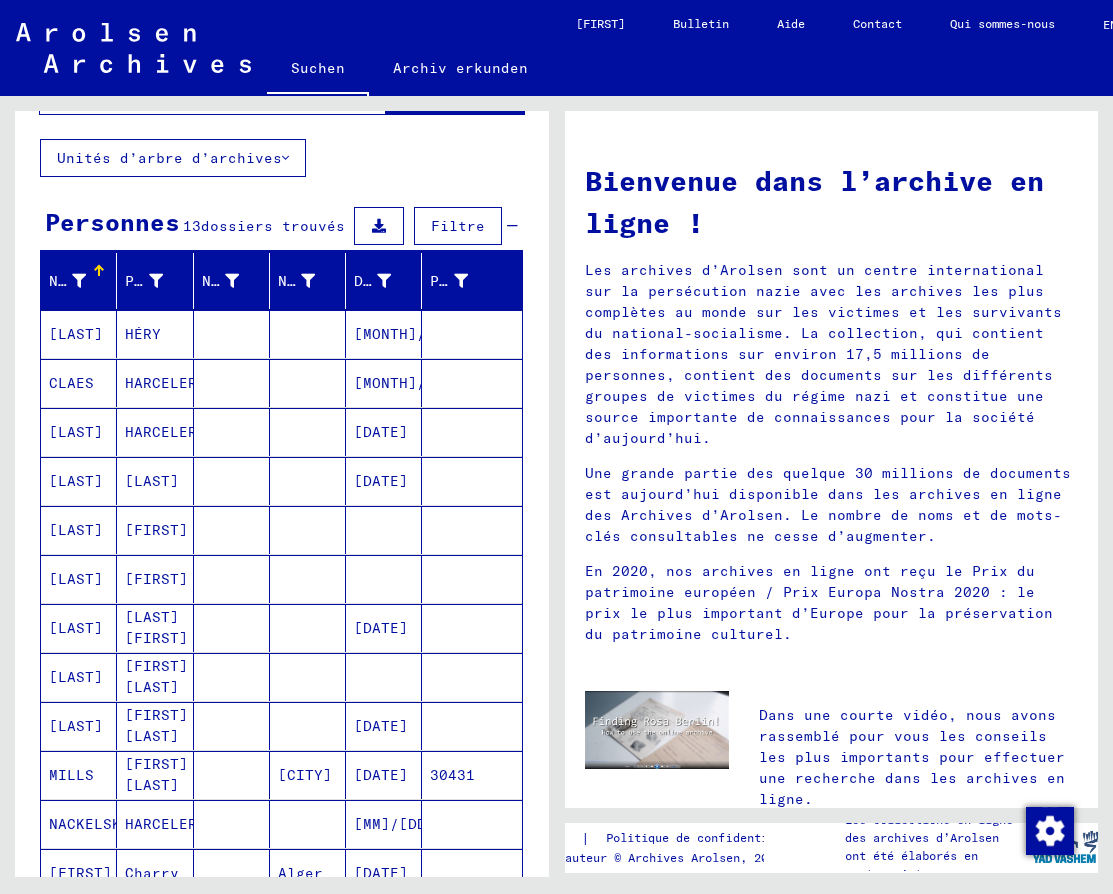 scroll, scrollTop: 0, scrollLeft: 0, axis: both 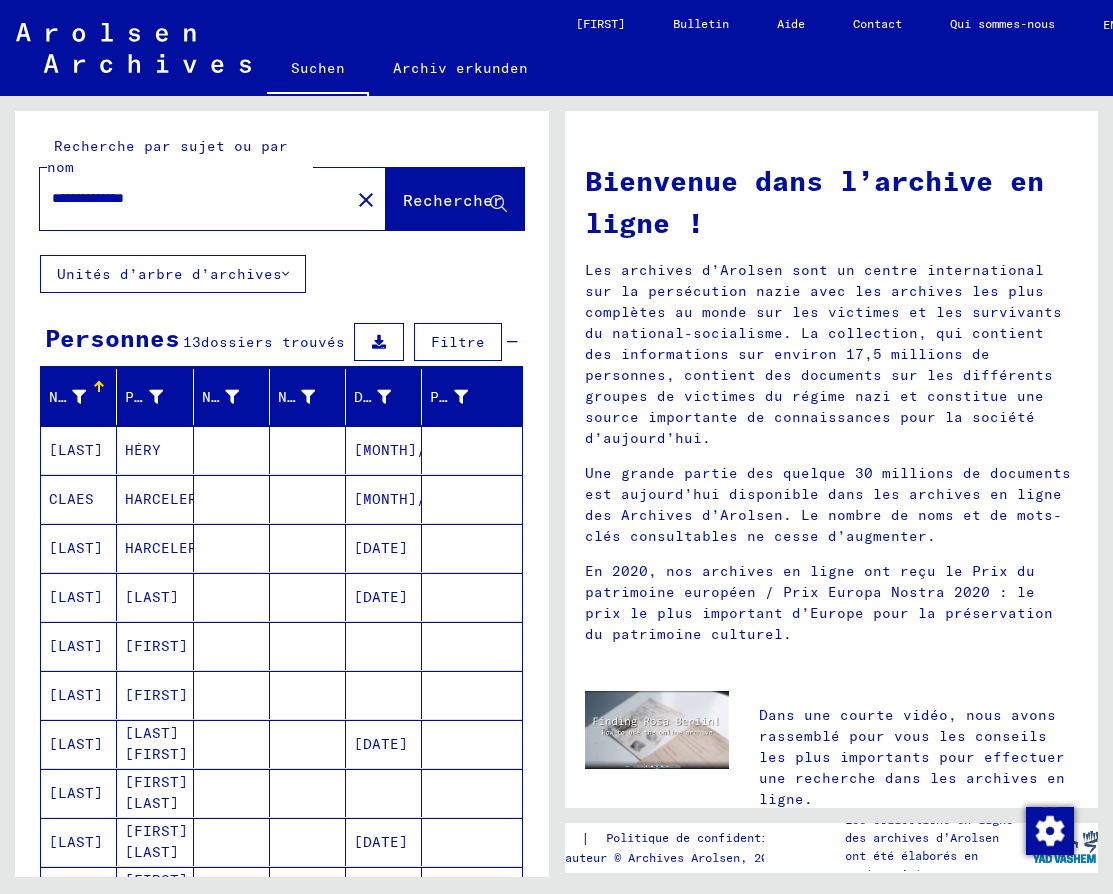 drag, startPoint x: 110, startPoint y: 198, endPoint x: 118, endPoint y: 332, distance: 134.23859 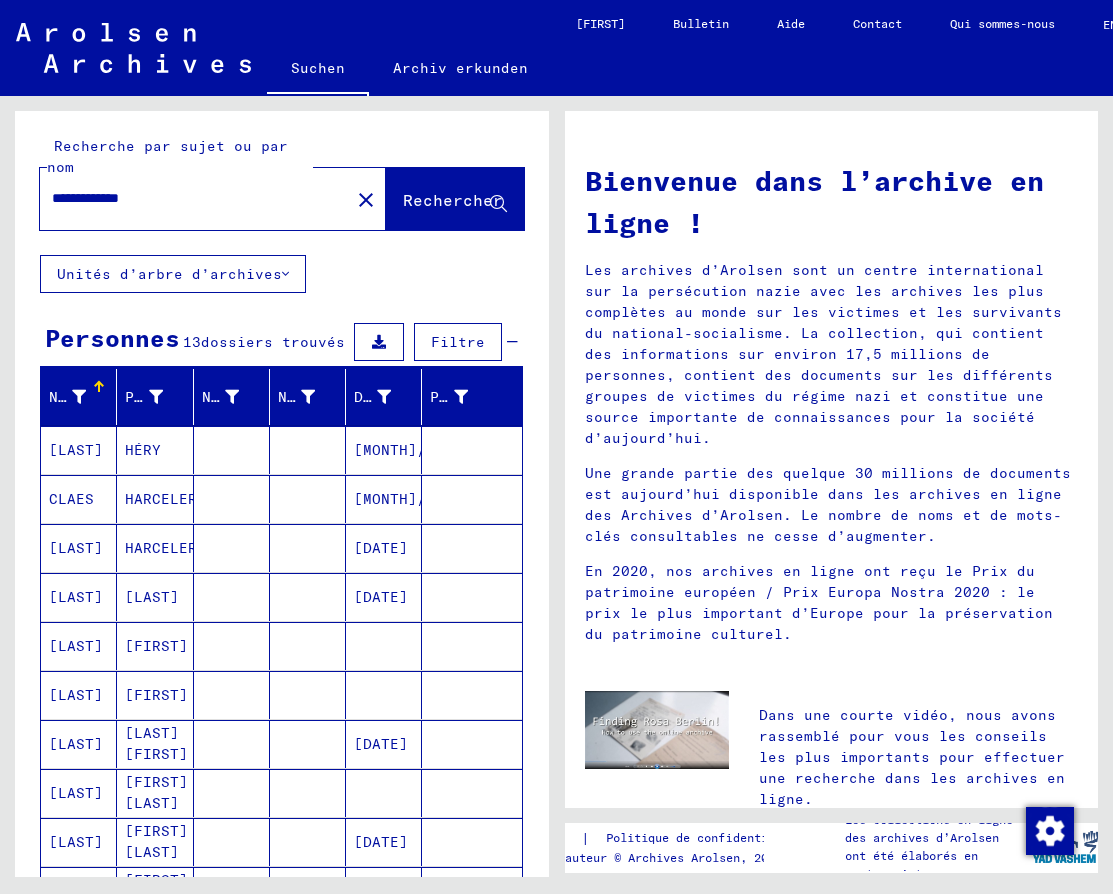 click on "Rechercher" 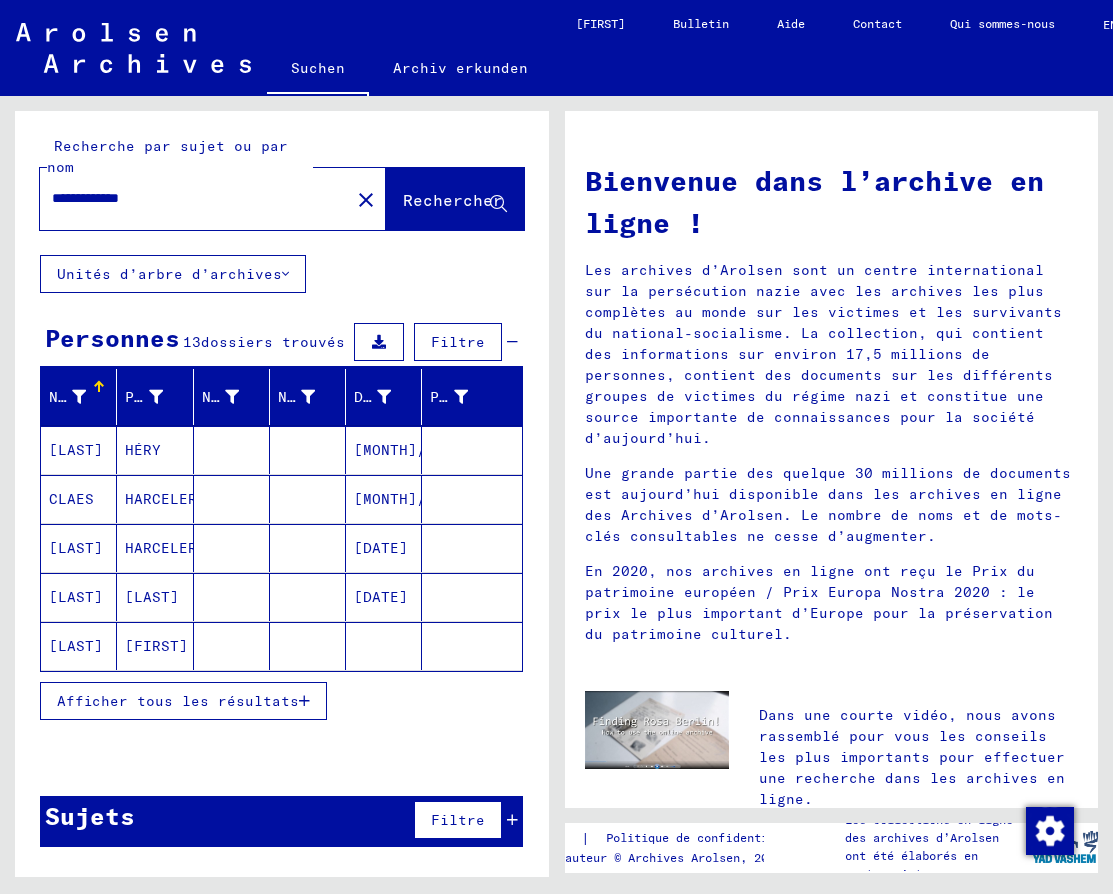drag, startPoint x: 135, startPoint y: 642, endPoint x: 146, endPoint y: 620, distance: 24.596748 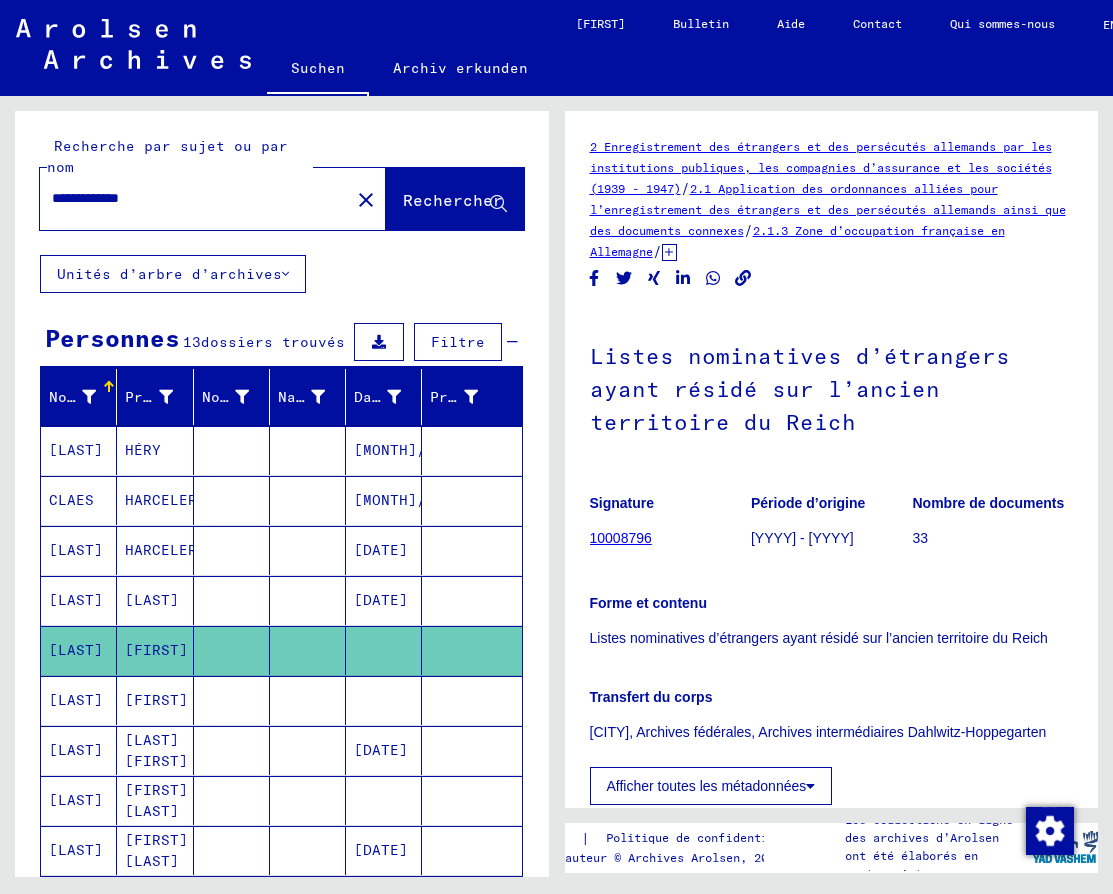 scroll, scrollTop: 0, scrollLeft: 0, axis: both 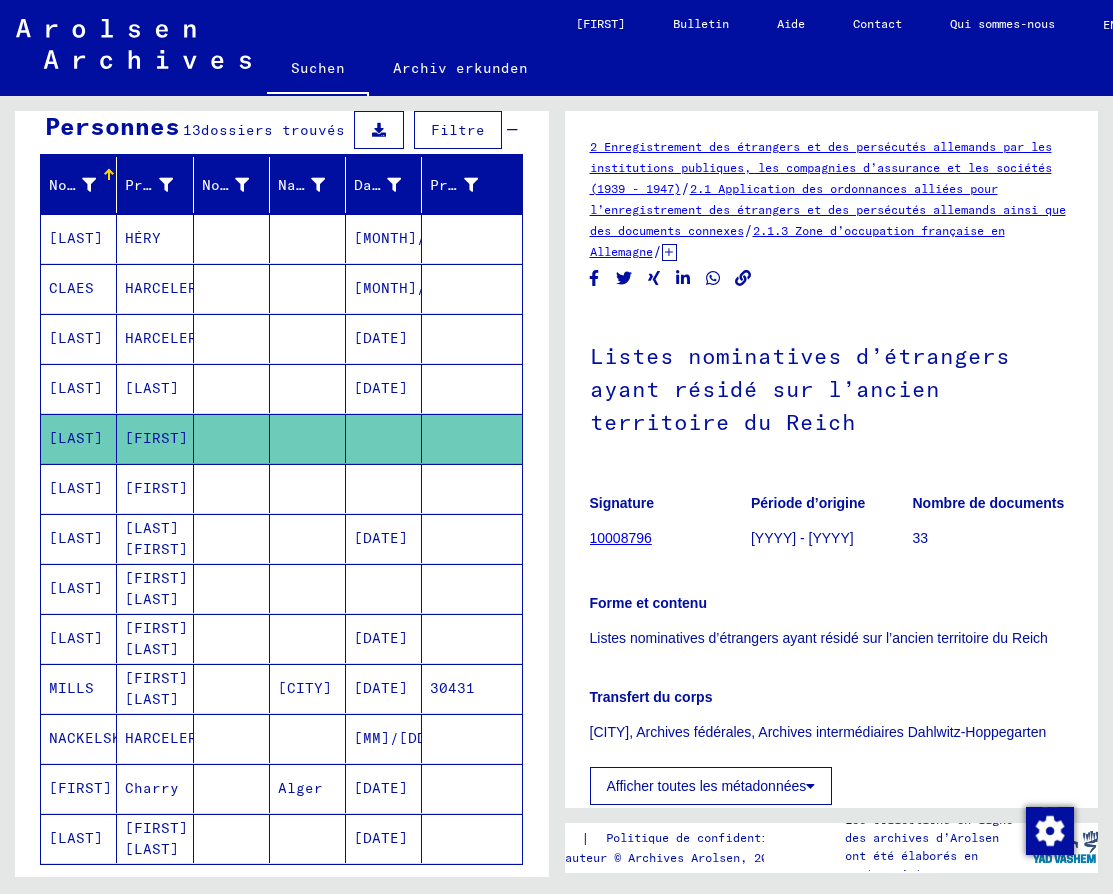 click on "Signature 10008796" 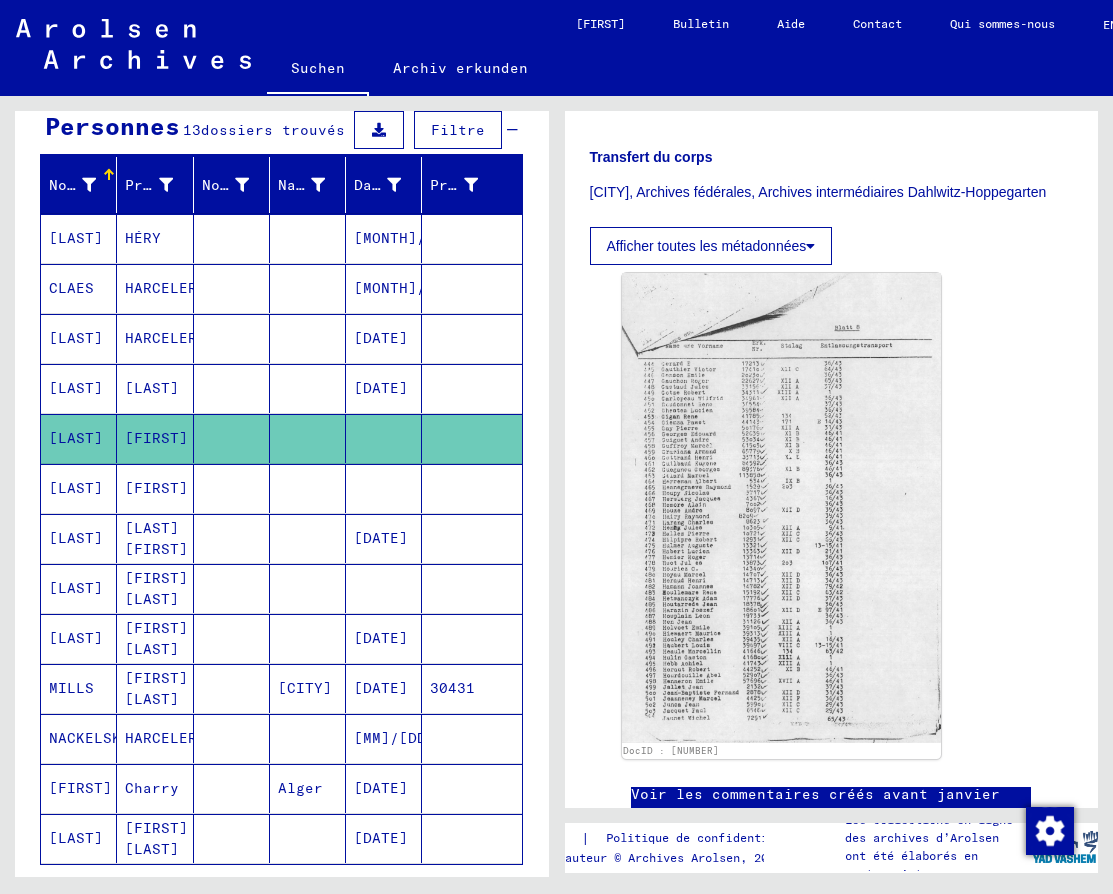 scroll, scrollTop: 543, scrollLeft: 0, axis: vertical 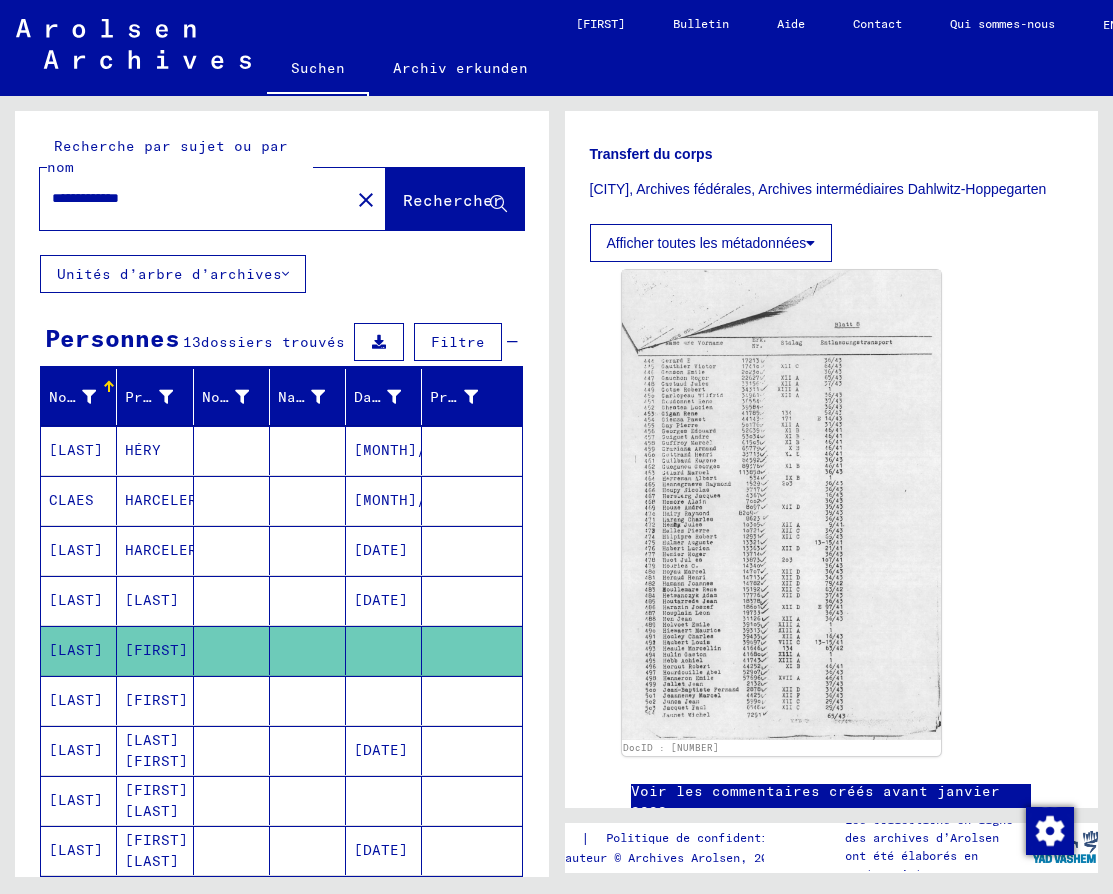drag, startPoint x: 129, startPoint y: 199, endPoint x: 42, endPoint y: 201, distance: 87.02299 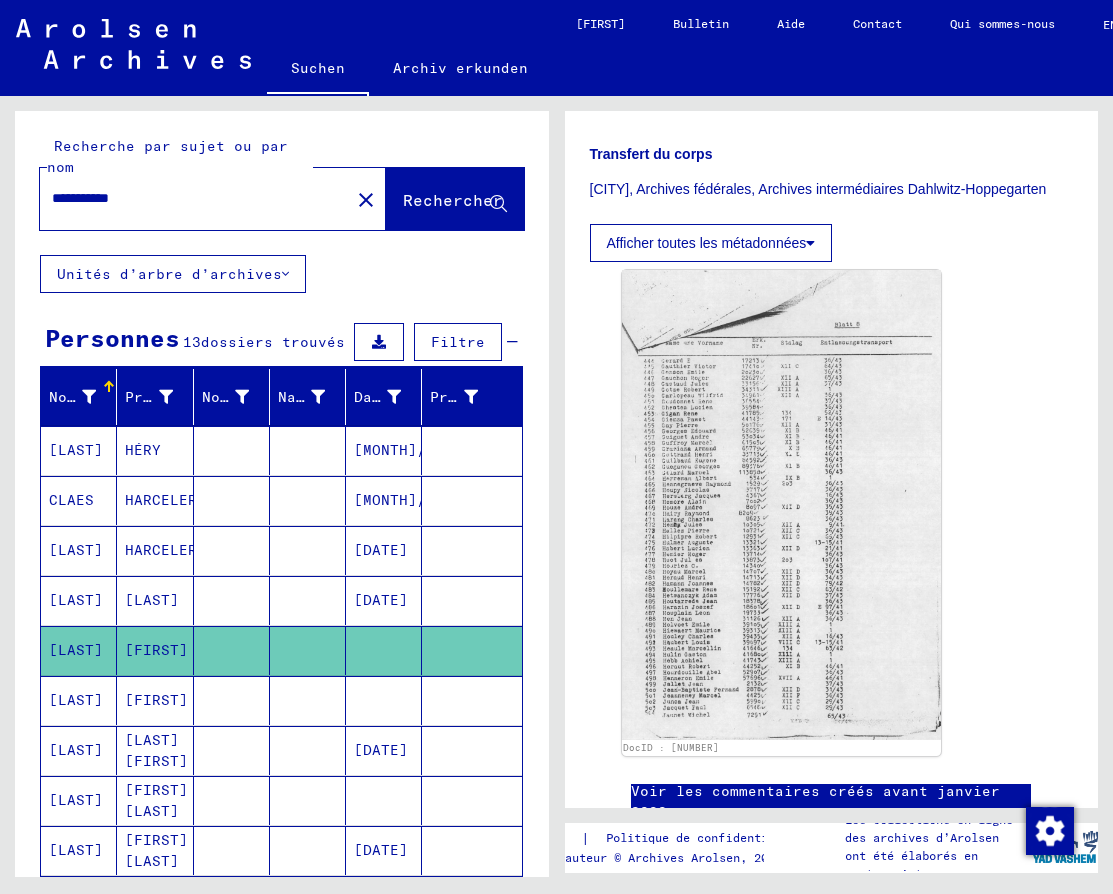 type on "**********" 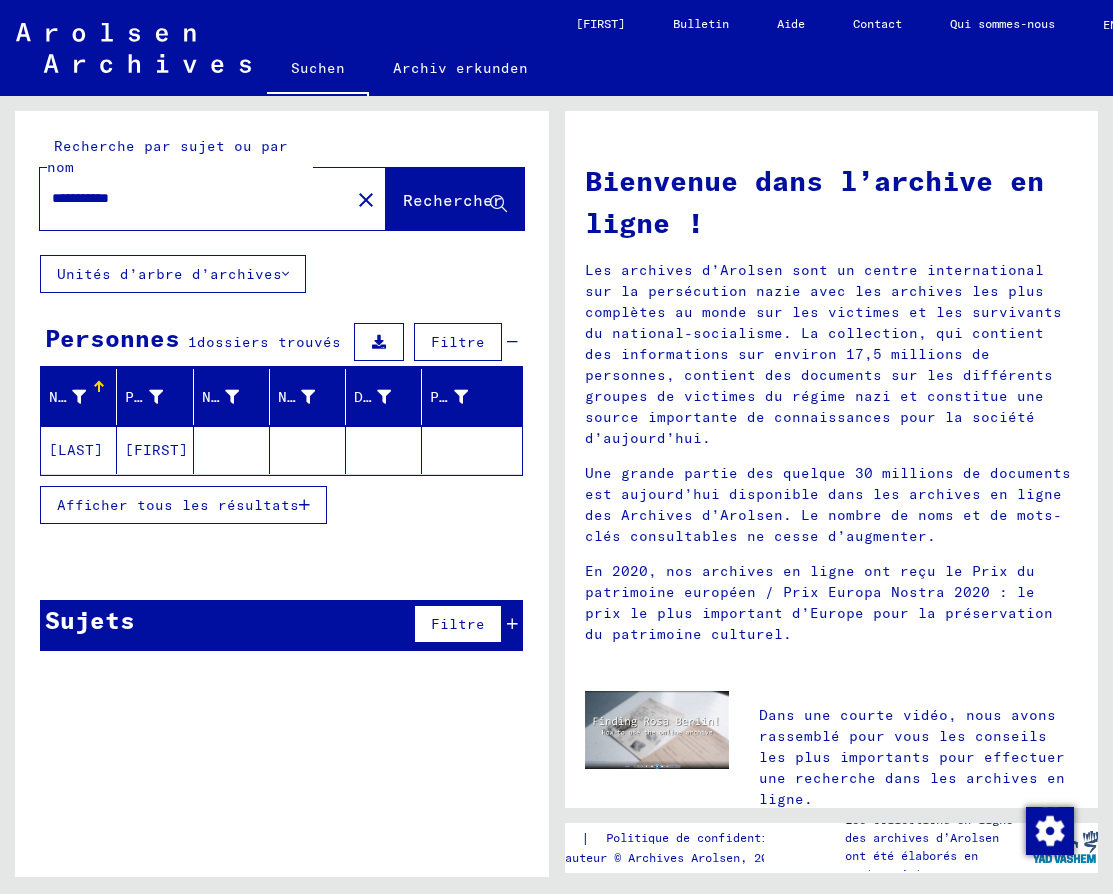 click on "[FIRST]" 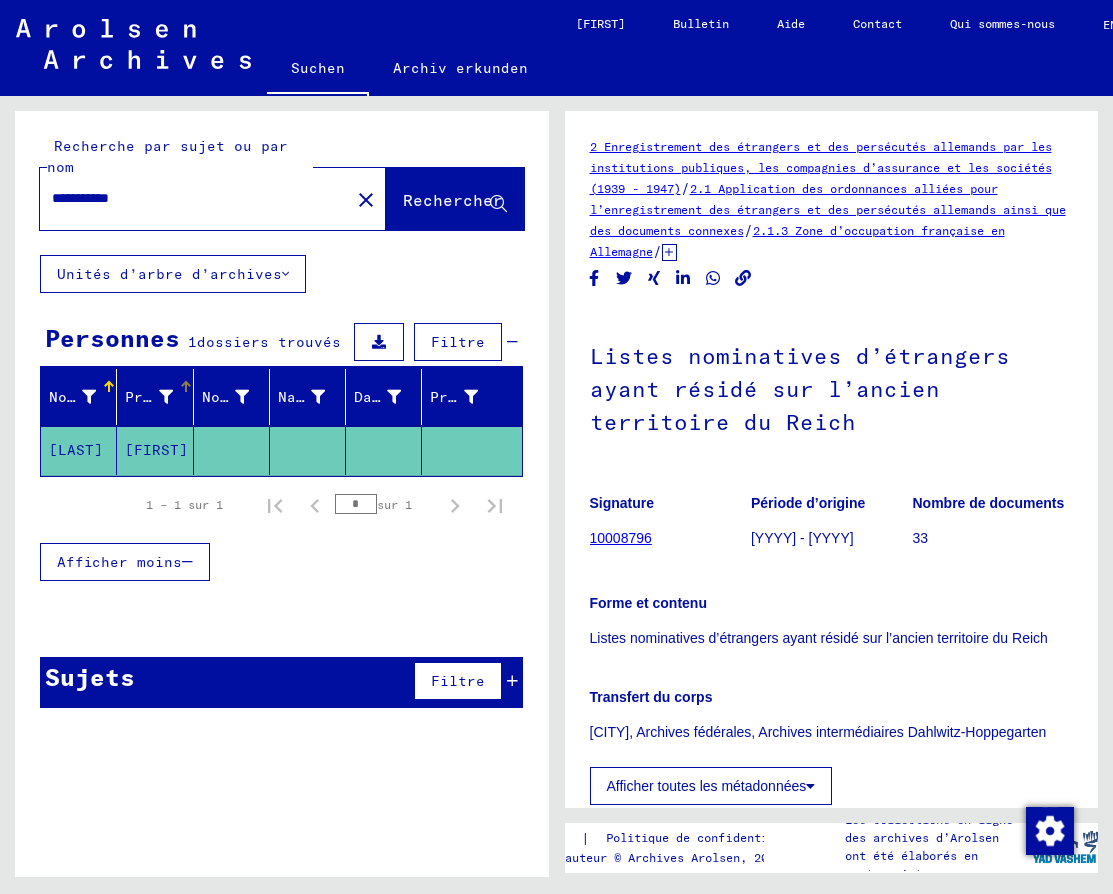 scroll, scrollTop: 0, scrollLeft: 0, axis: both 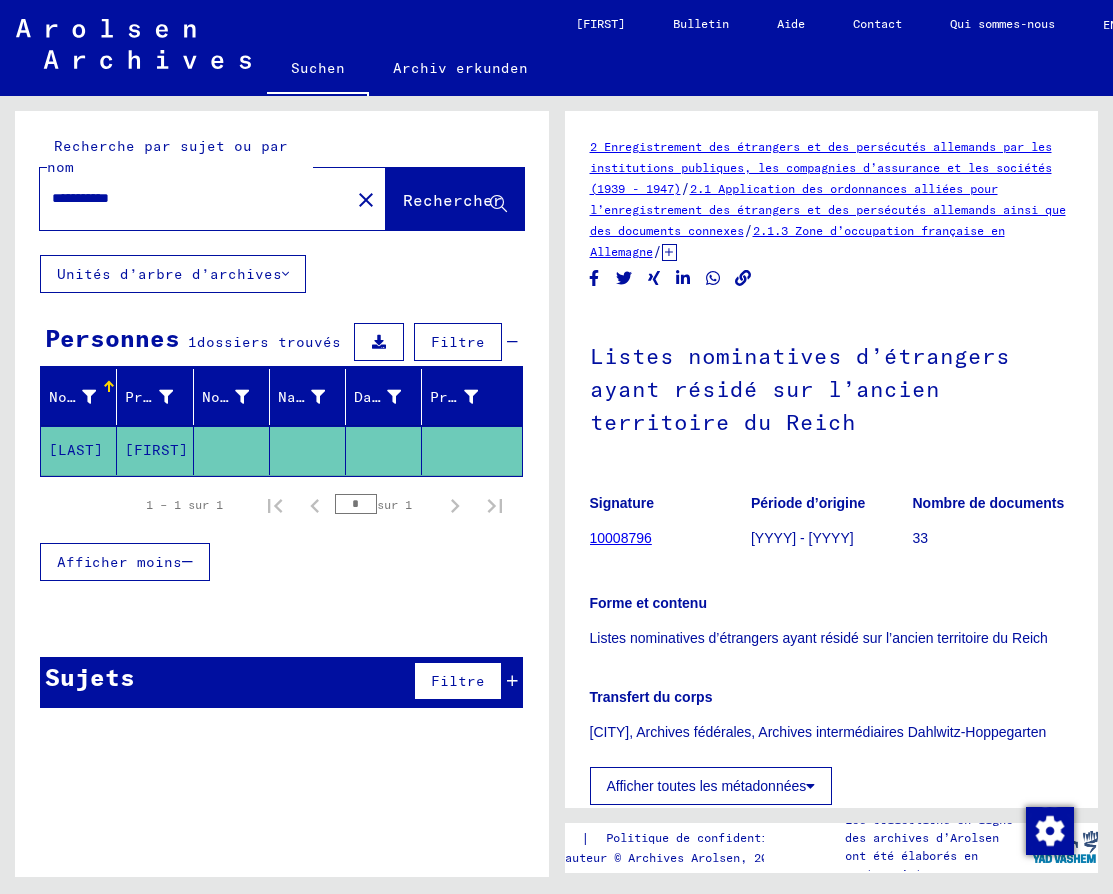 click on "10008796" 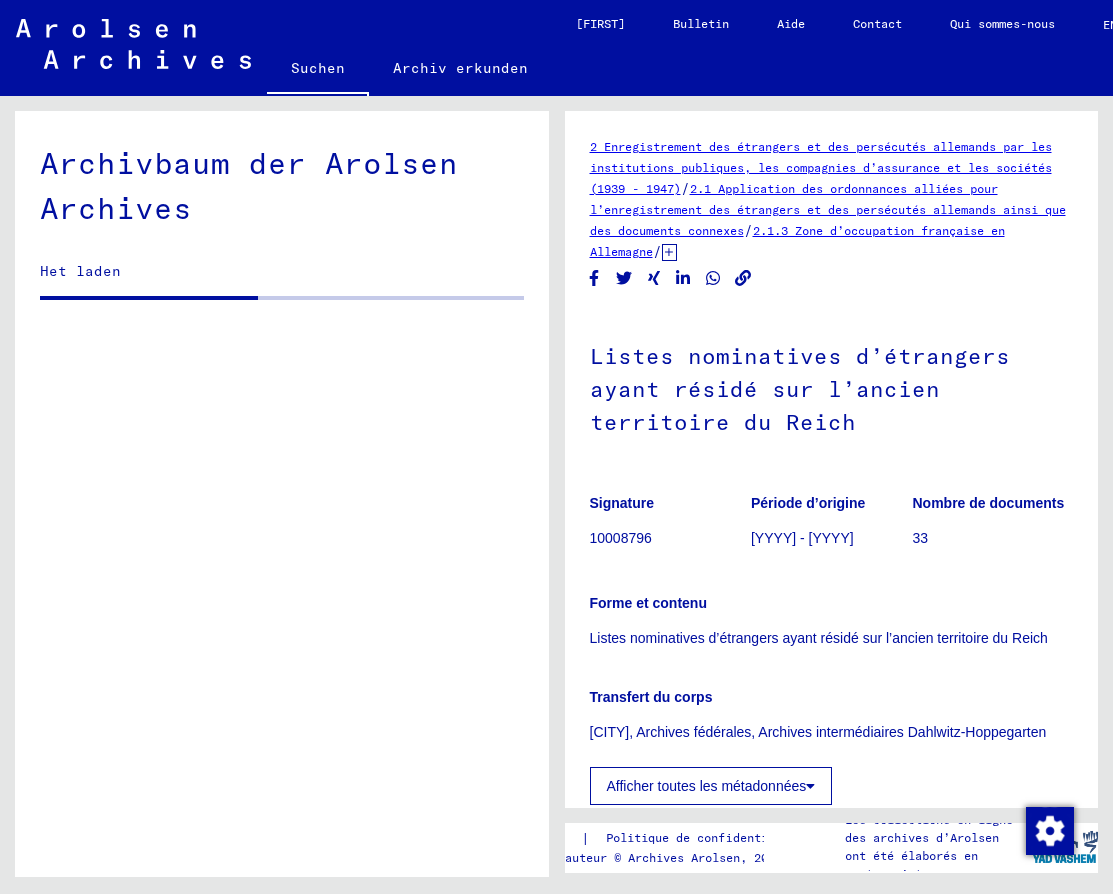 scroll, scrollTop: 1934, scrollLeft: 0, axis: vertical 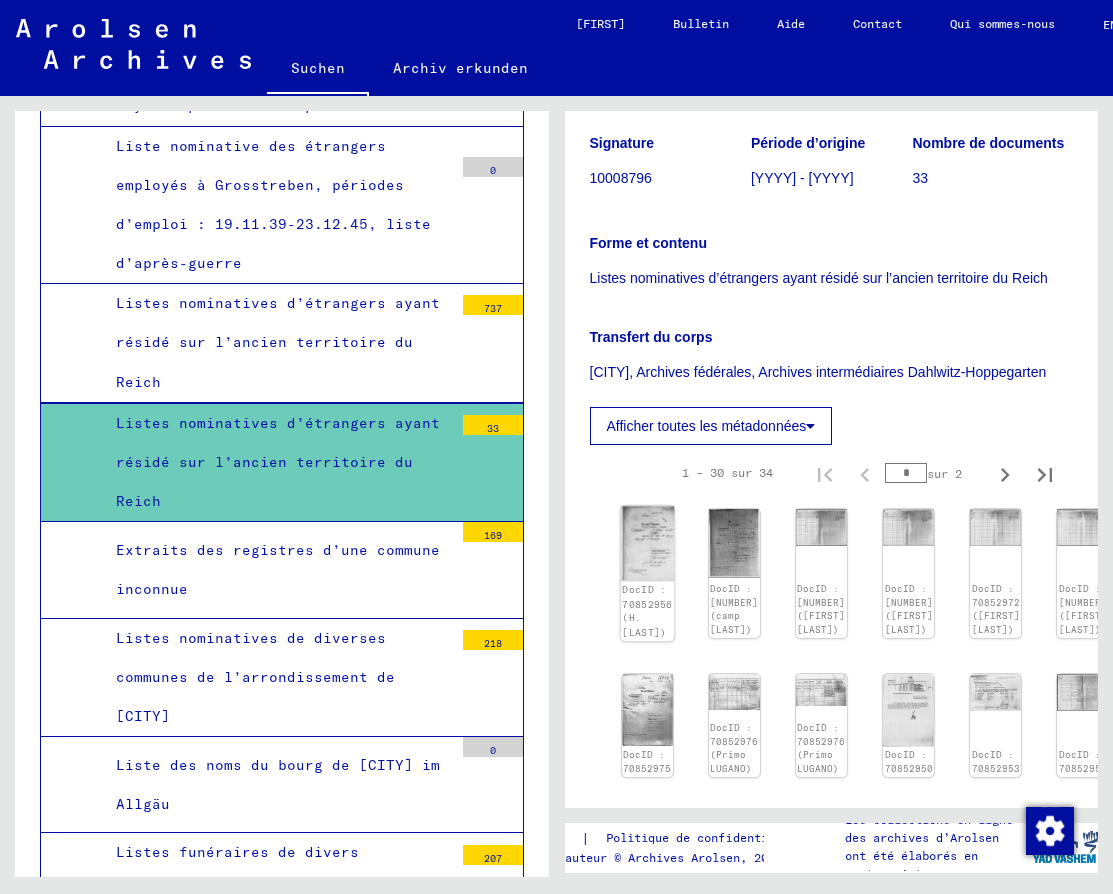 click 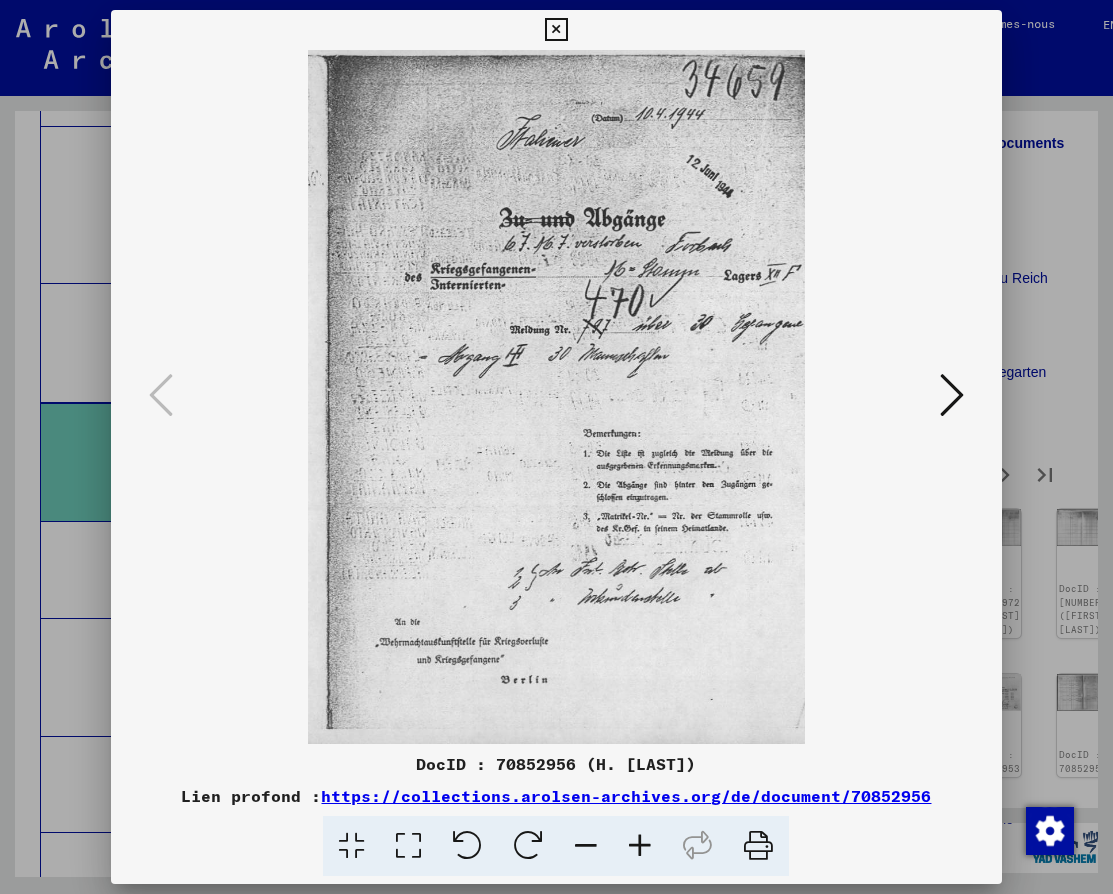 click at bounding box center [952, 395] 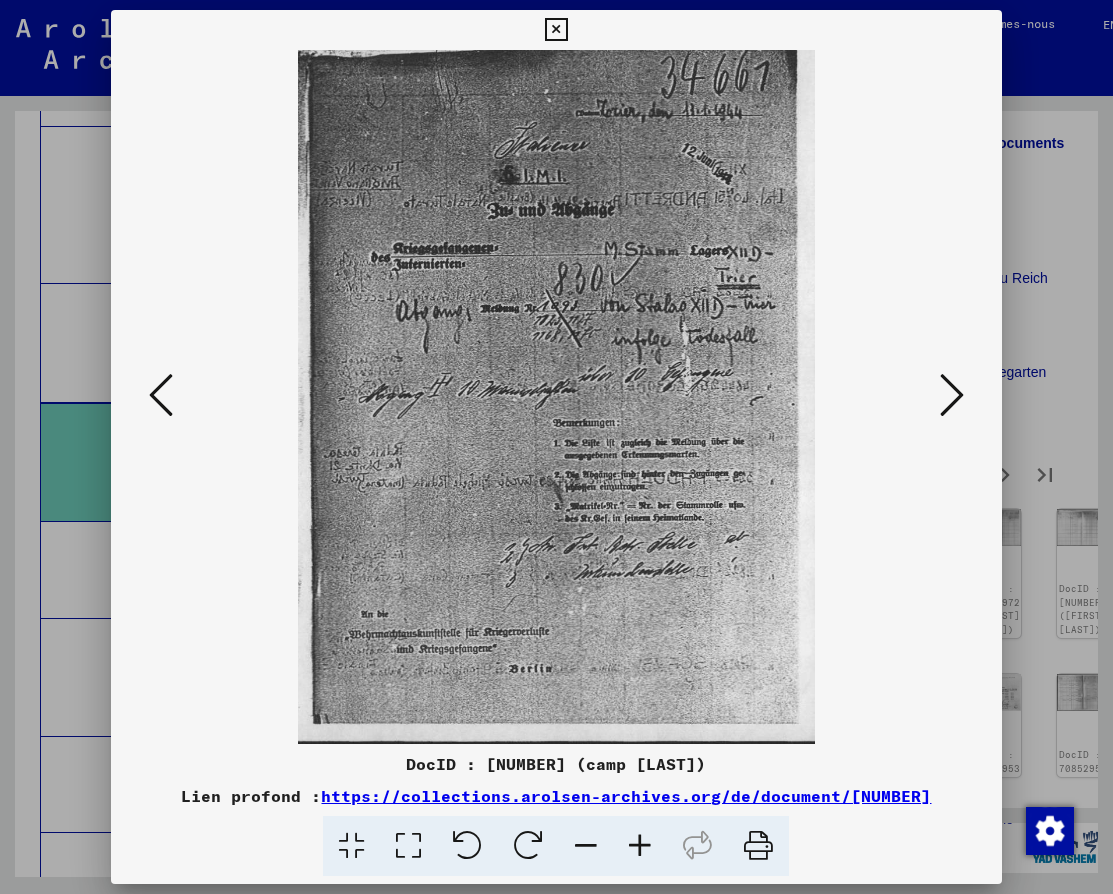 click at bounding box center (952, 395) 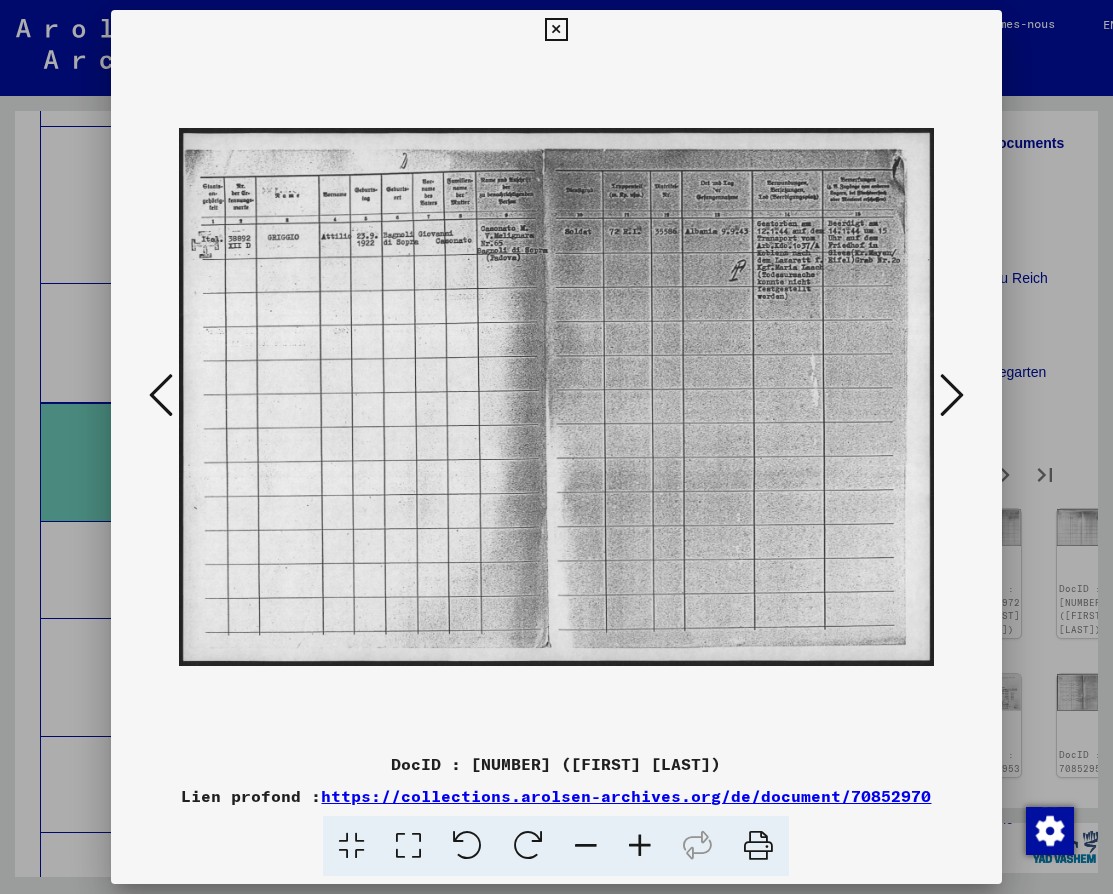 click at bounding box center (952, 395) 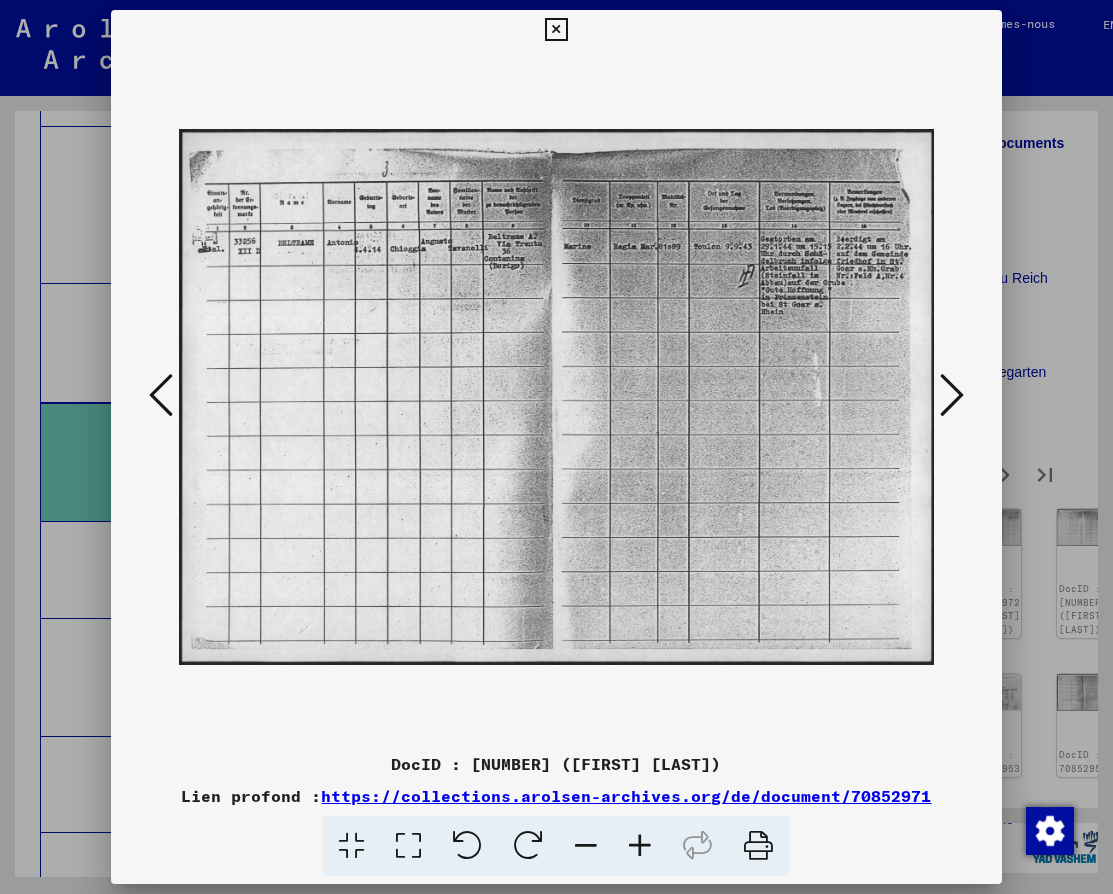 click at bounding box center (952, 395) 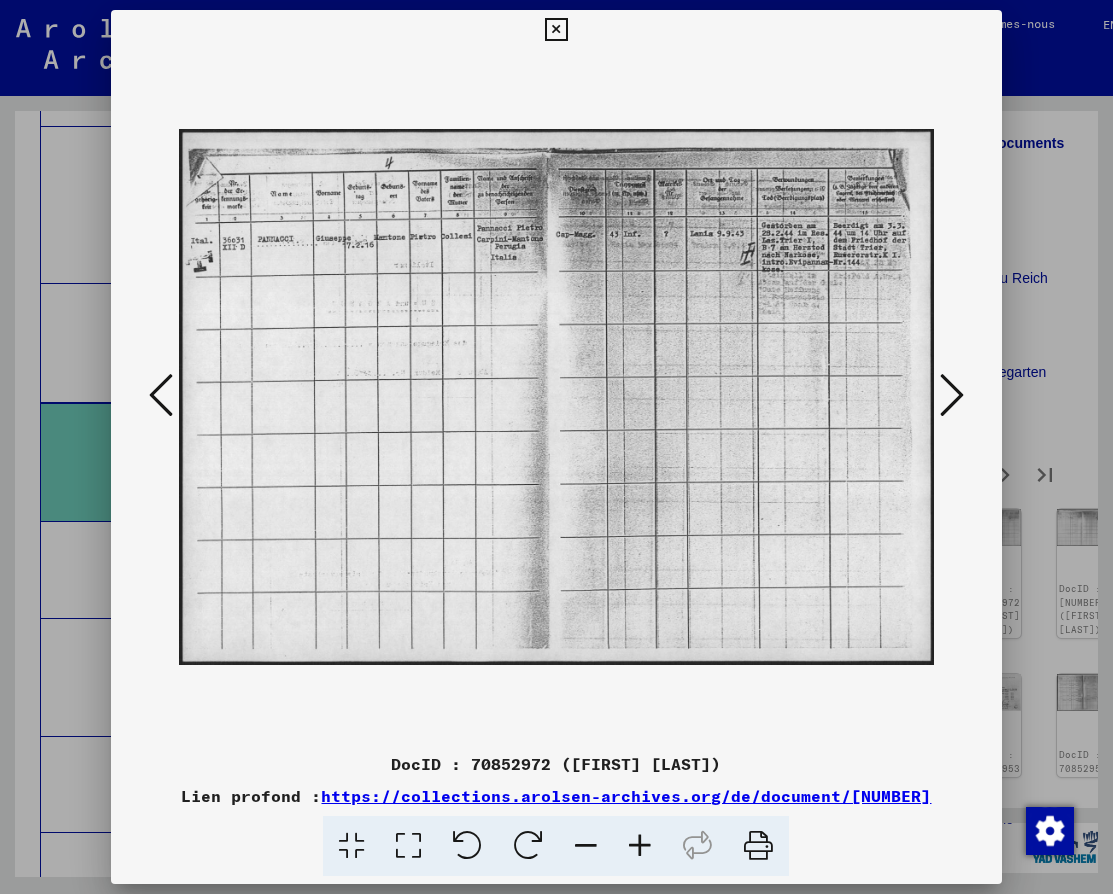 click at bounding box center (952, 395) 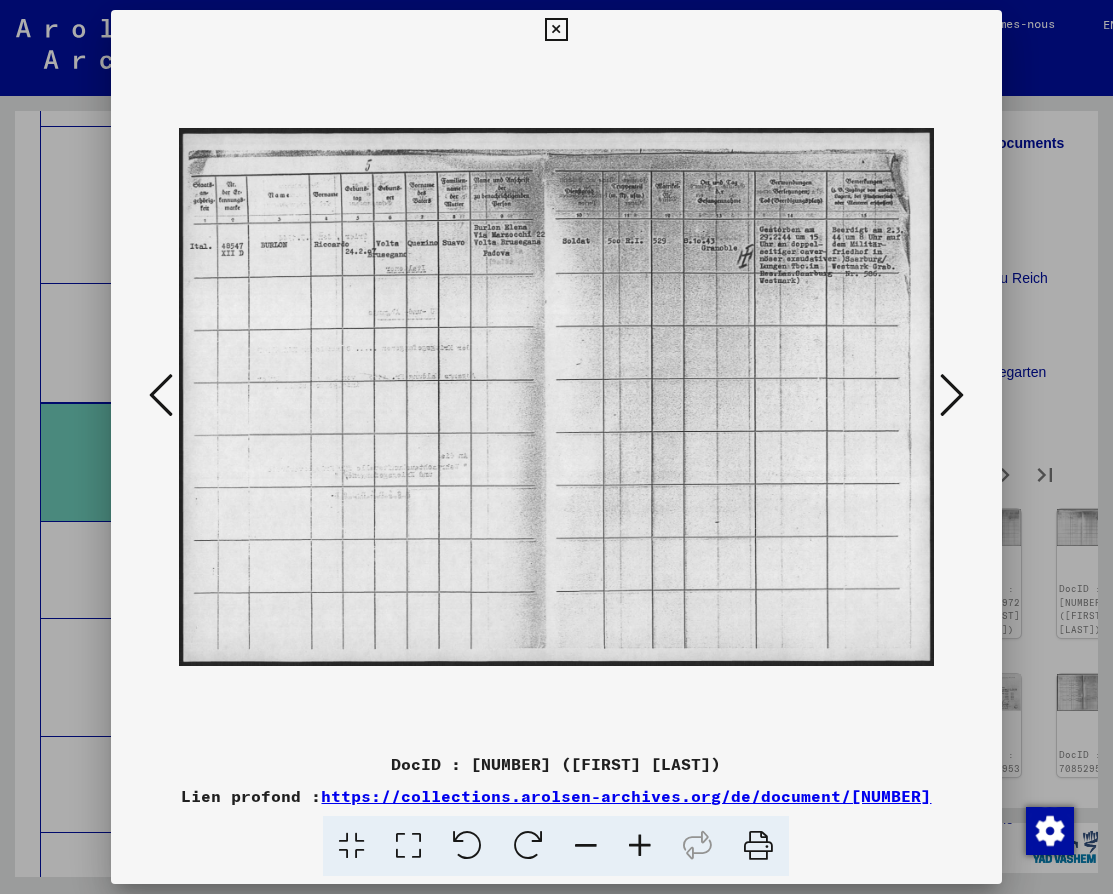 click at bounding box center (952, 395) 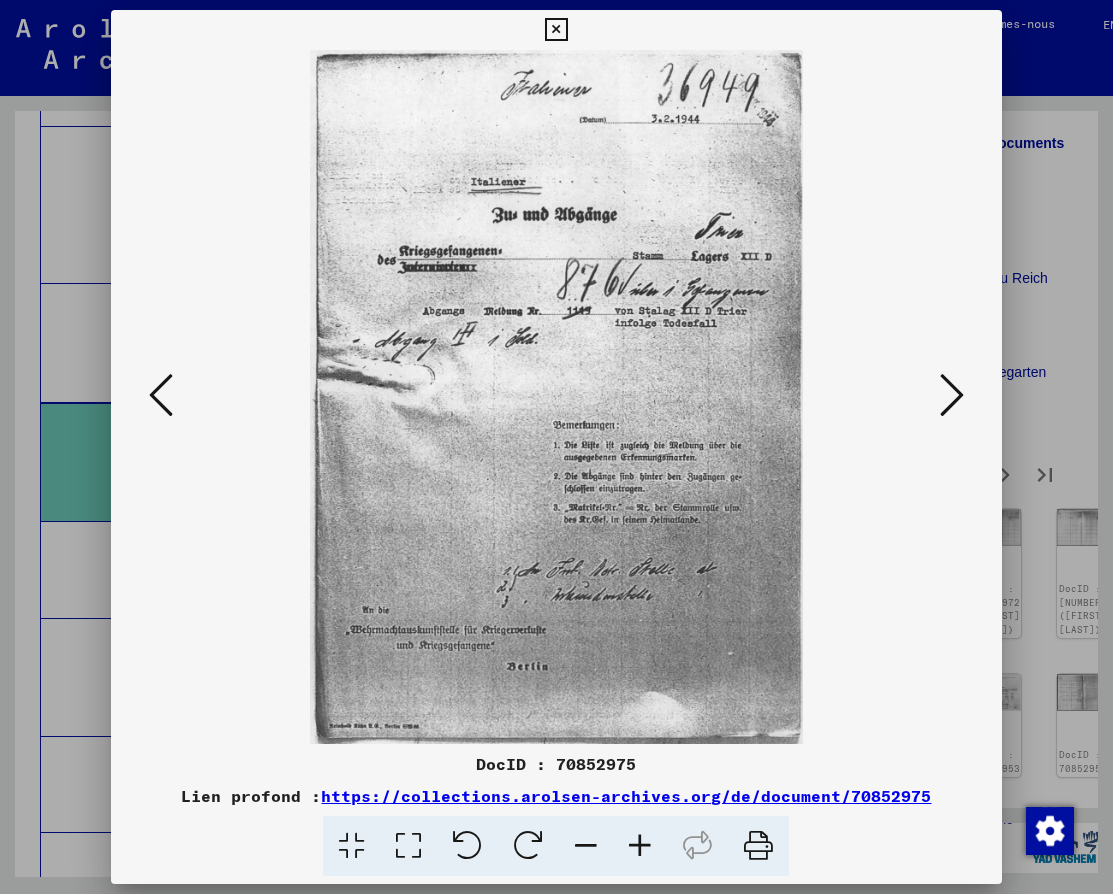 click at bounding box center [952, 395] 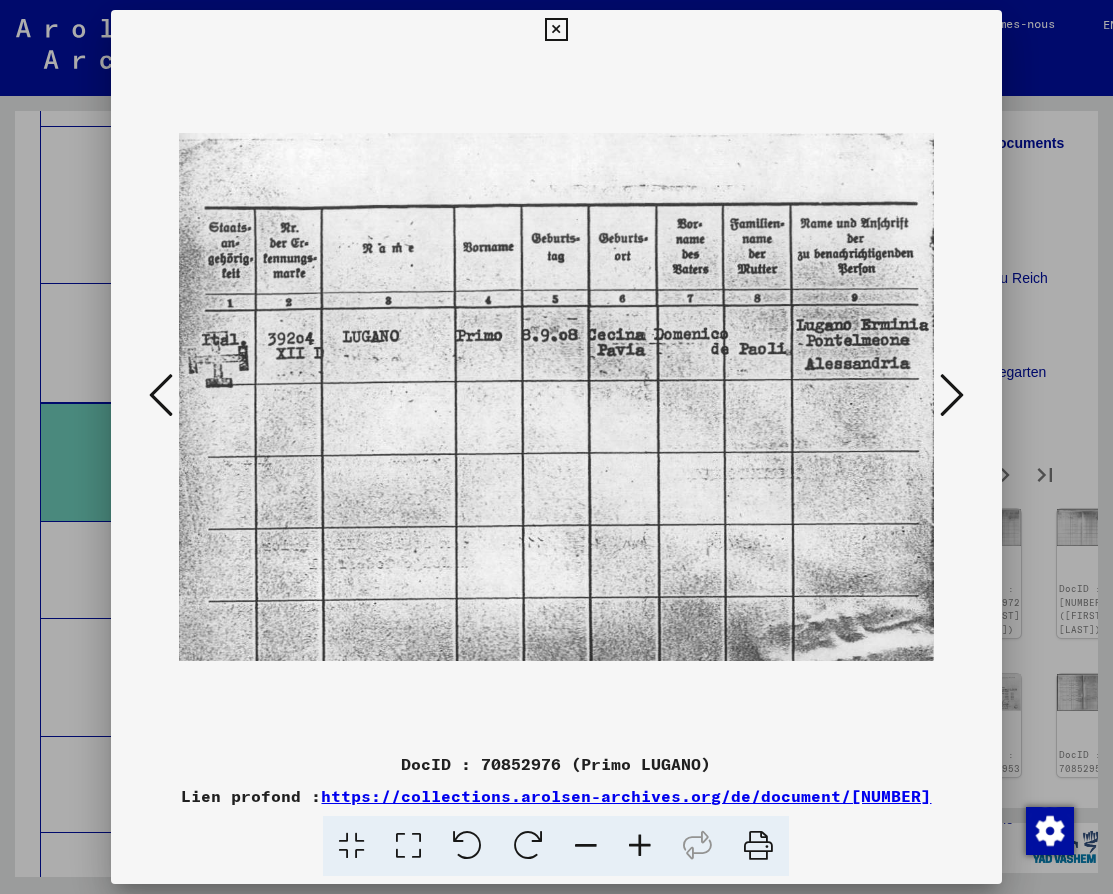 click at bounding box center (952, 395) 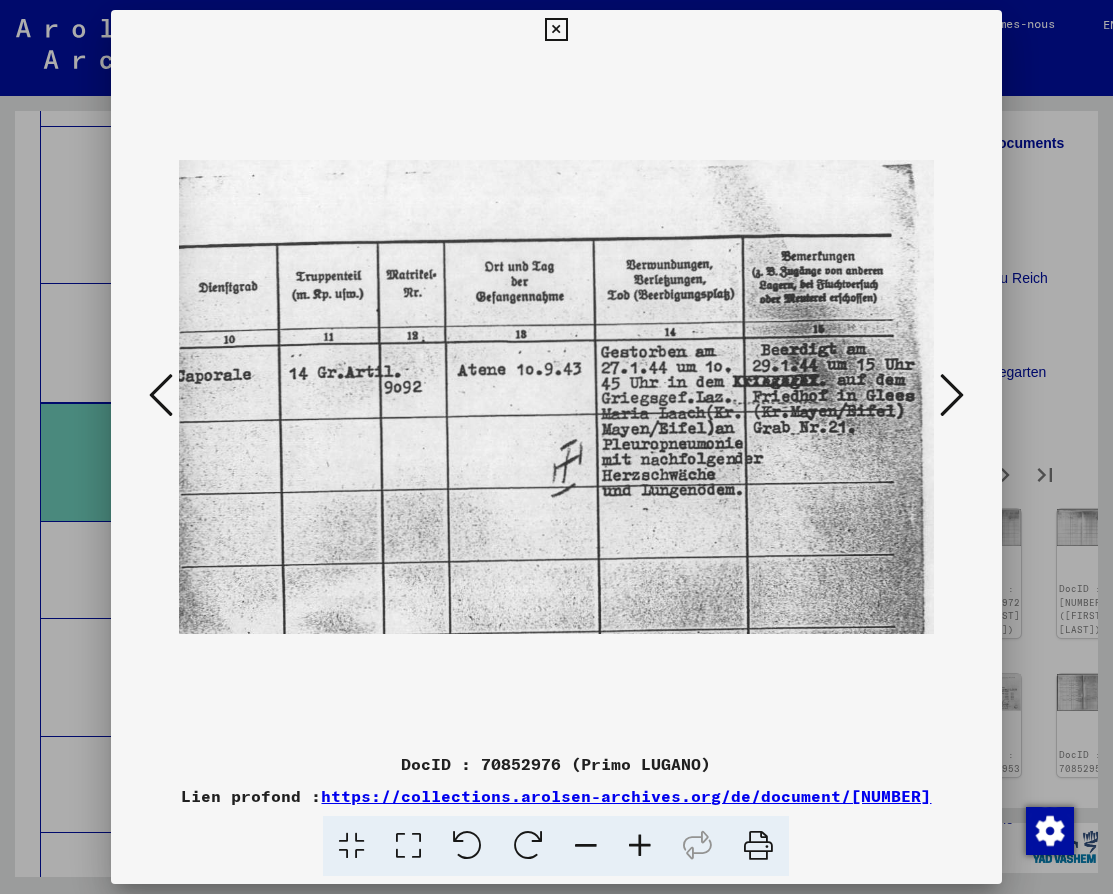 click at bounding box center [952, 395] 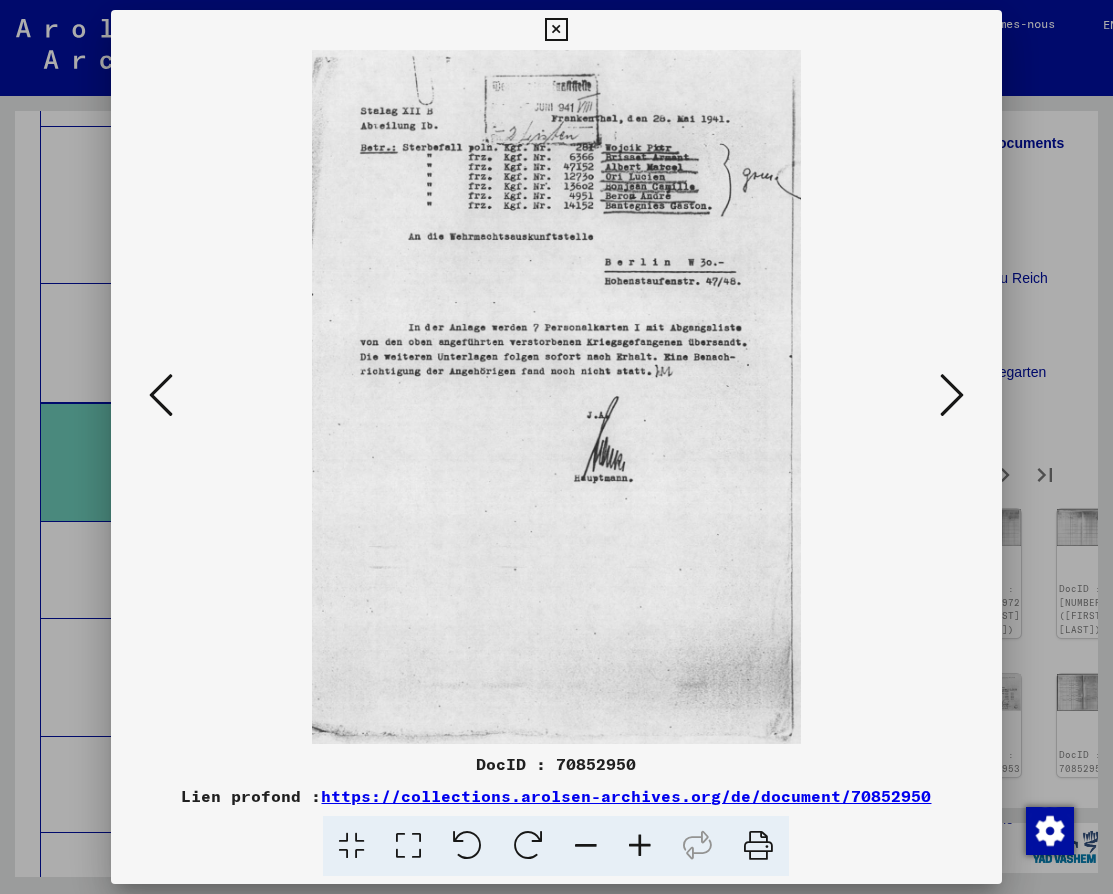 click at bounding box center (952, 395) 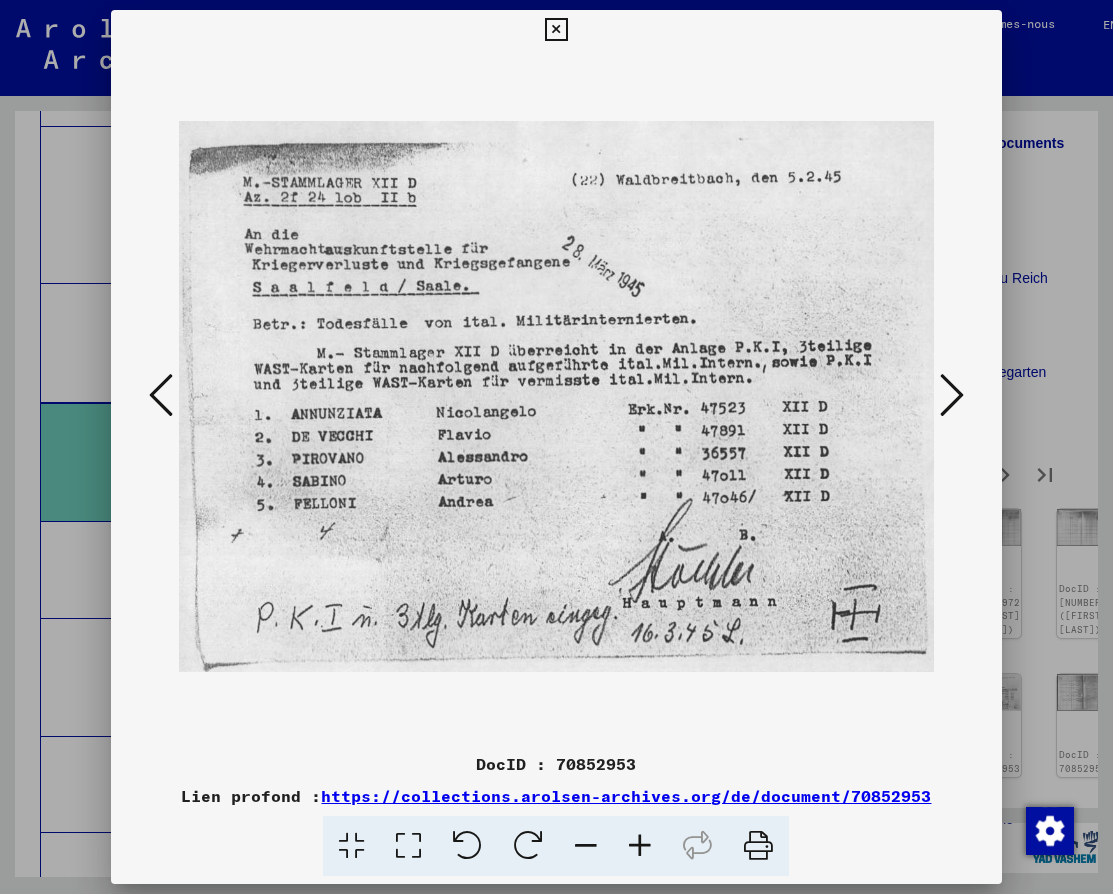 click at bounding box center (952, 395) 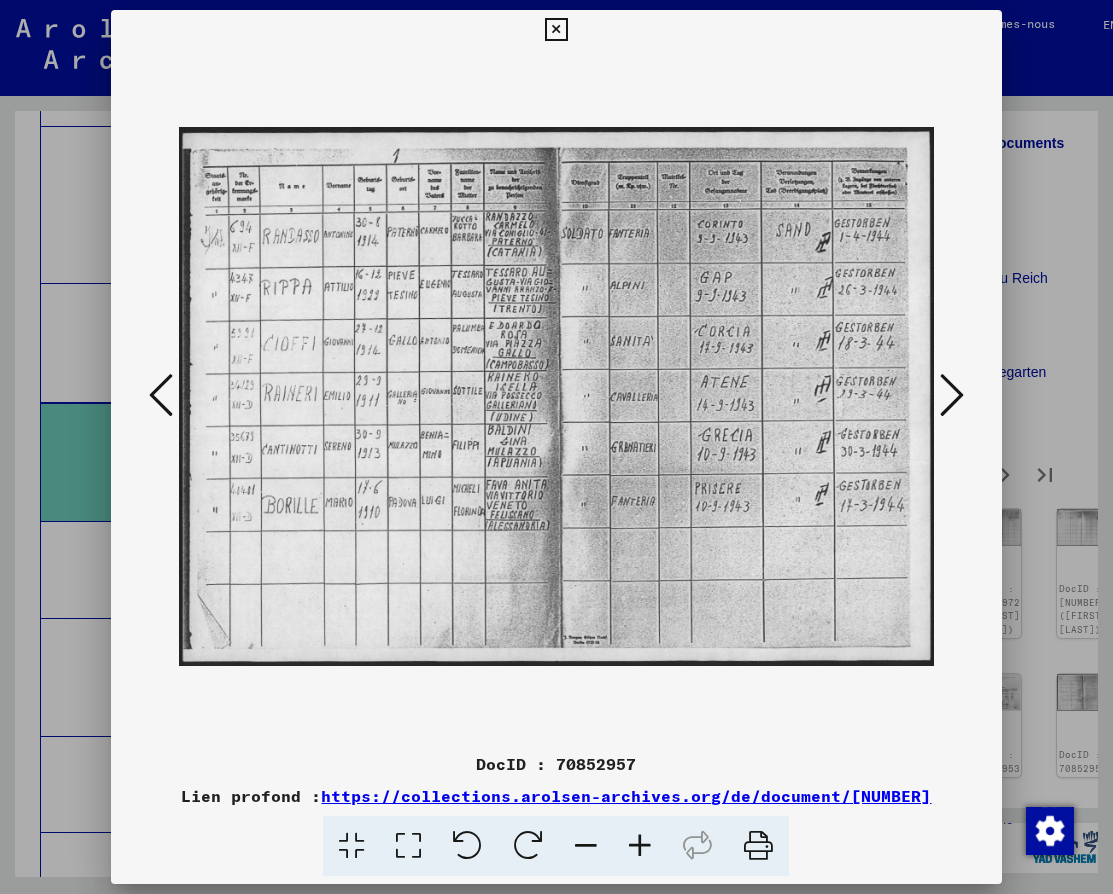 click at bounding box center (952, 395) 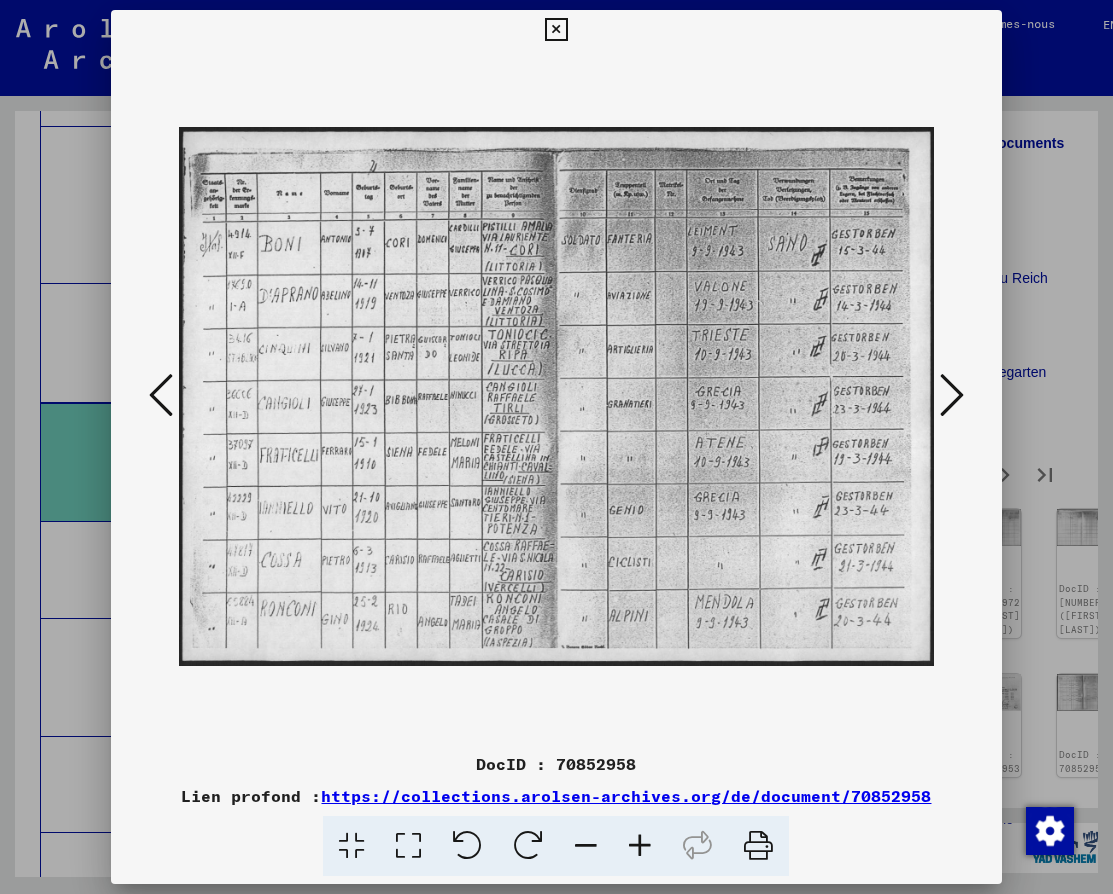 click at bounding box center (952, 395) 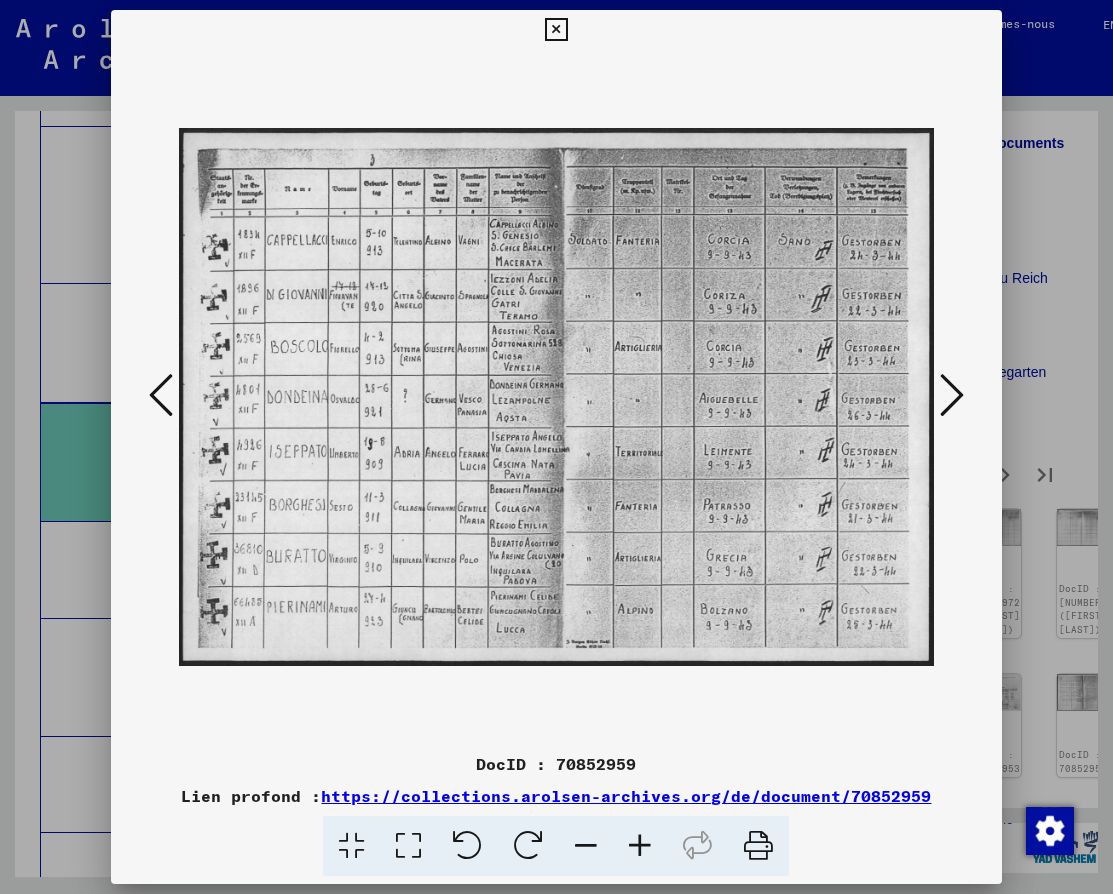 click at bounding box center [952, 395] 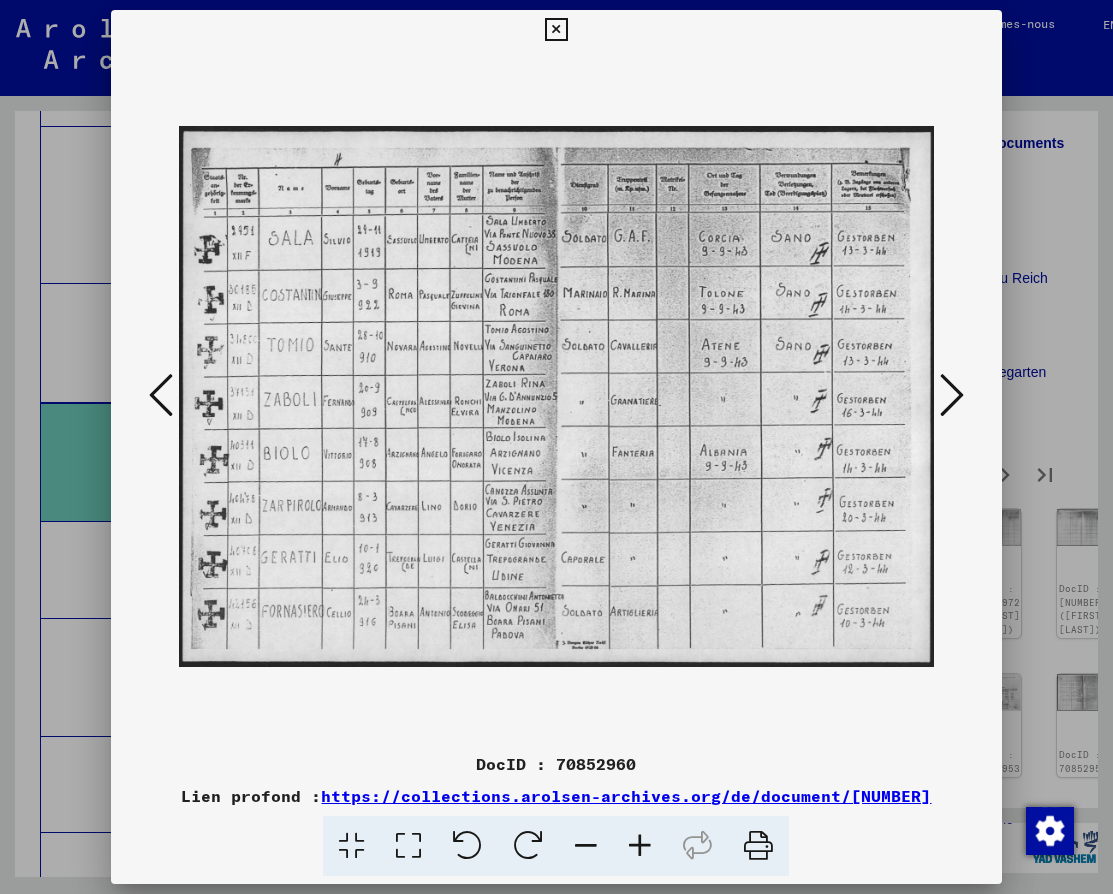click at bounding box center [952, 395] 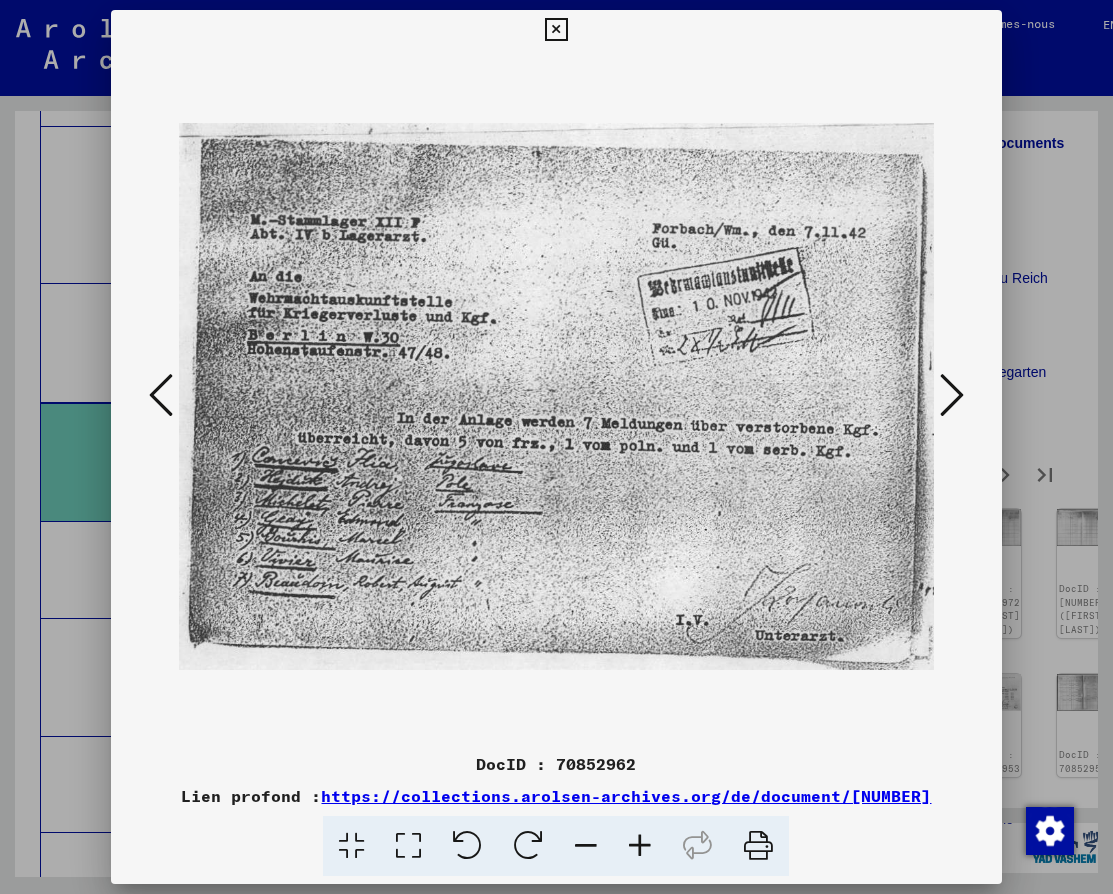 click at bounding box center [952, 395] 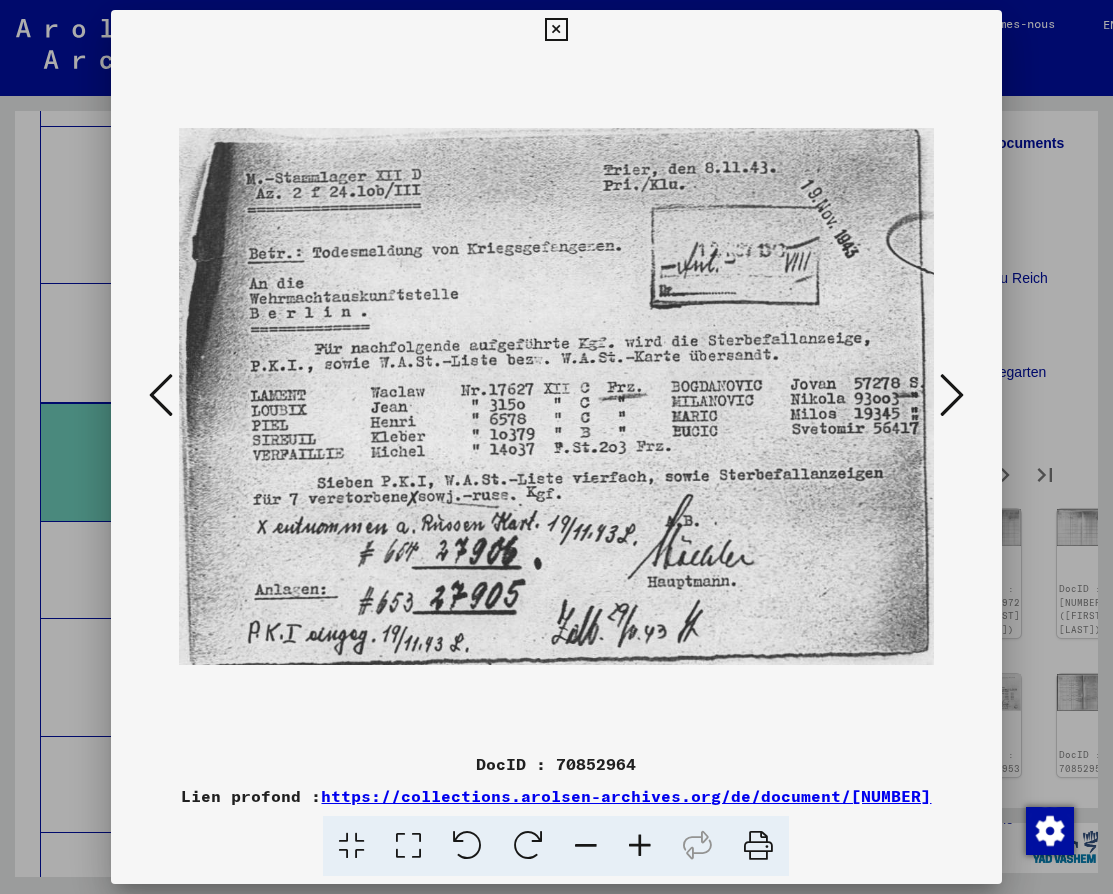 click at bounding box center [952, 395] 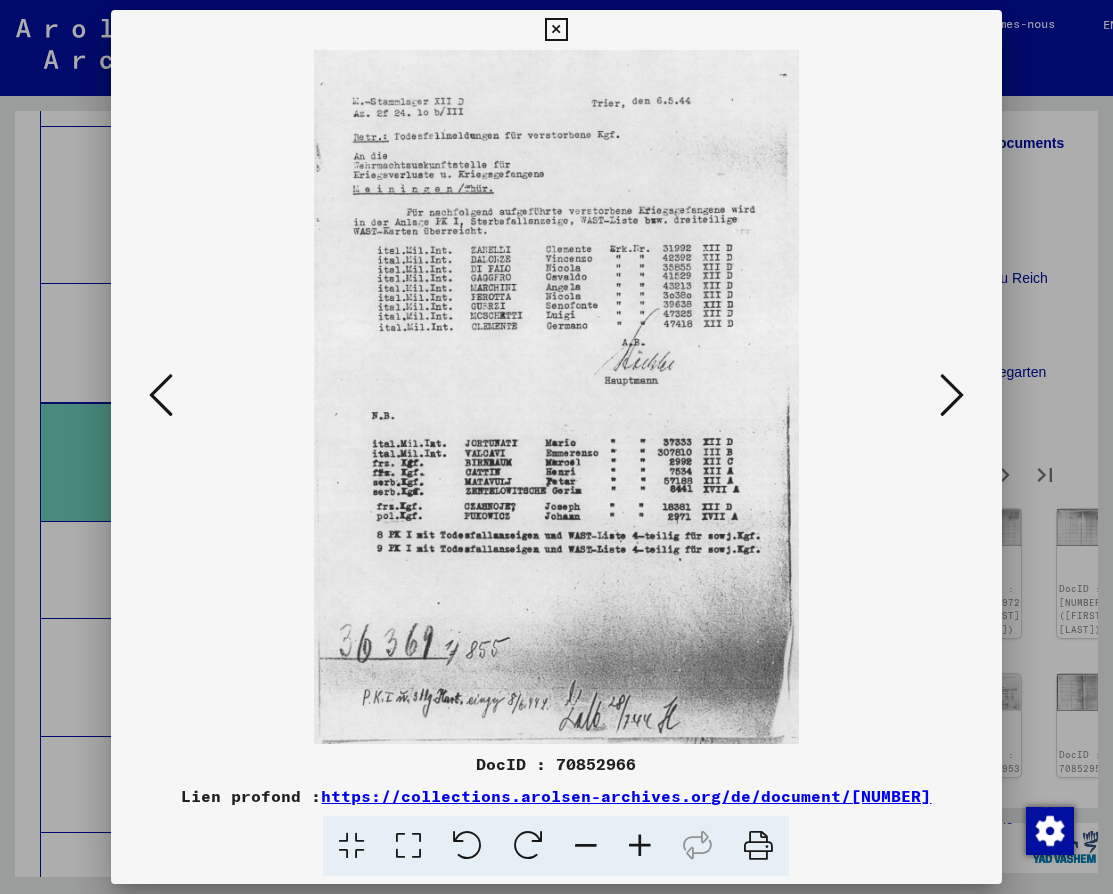 click at bounding box center [952, 395] 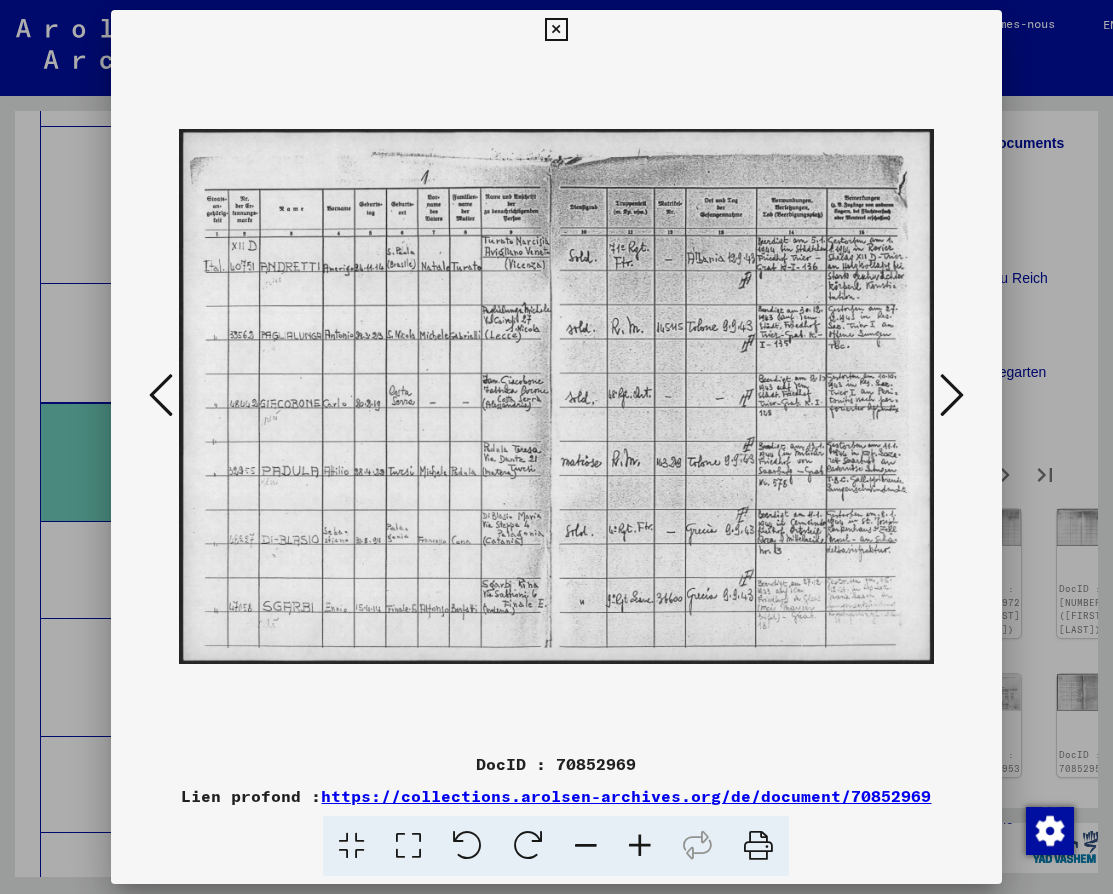 click at bounding box center [952, 395] 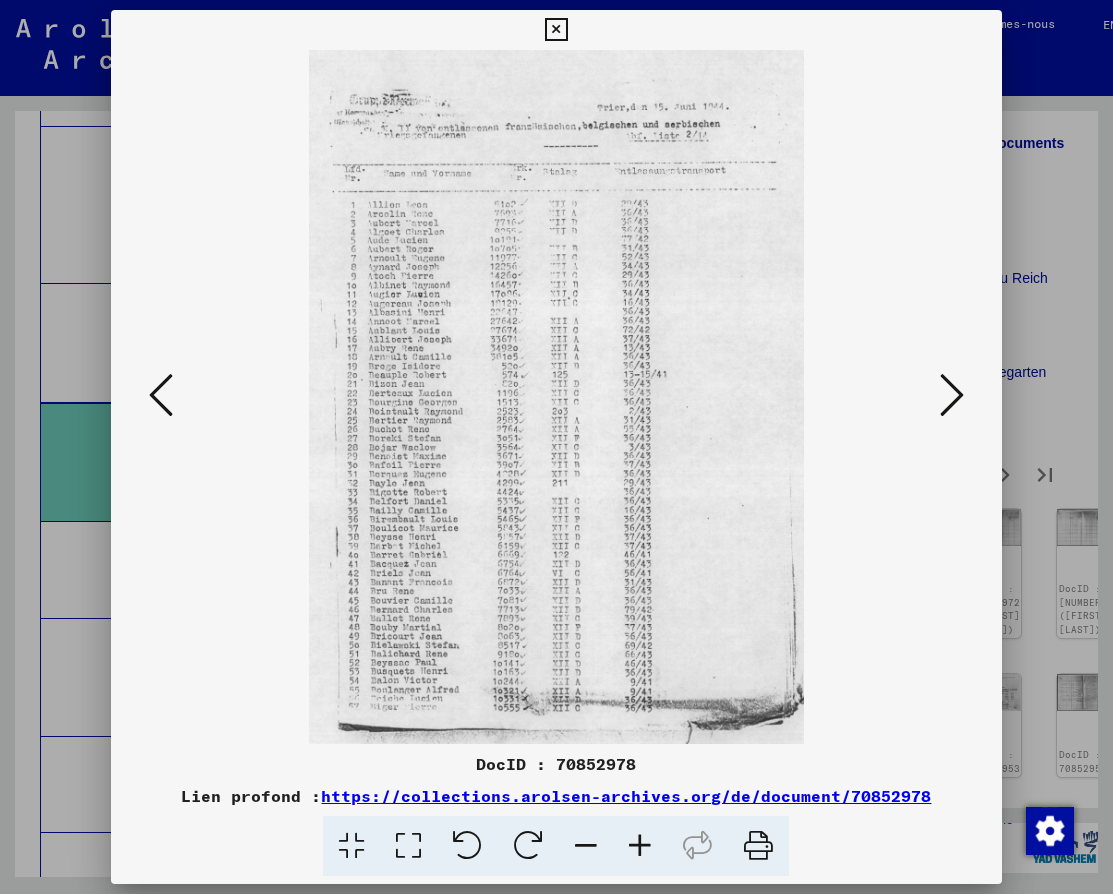 click at bounding box center [952, 395] 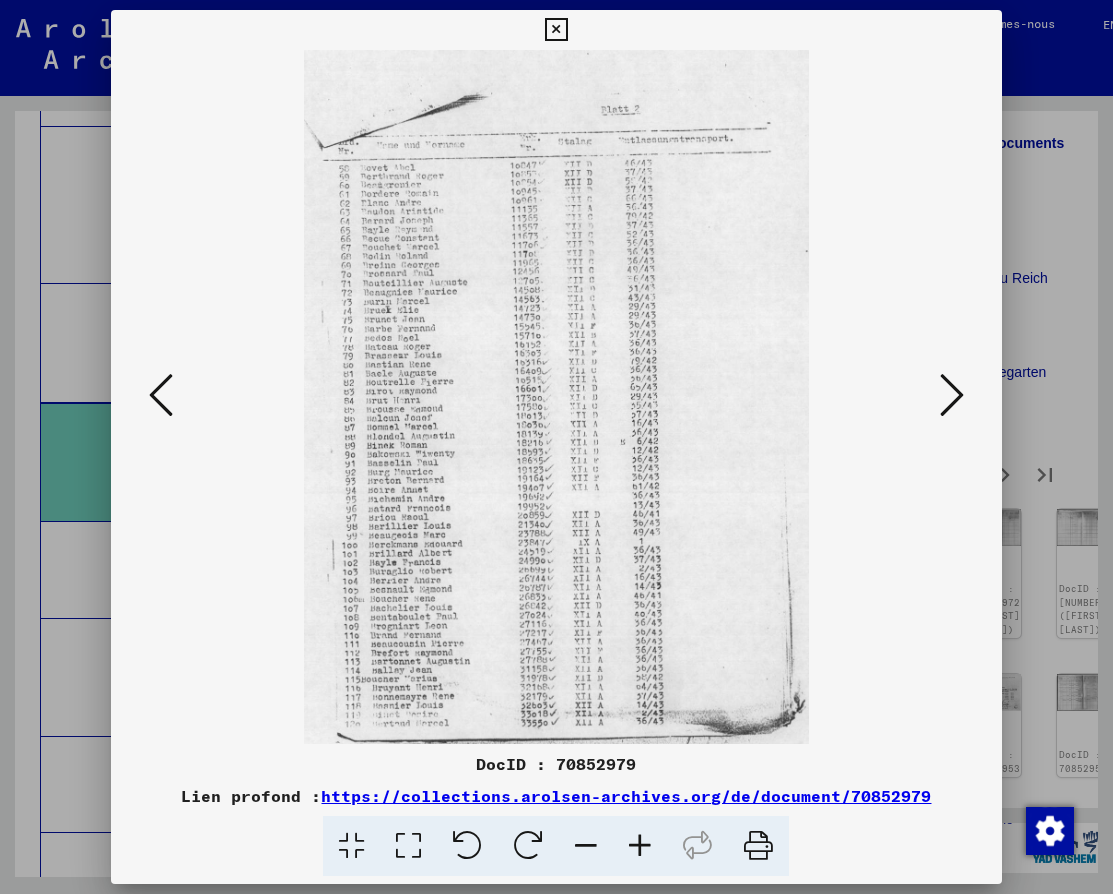 click at bounding box center [952, 395] 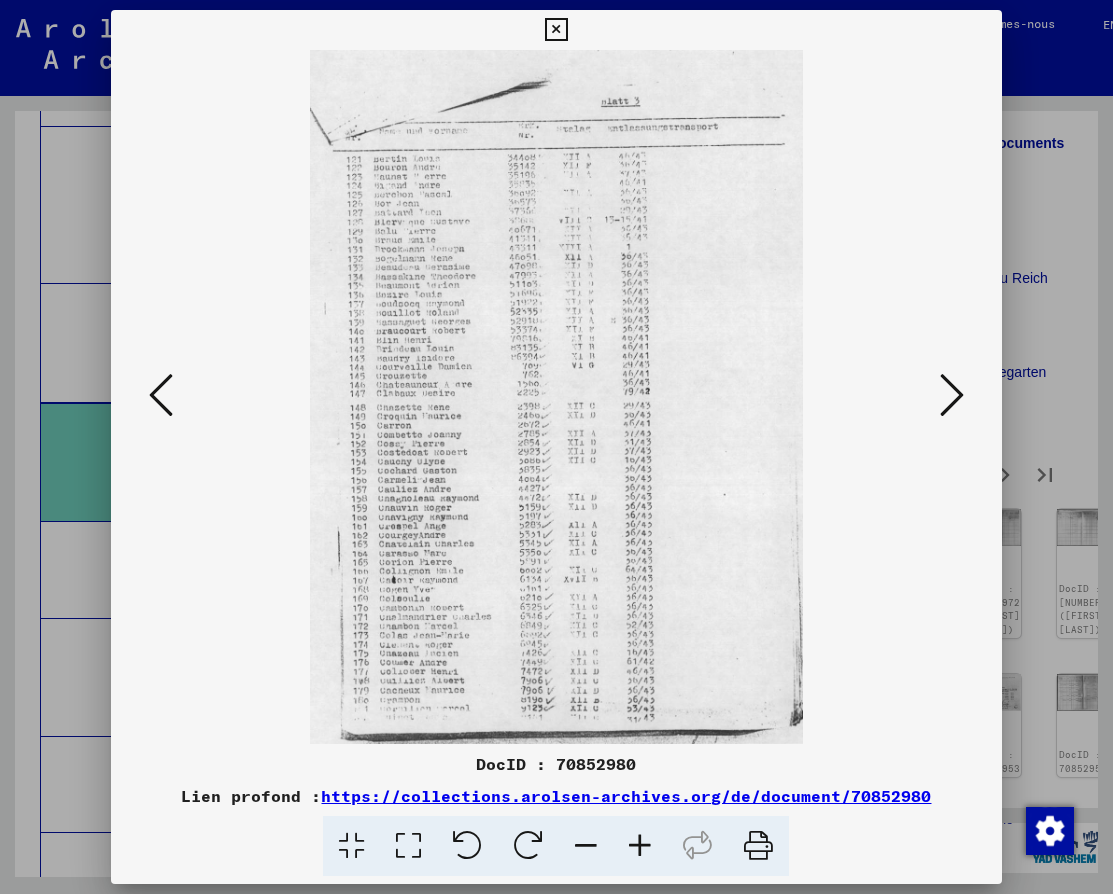 click at bounding box center [952, 395] 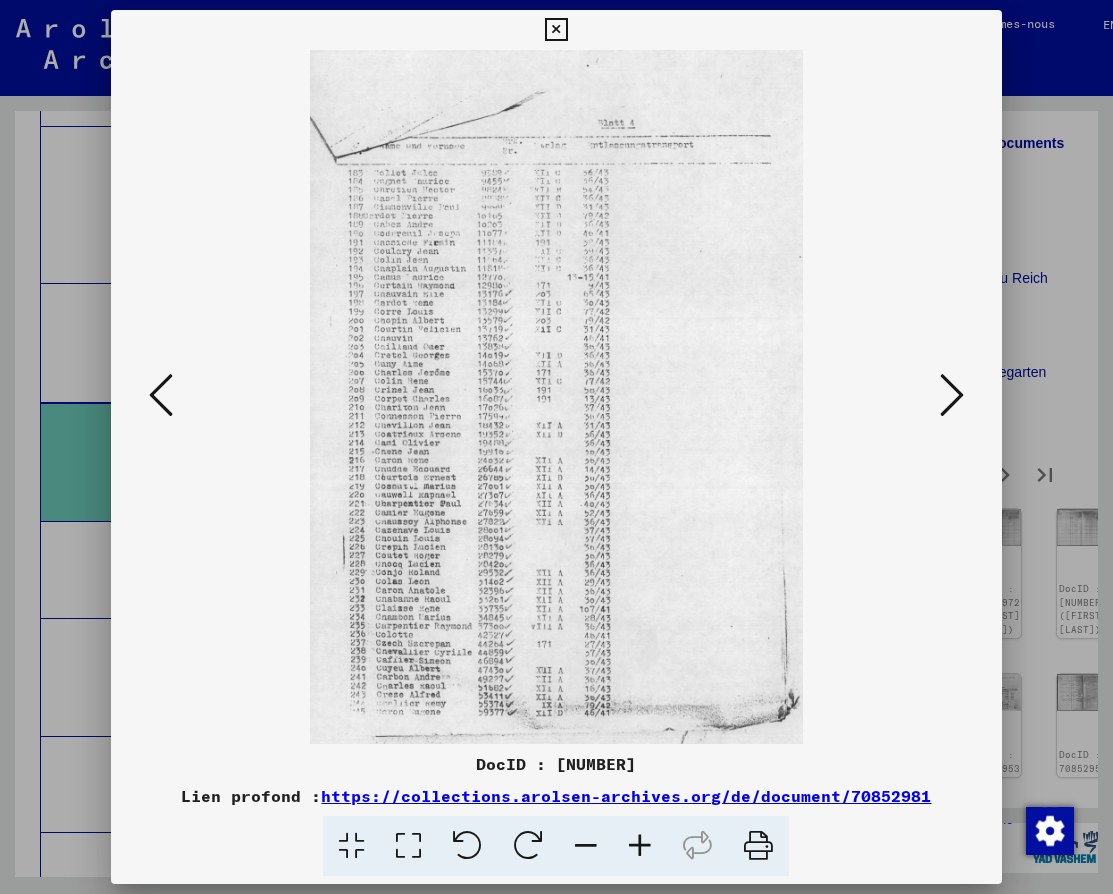 click at bounding box center (952, 395) 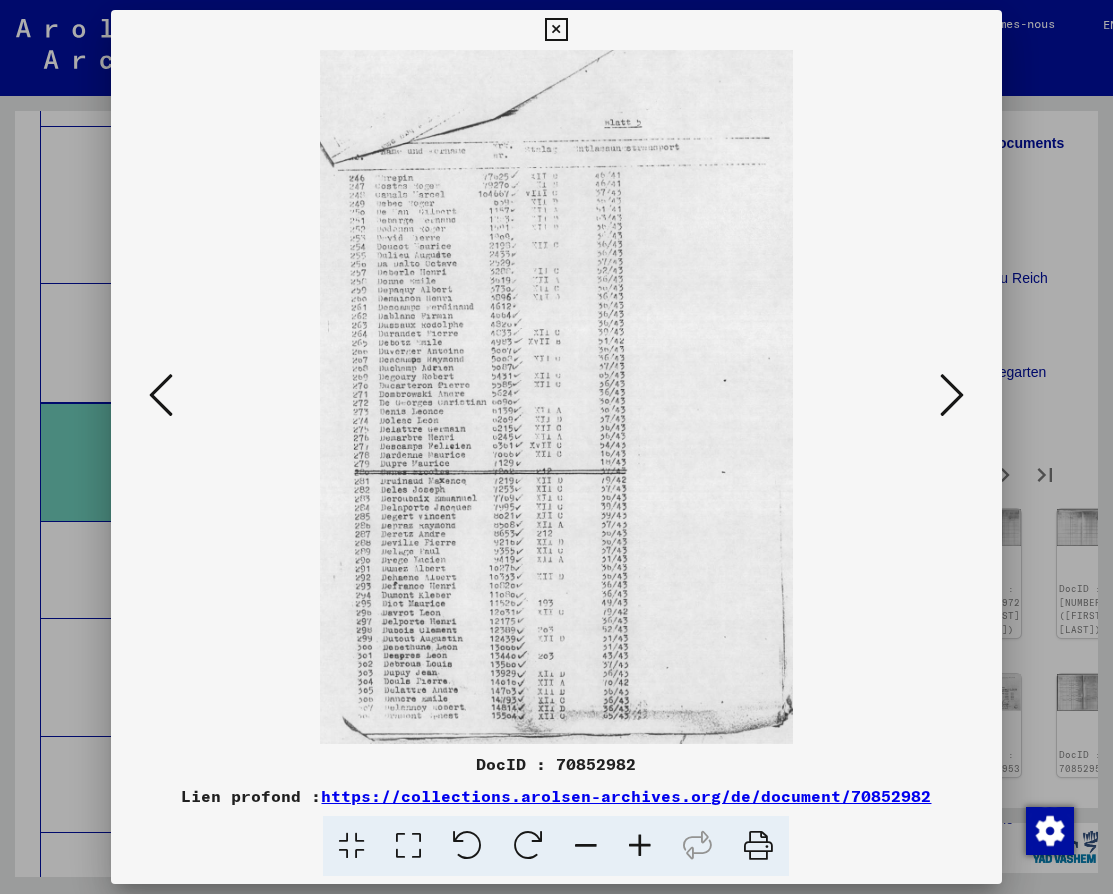 click at bounding box center (161, 395) 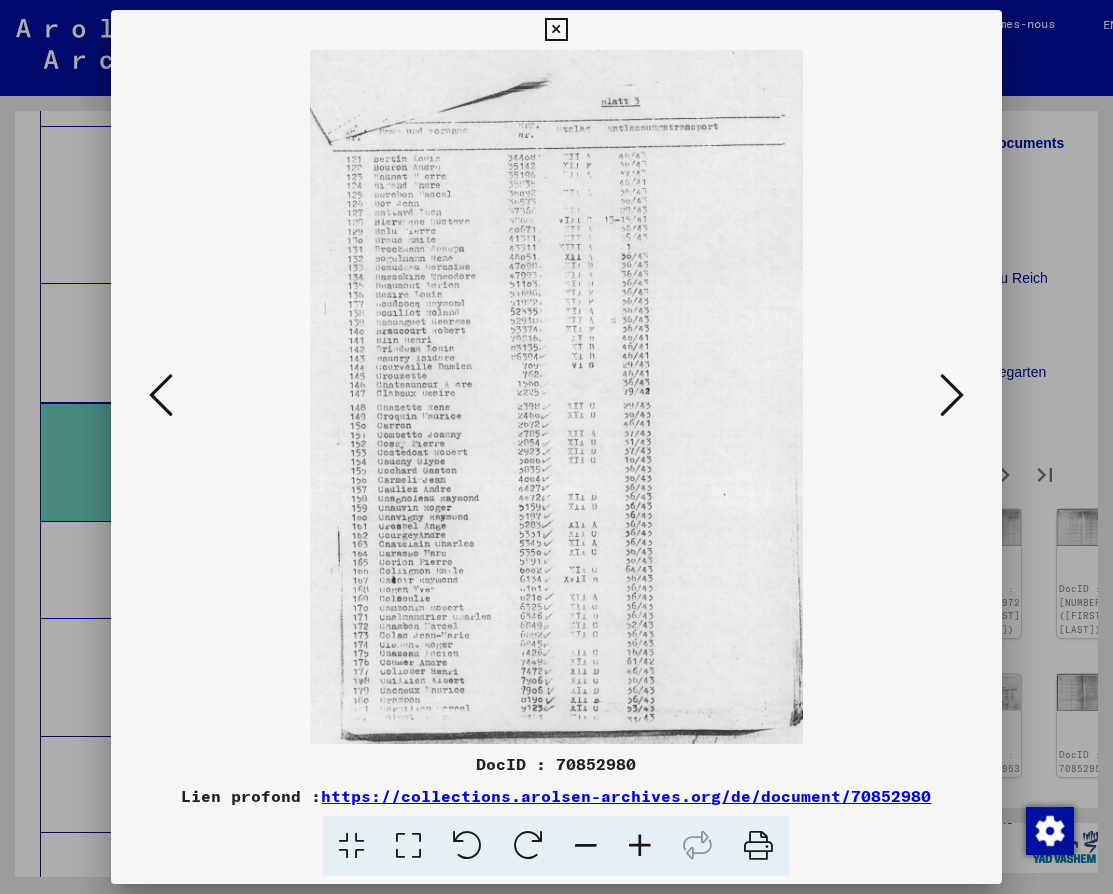 click at bounding box center [161, 395] 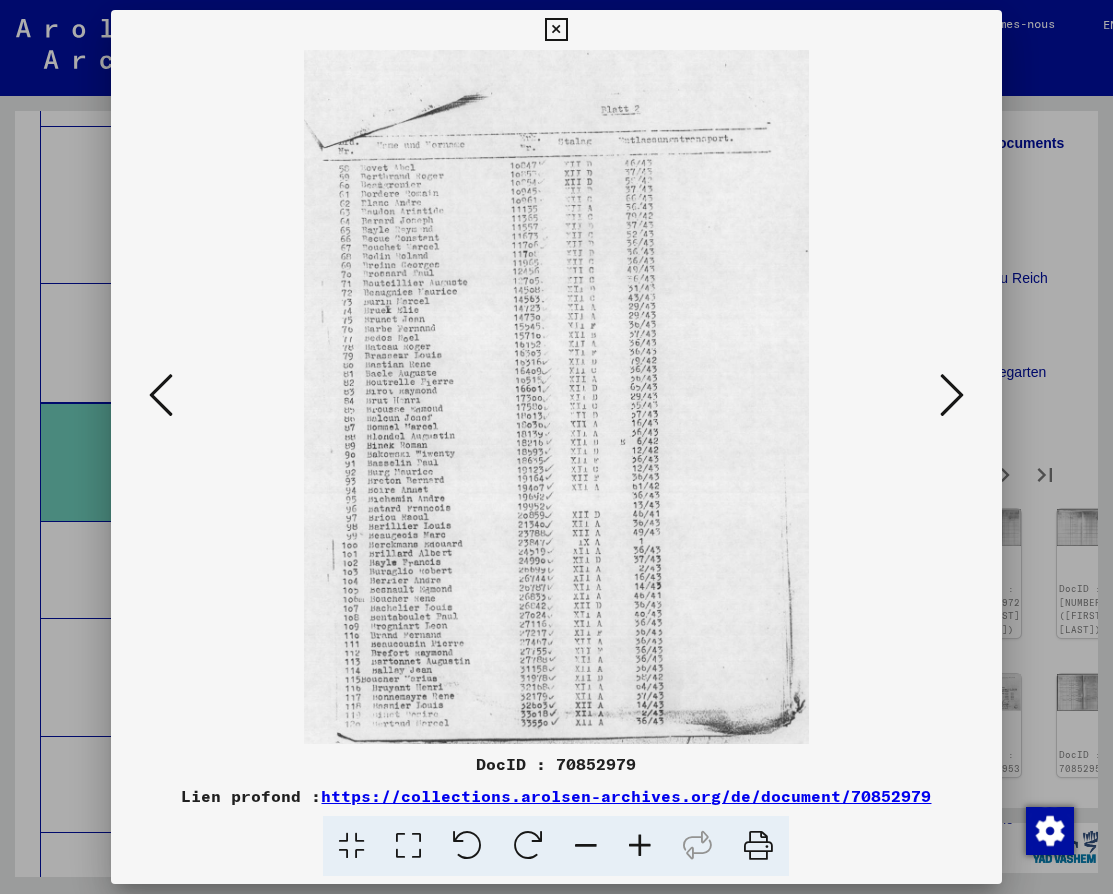 click at bounding box center (161, 395) 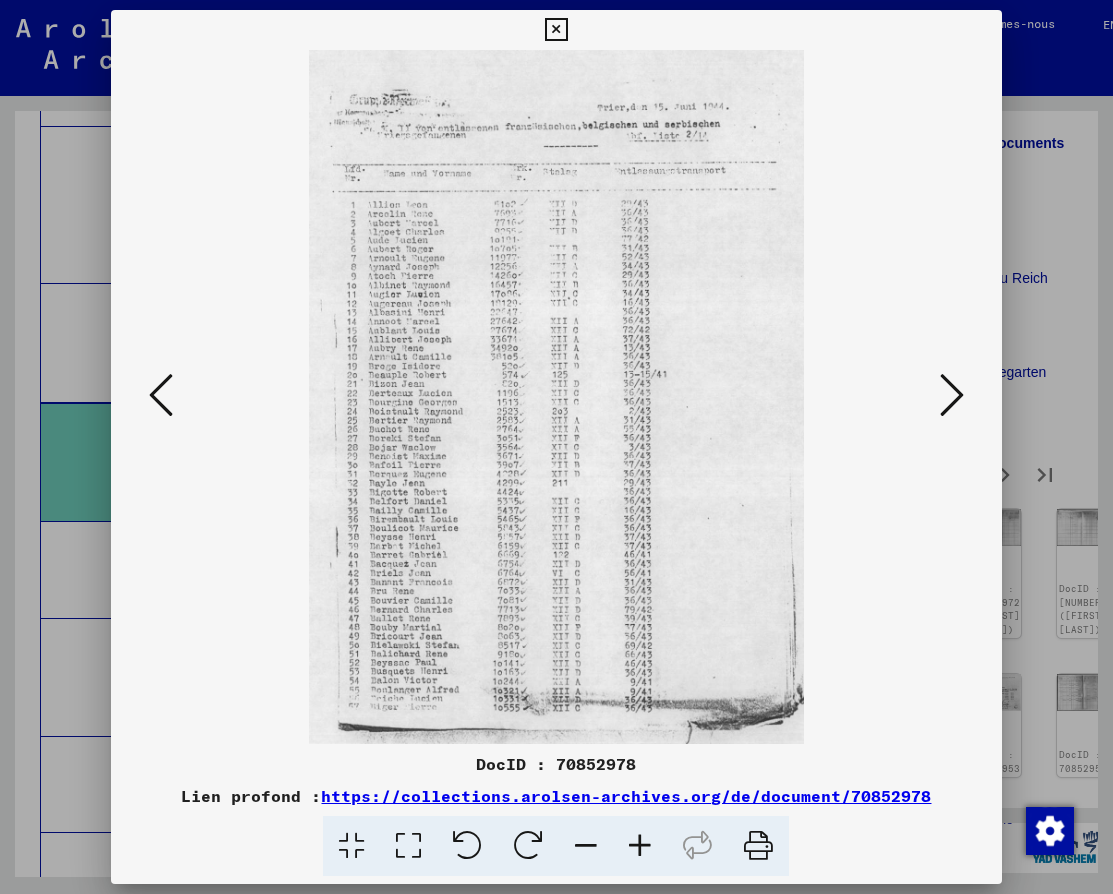 click at bounding box center (161, 395) 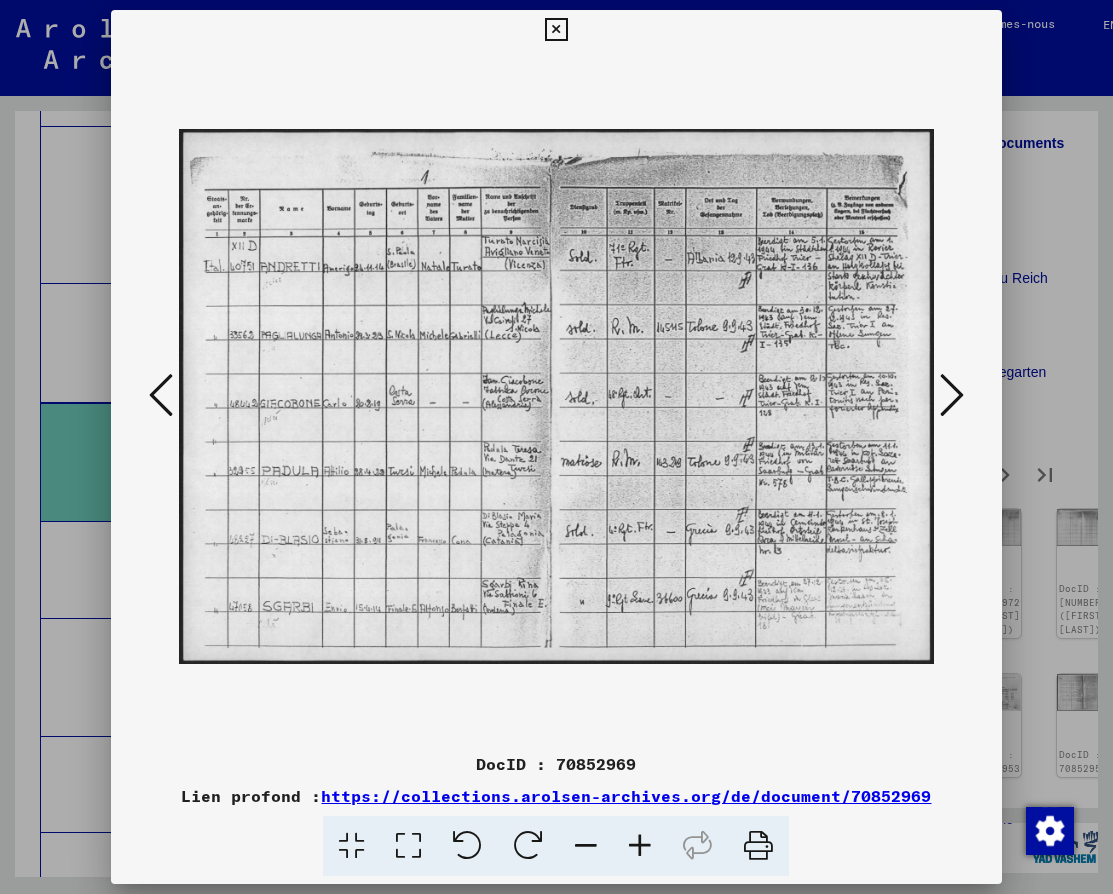 click at bounding box center [161, 395] 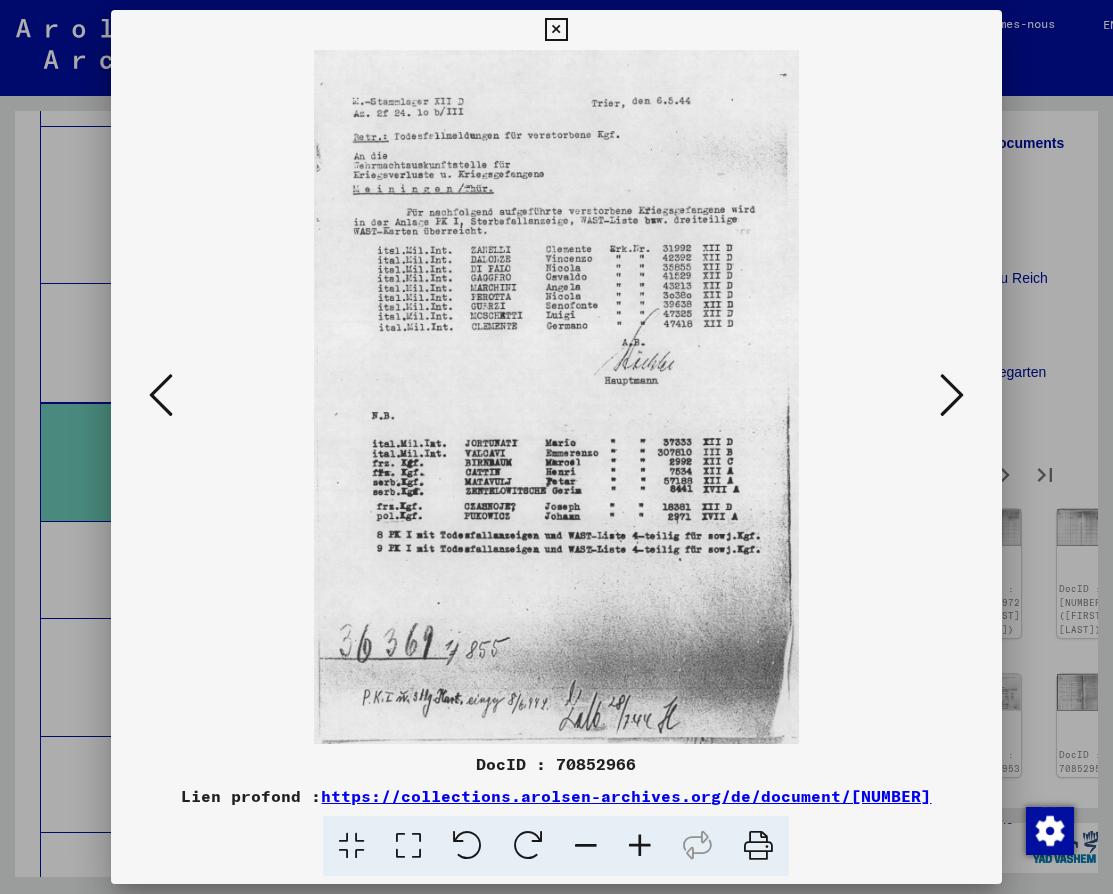 click at bounding box center [161, 395] 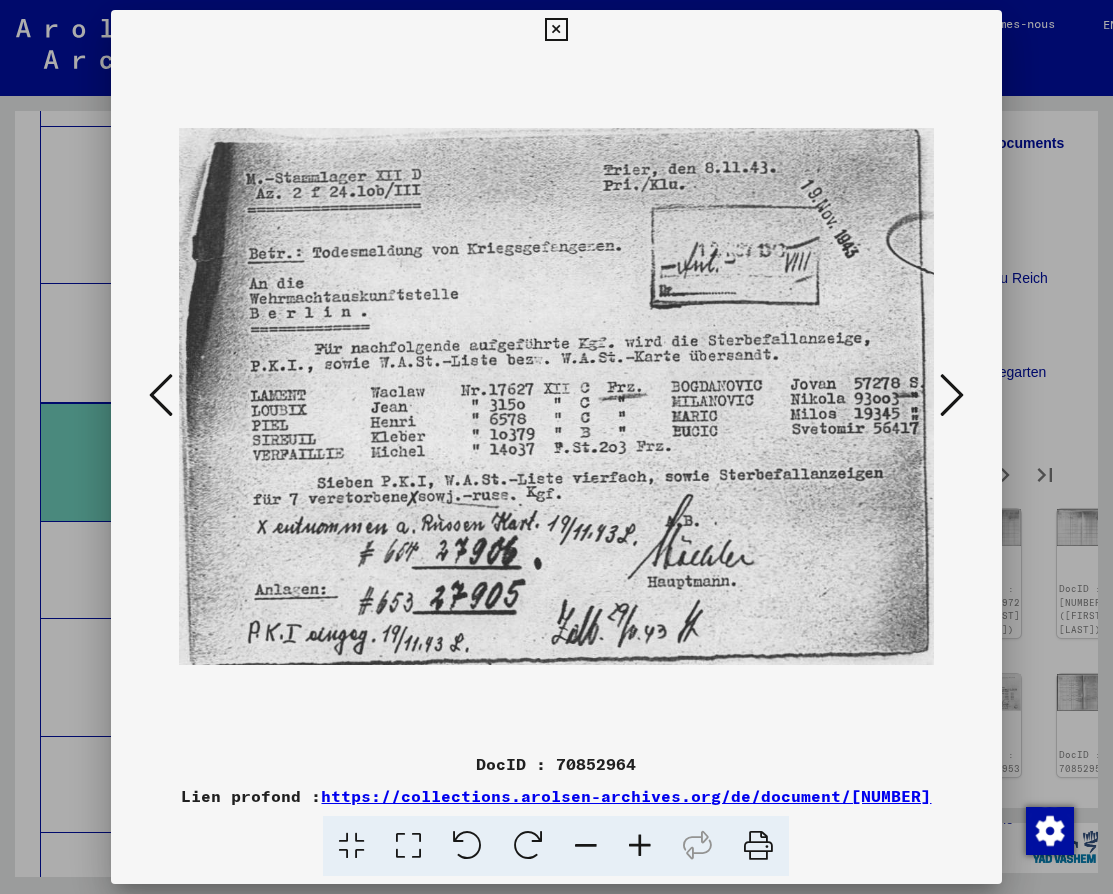 click at bounding box center [161, 396] 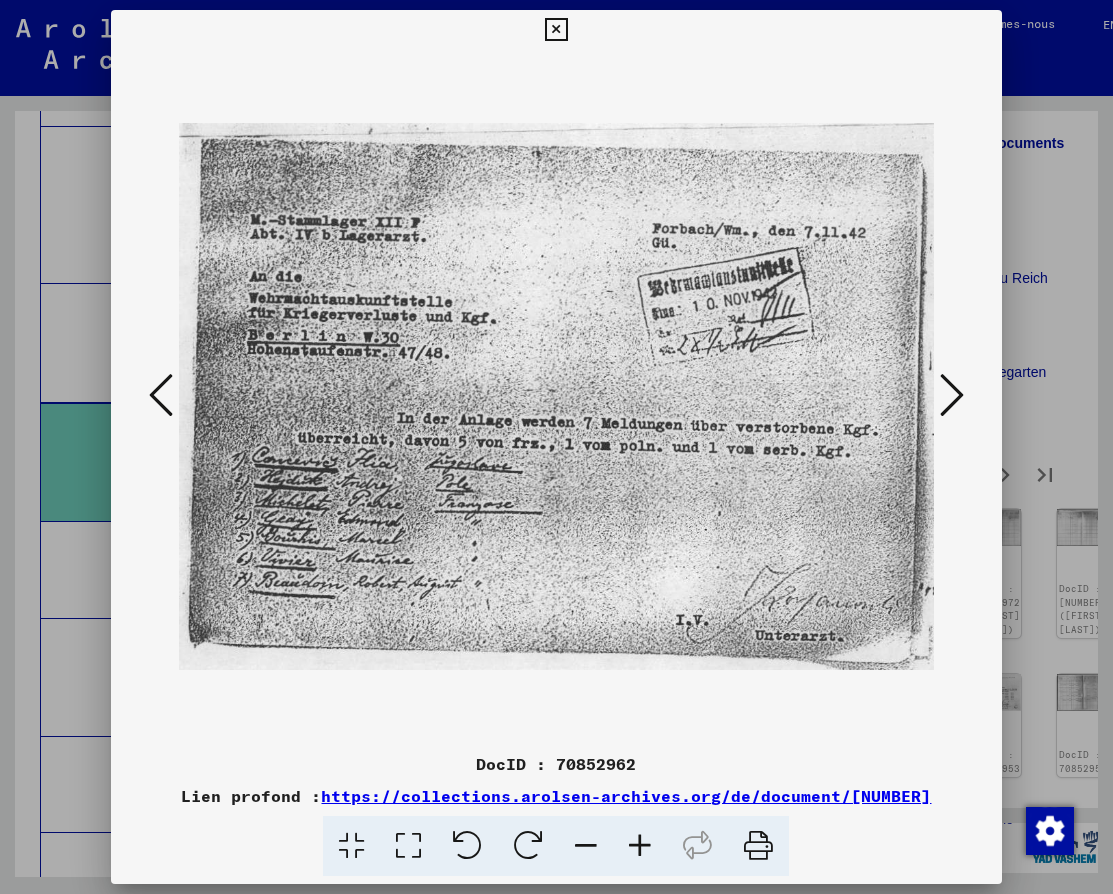 click at bounding box center [161, 396] 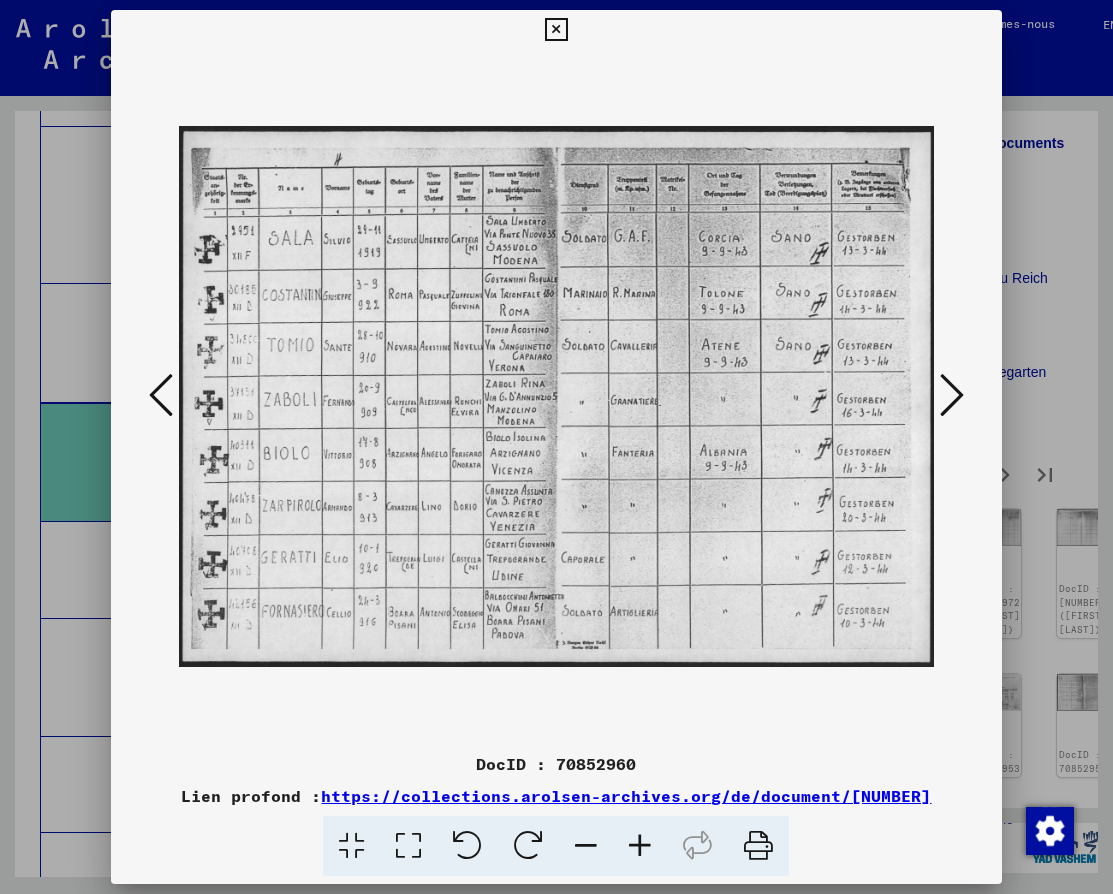 click at bounding box center [161, 396] 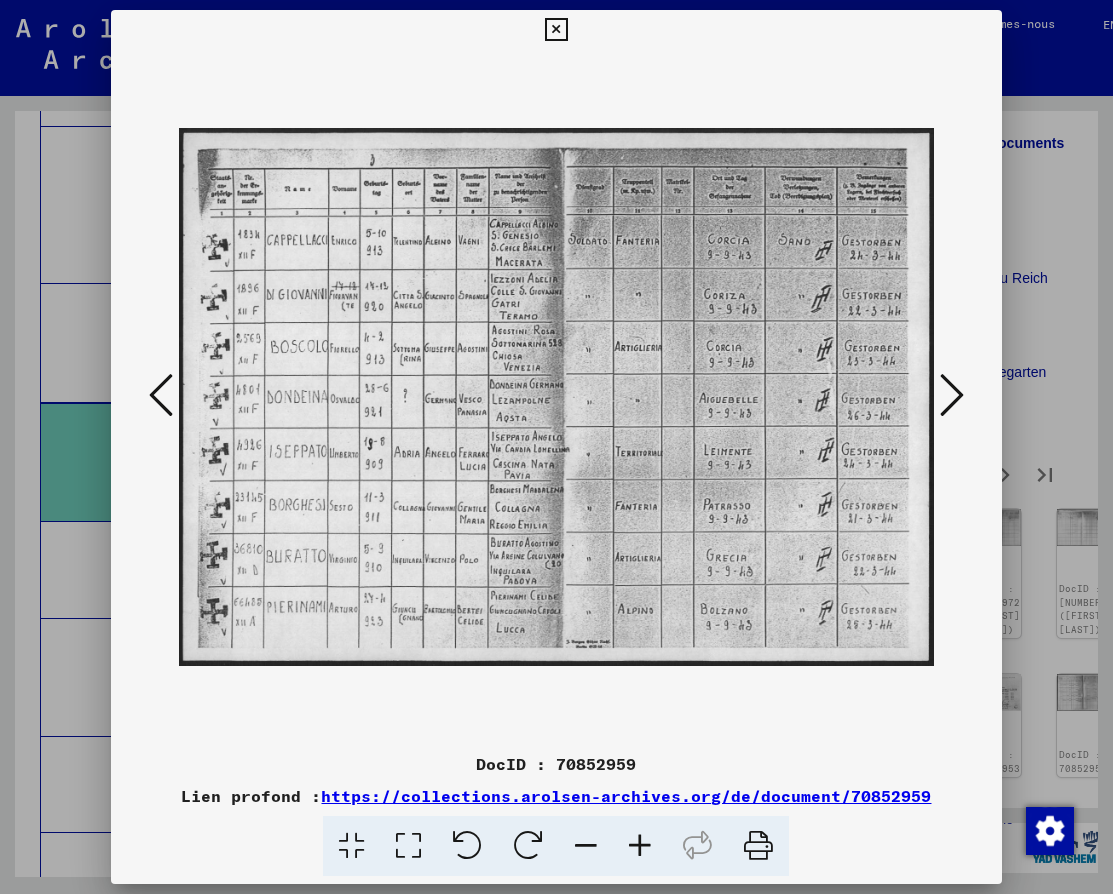 click at bounding box center [161, 395] 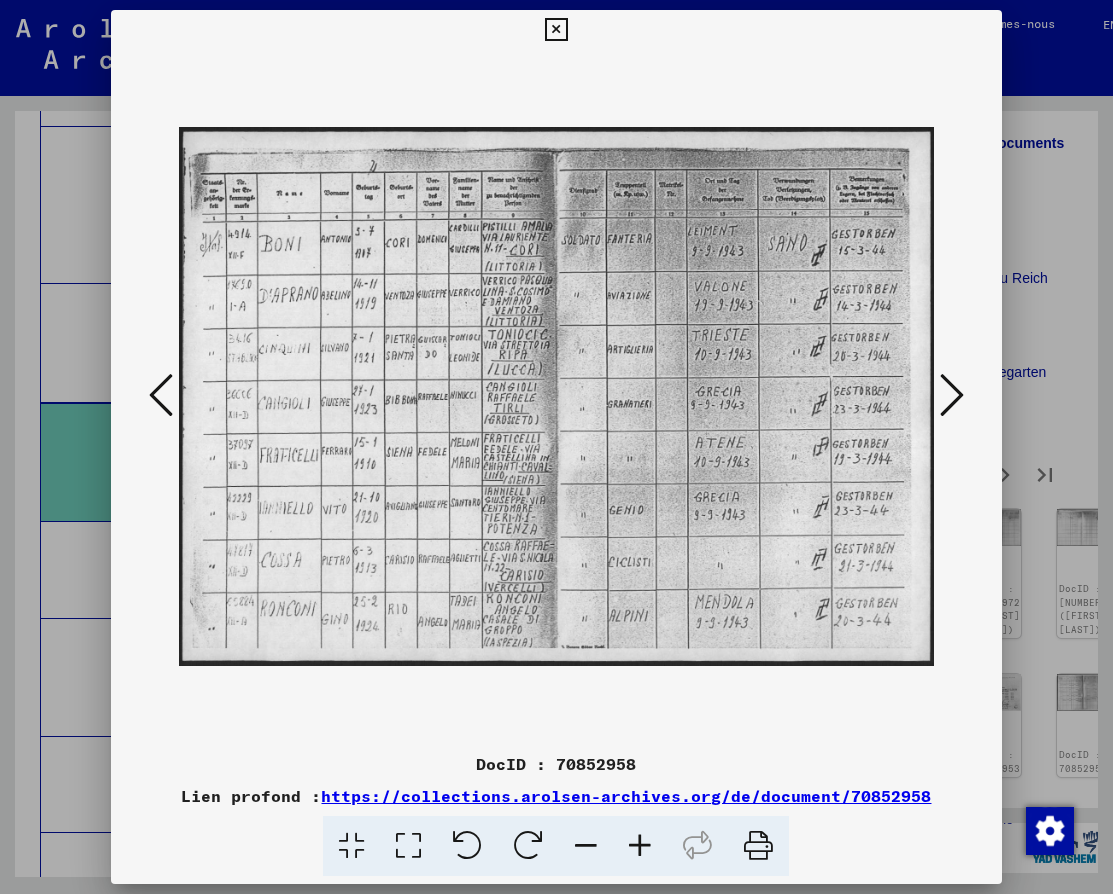 click at bounding box center [161, 395] 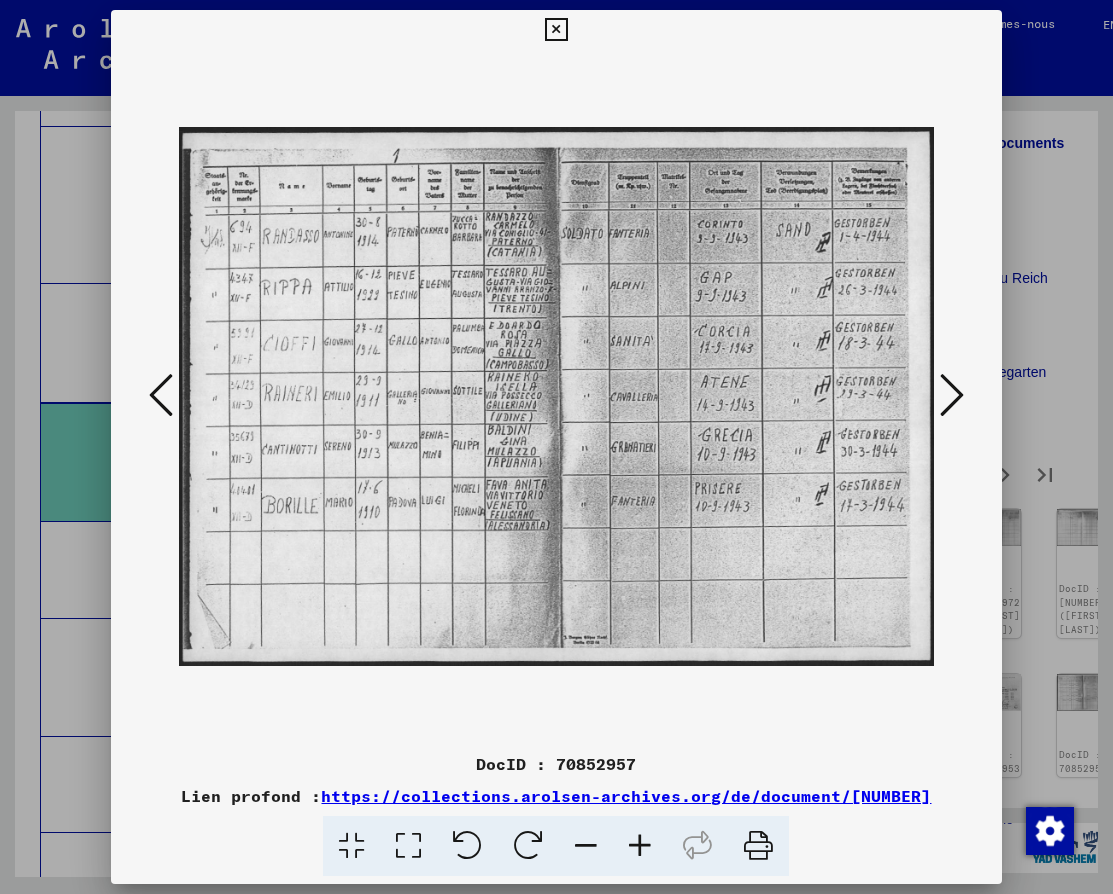 click at bounding box center (161, 395) 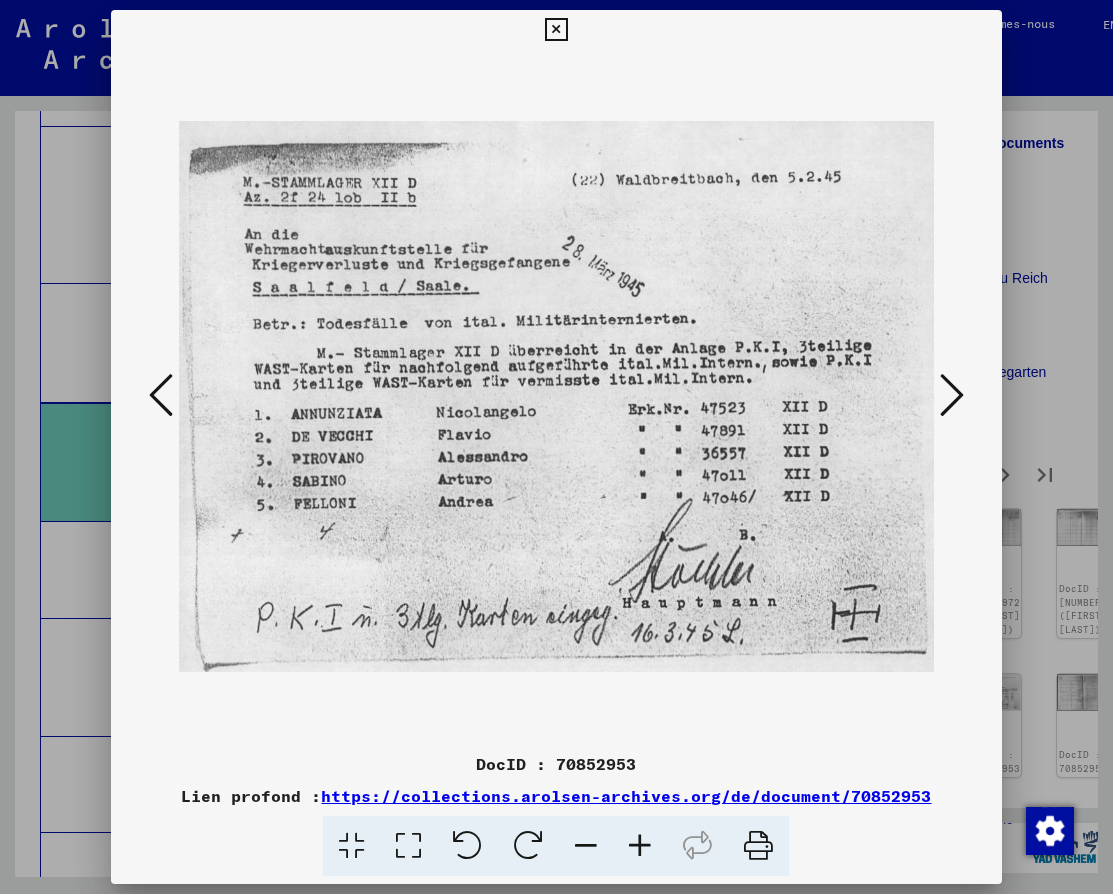 click at bounding box center (161, 395) 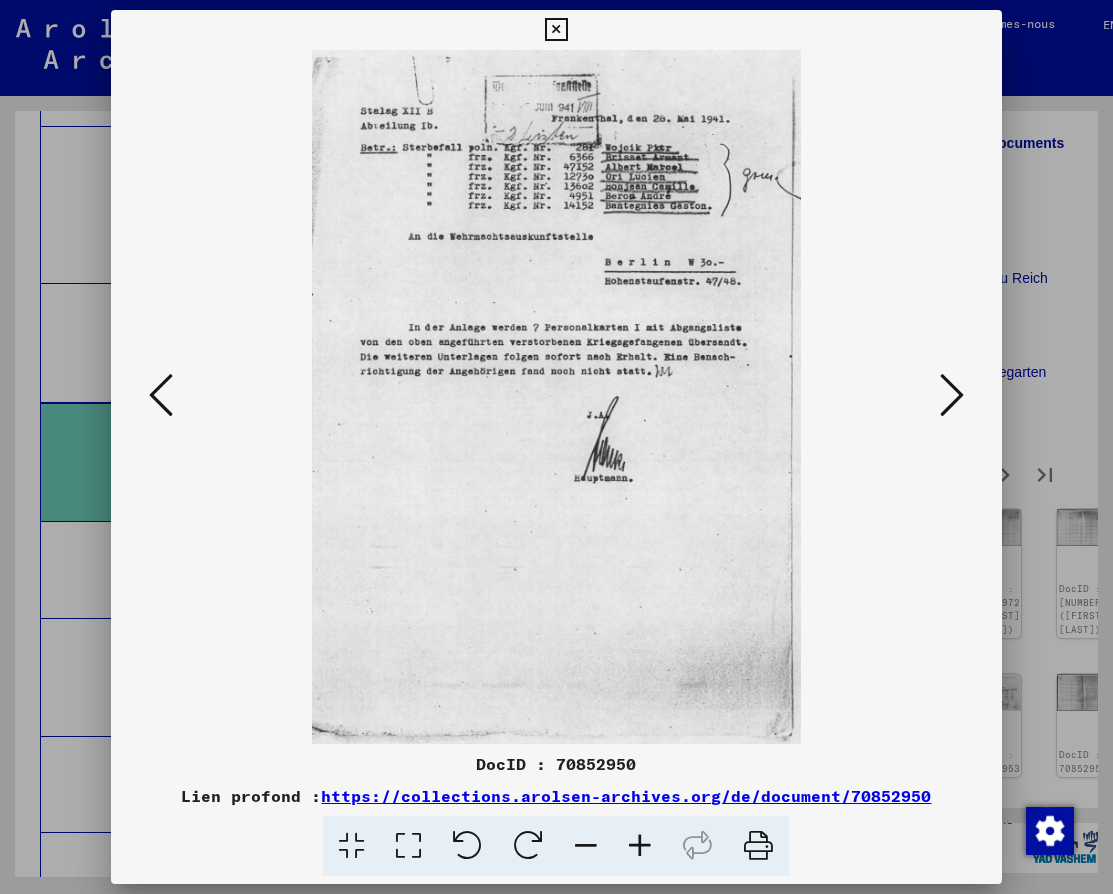click at bounding box center [161, 395] 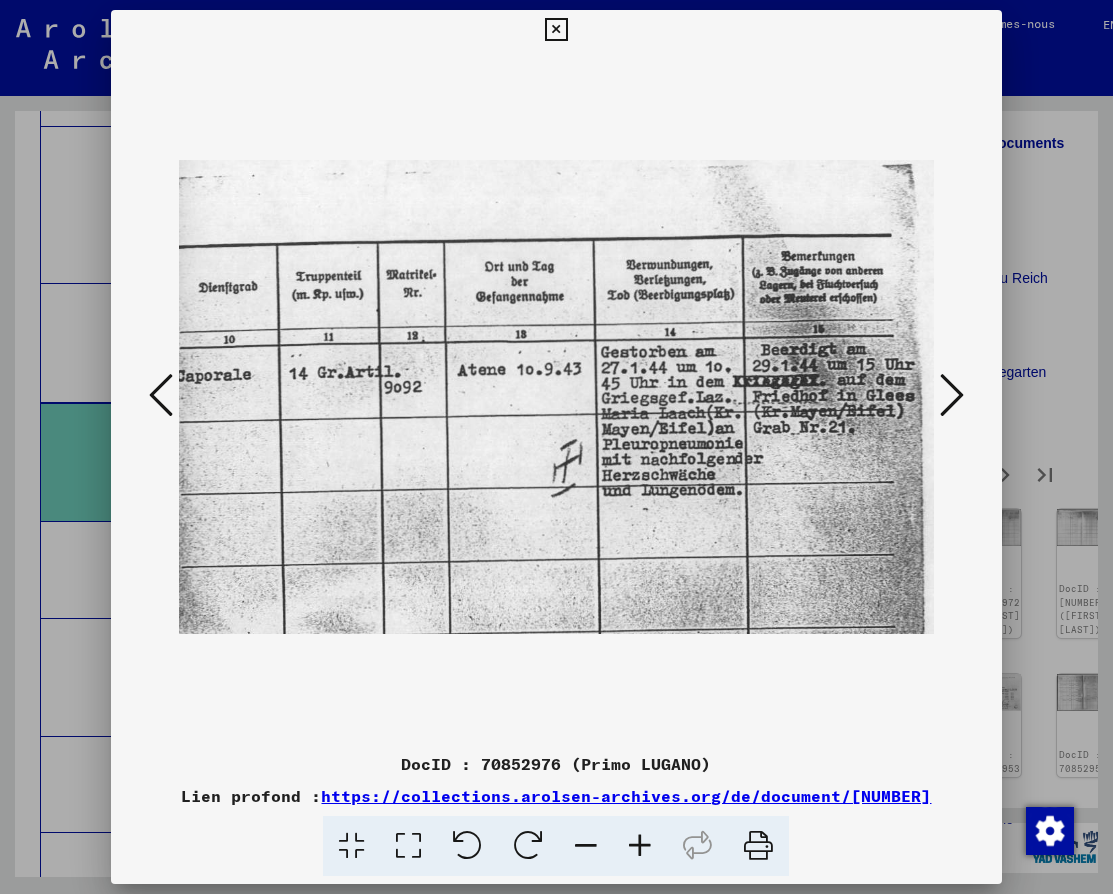 click at bounding box center [161, 395] 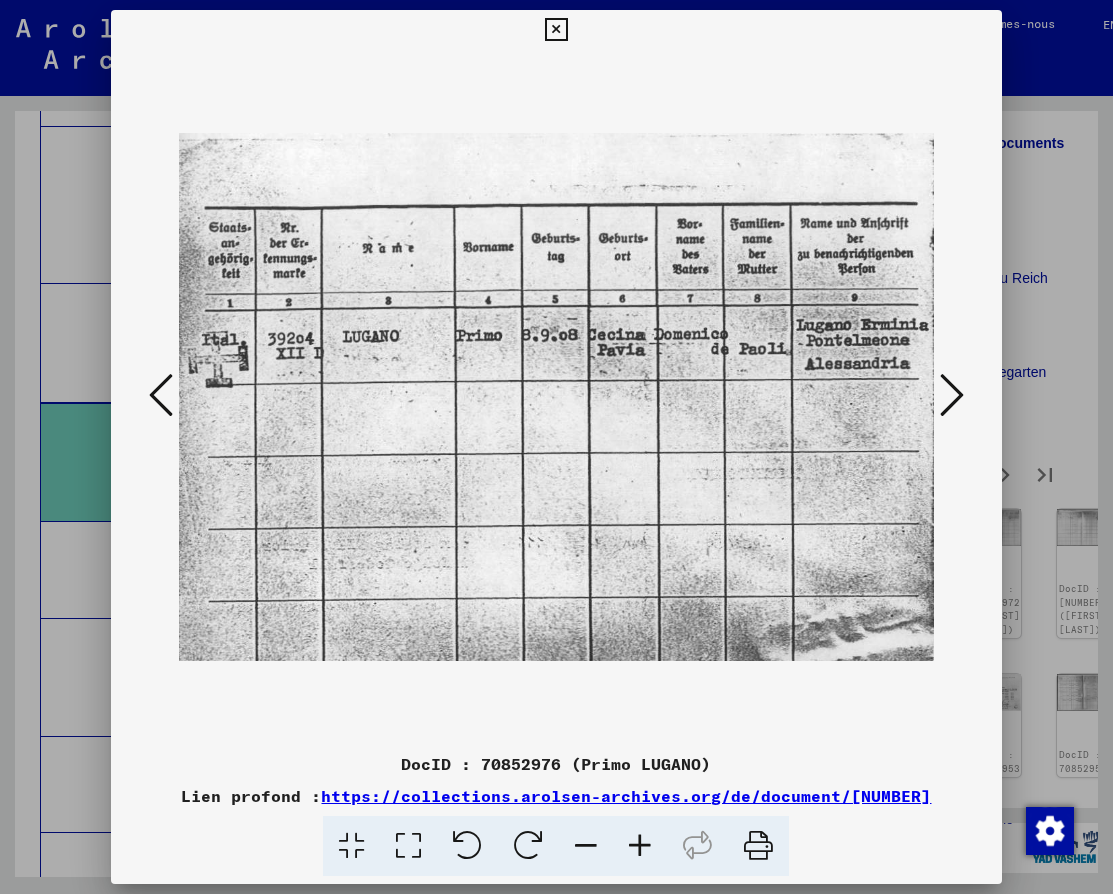 click at bounding box center (161, 395) 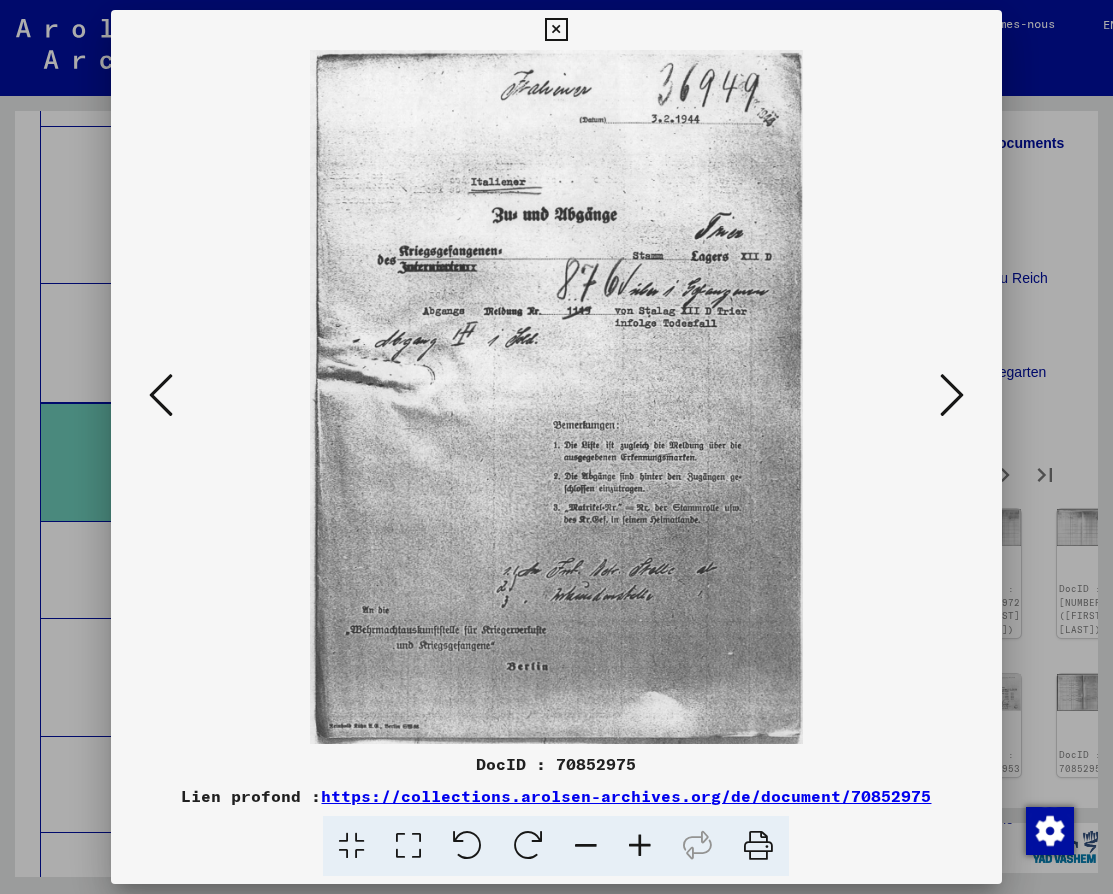 click at bounding box center [161, 395] 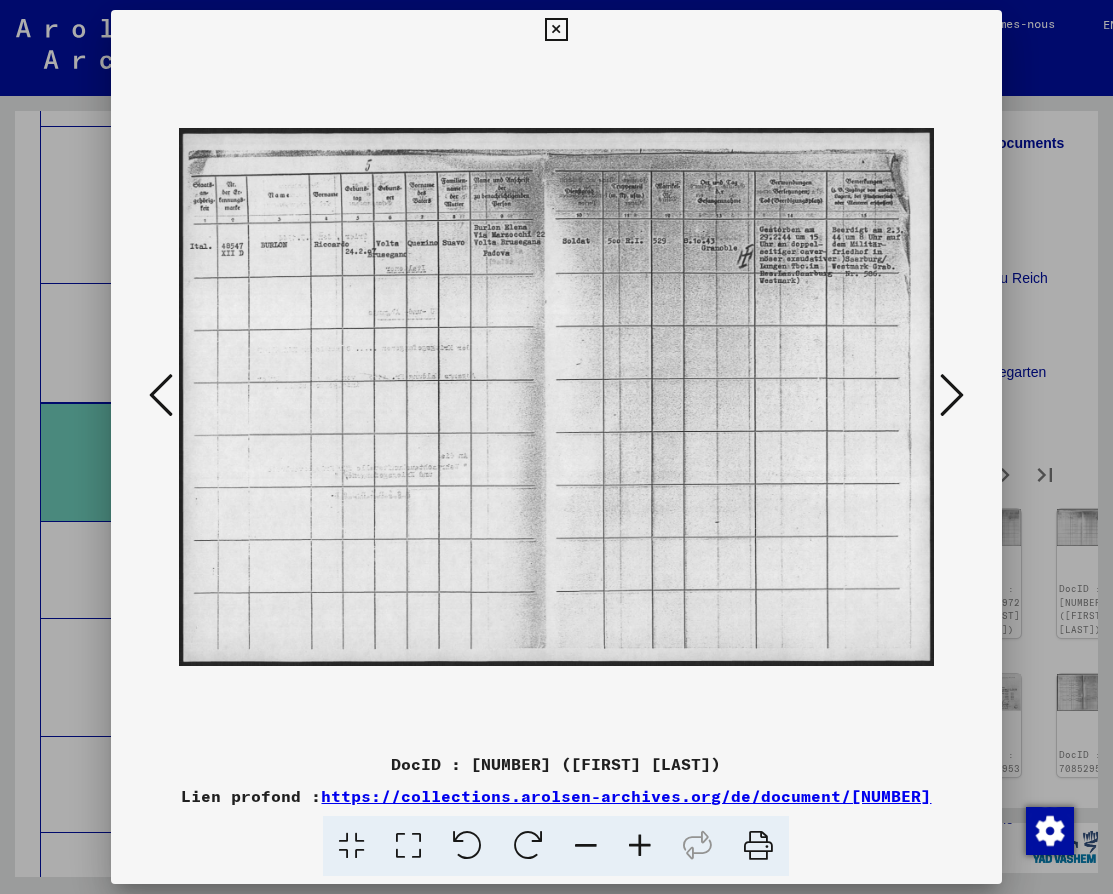 click at bounding box center (161, 395) 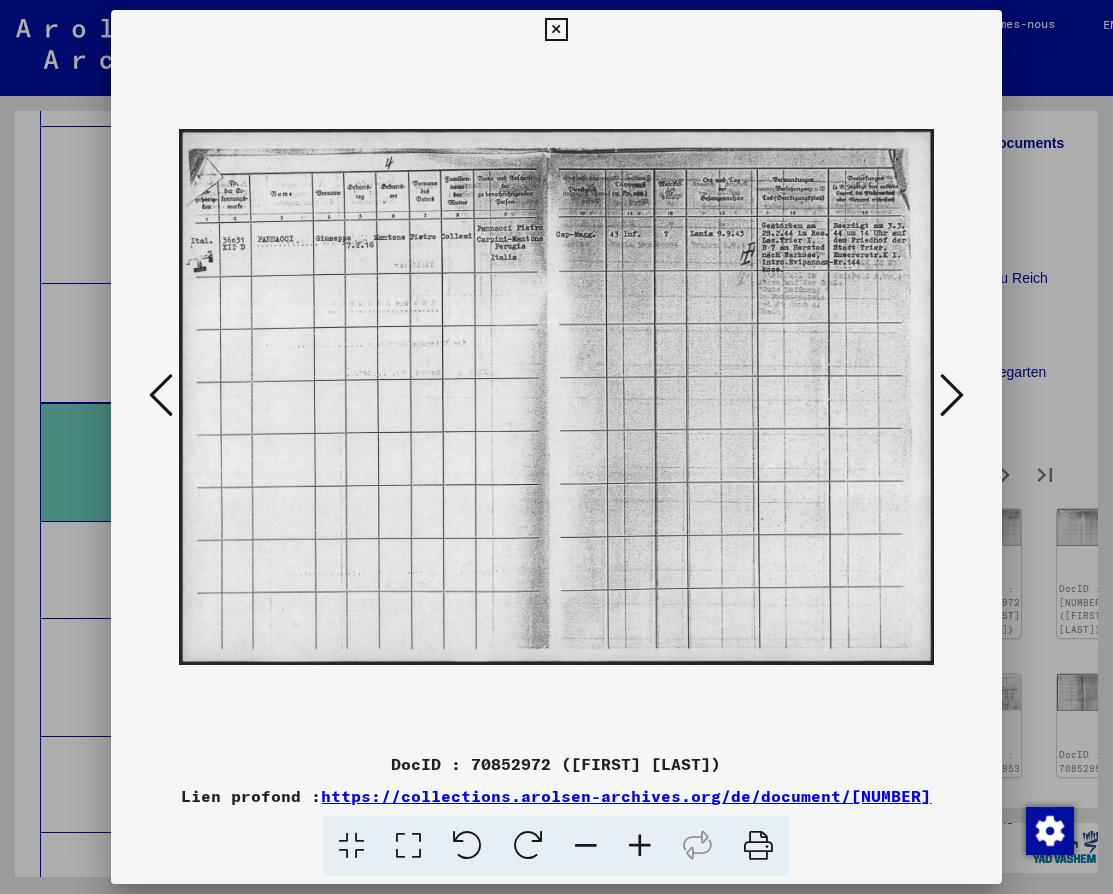 click at bounding box center [161, 395] 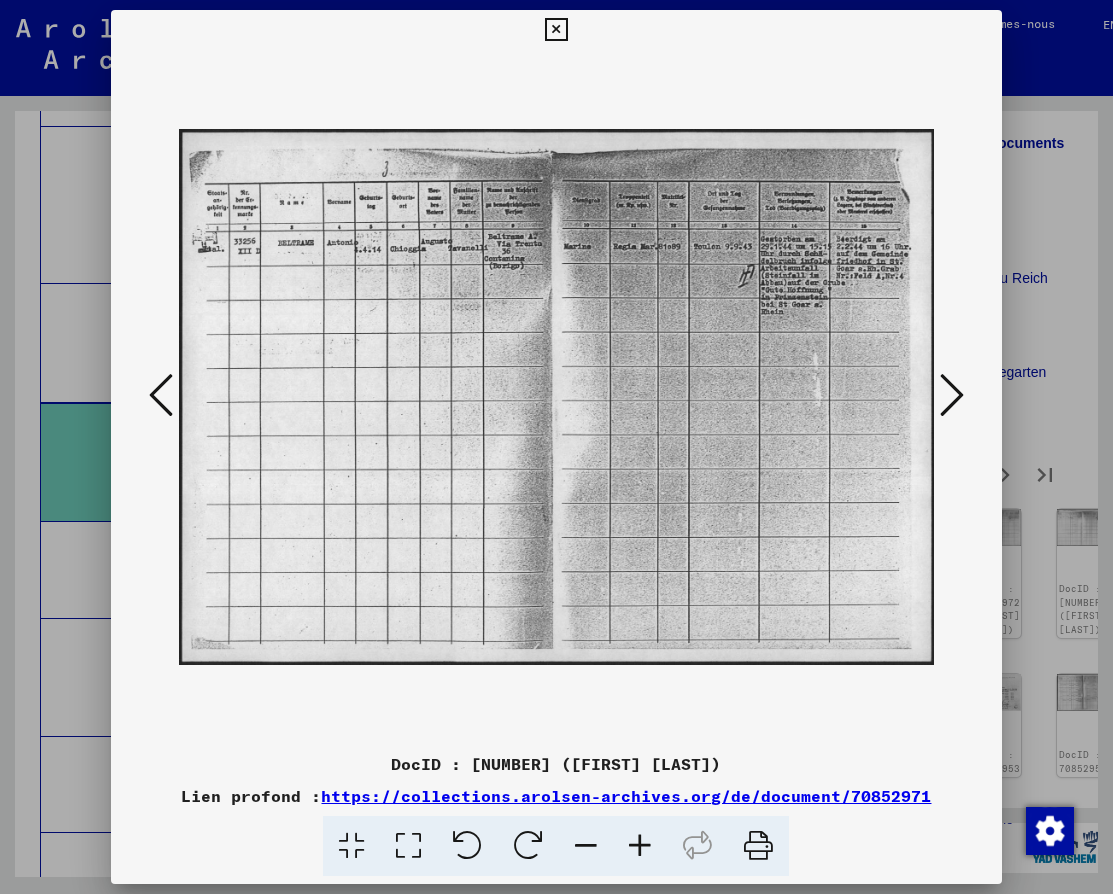 click at bounding box center [161, 395] 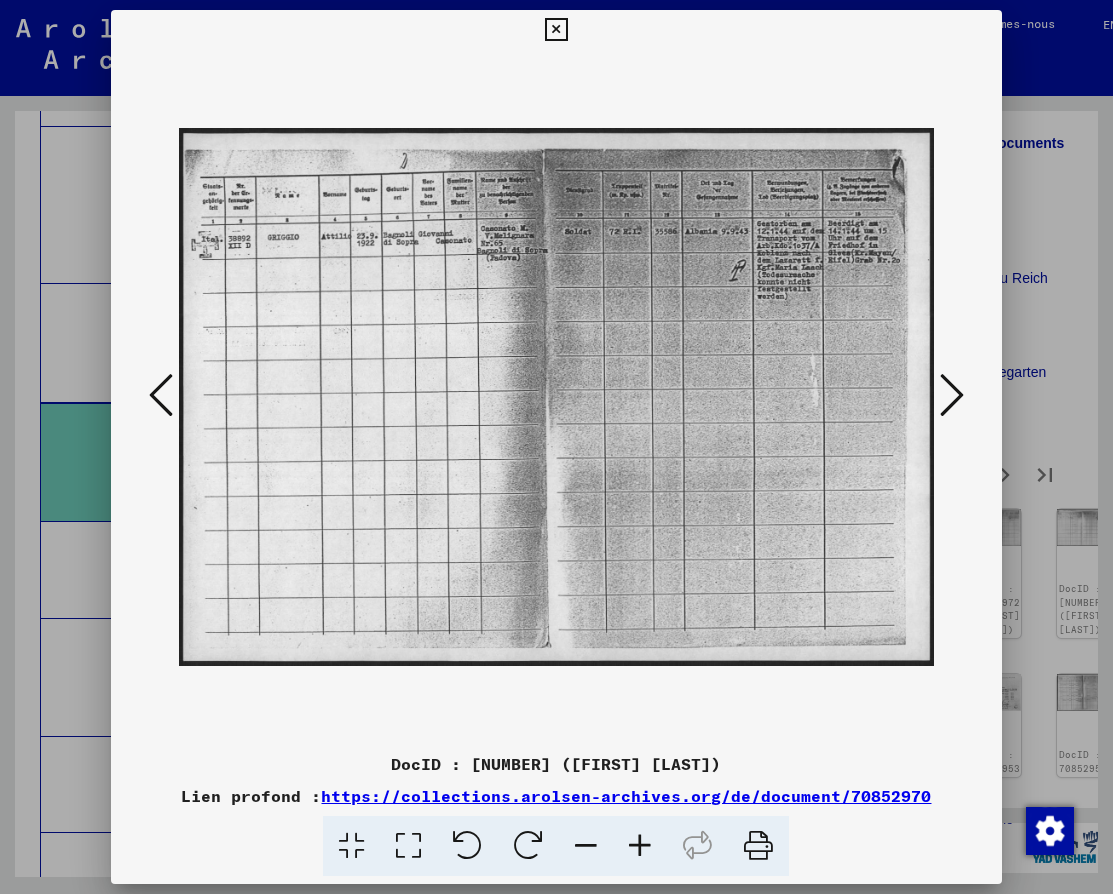 click at bounding box center [161, 395] 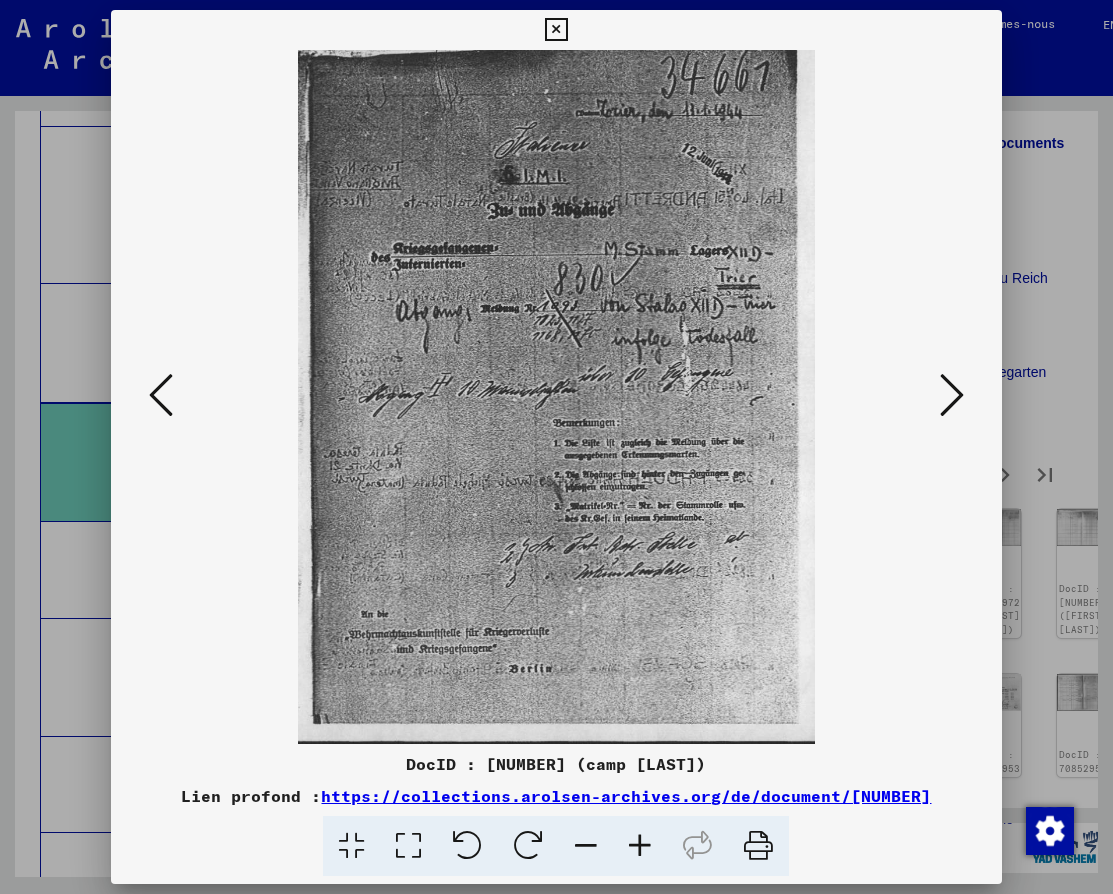 click at bounding box center [161, 395] 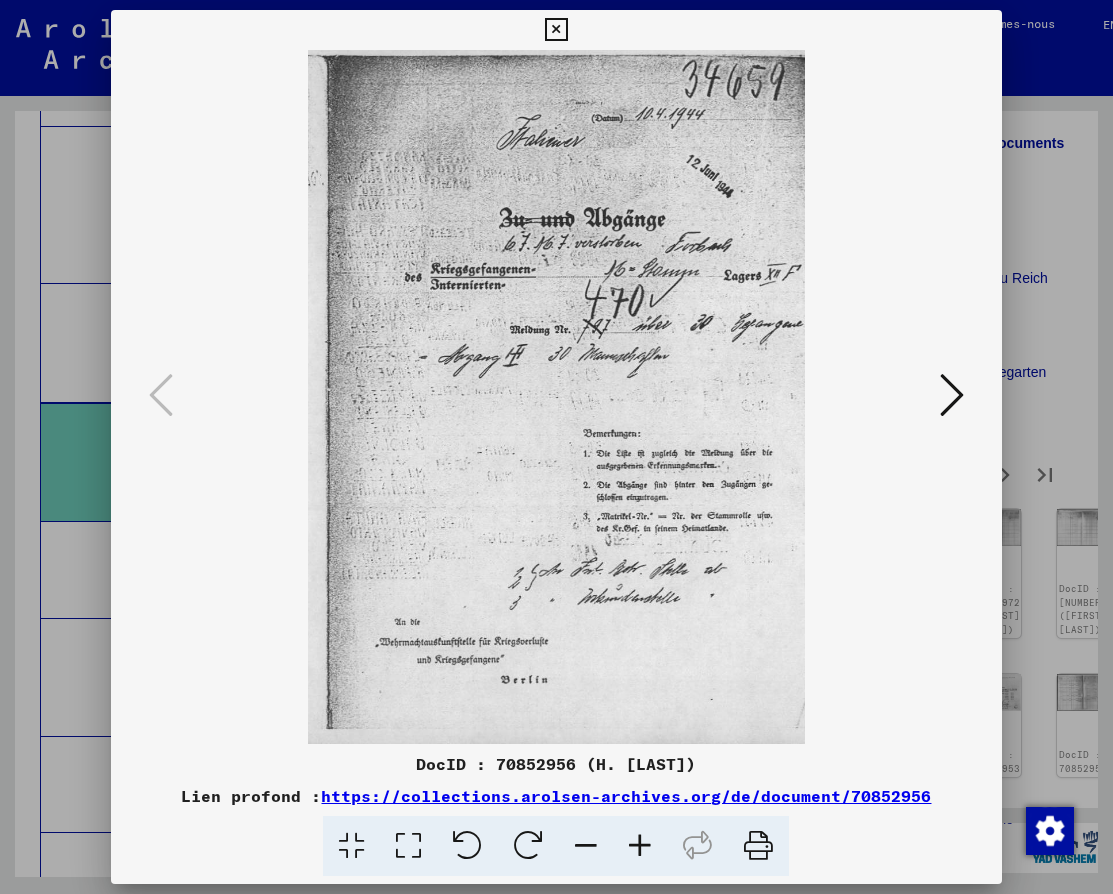 click on "https://collections.arolsen-archives.org/de/document/70852956" at bounding box center (626, 796) 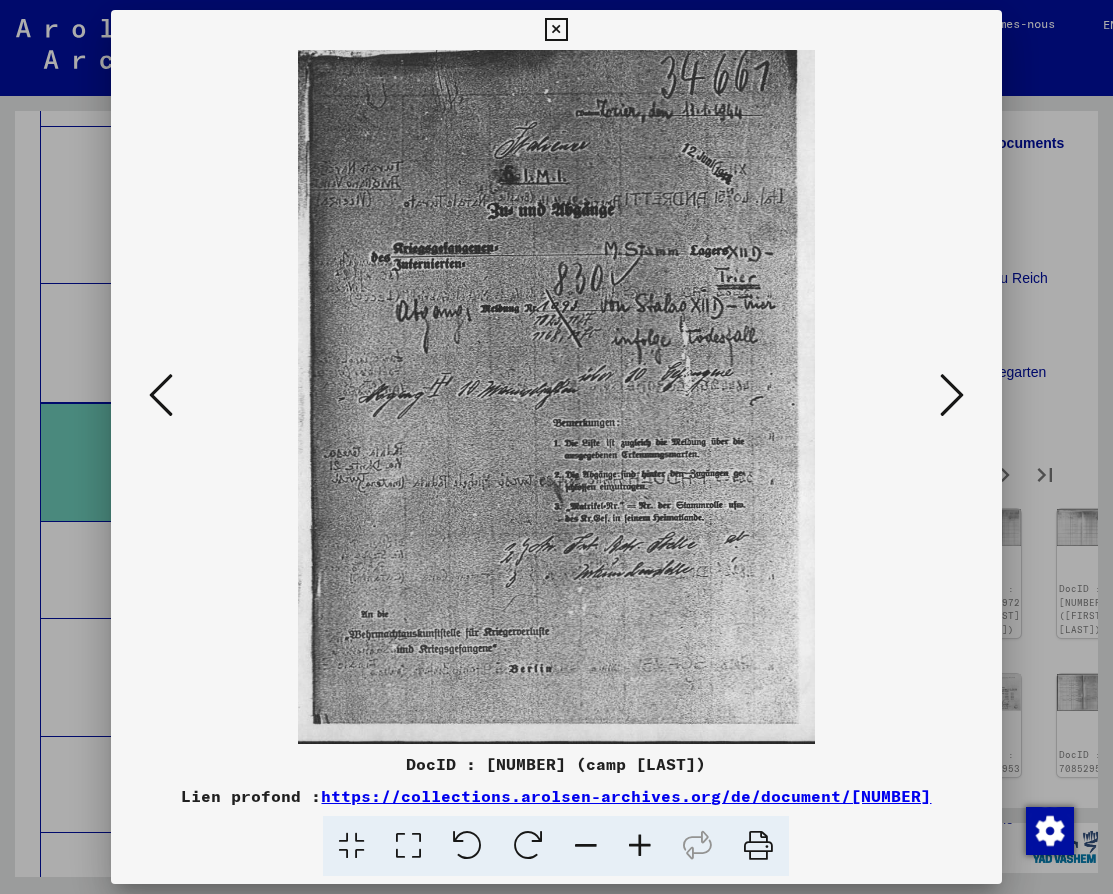 click at bounding box center [556, 397] 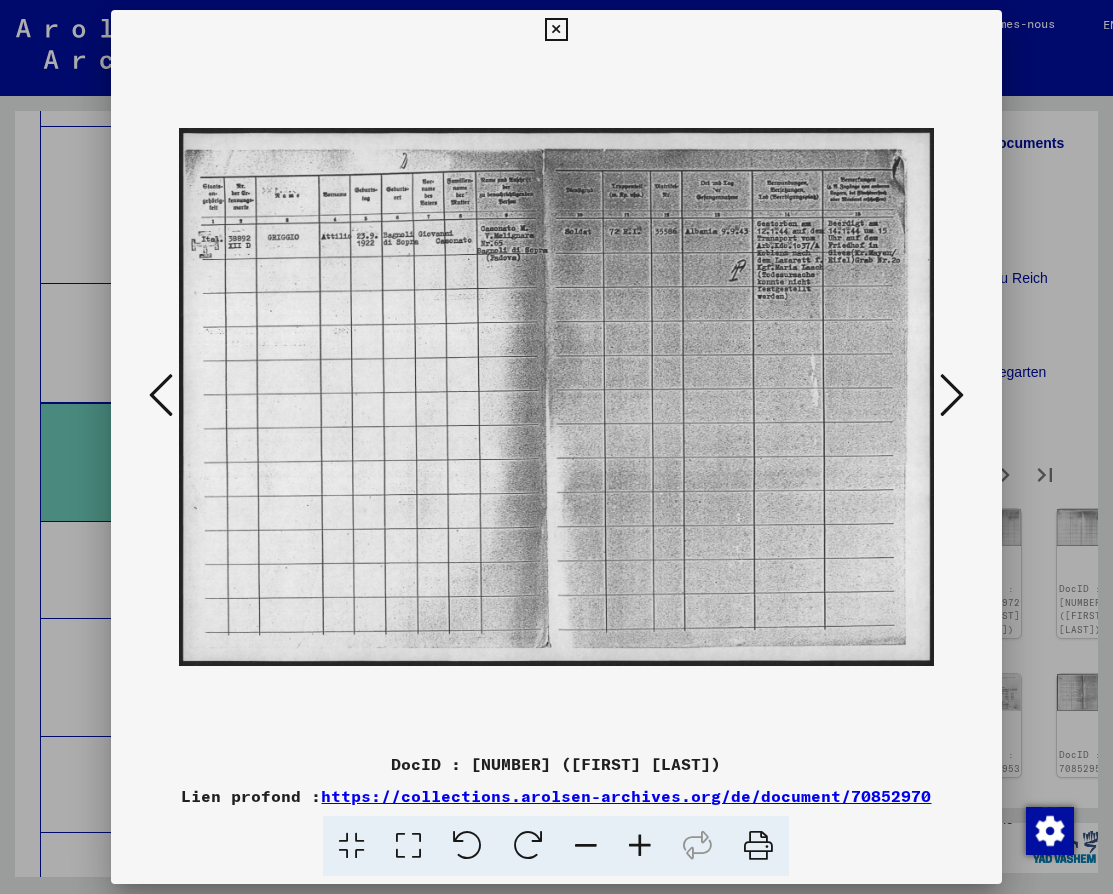 click at bounding box center (556, 397) 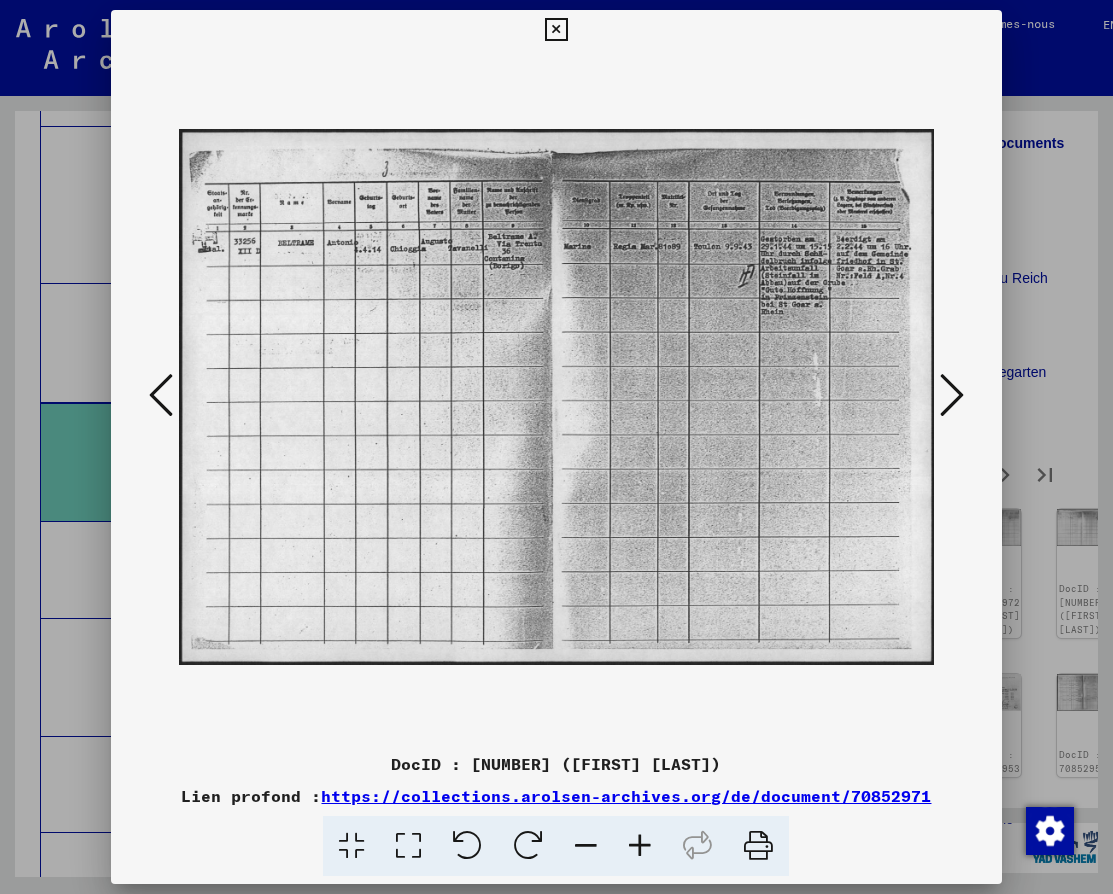 click at bounding box center (556, 397) 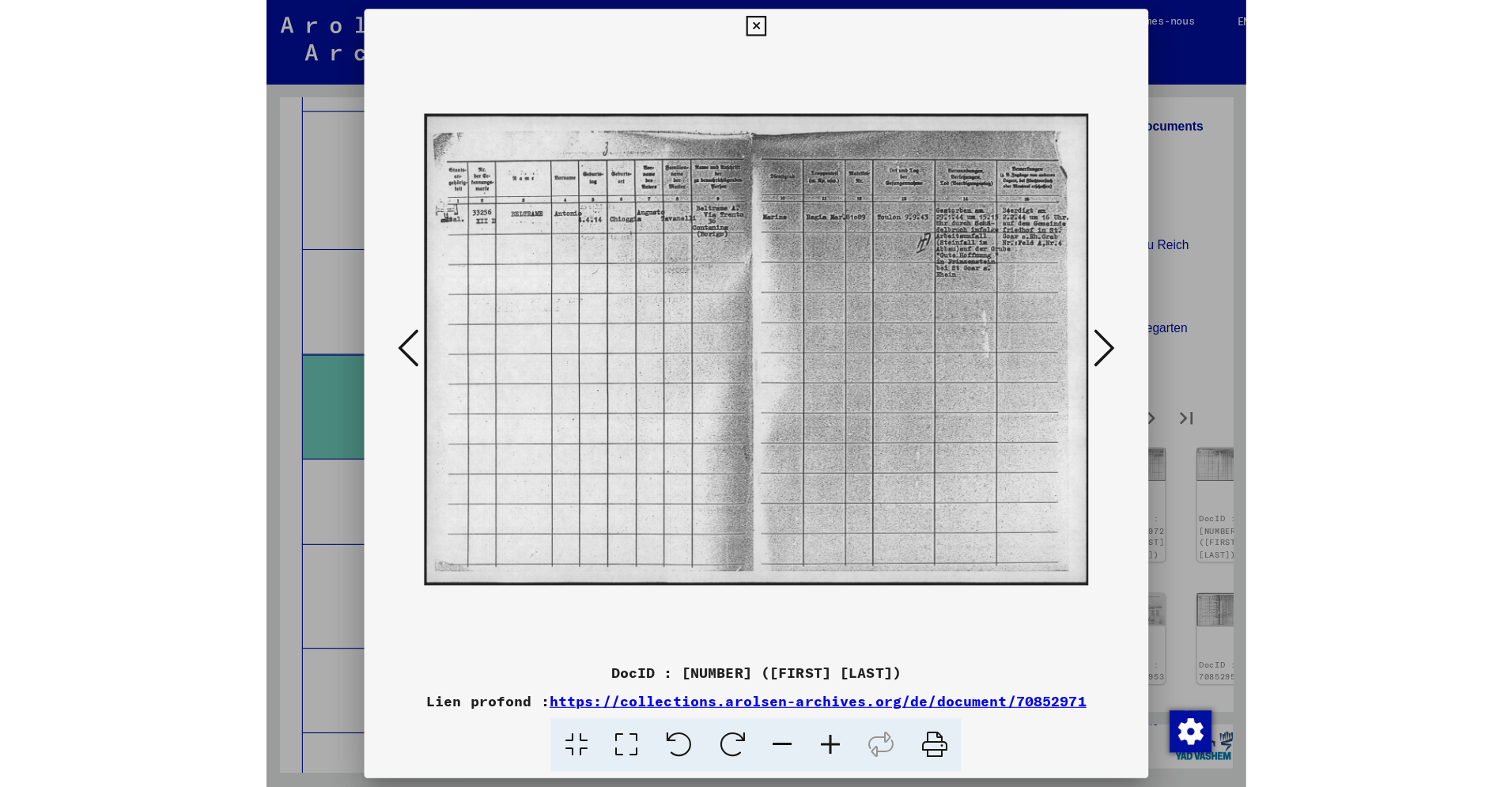 scroll, scrollTop: 1111, scrollLeft: 0, axis: vertical 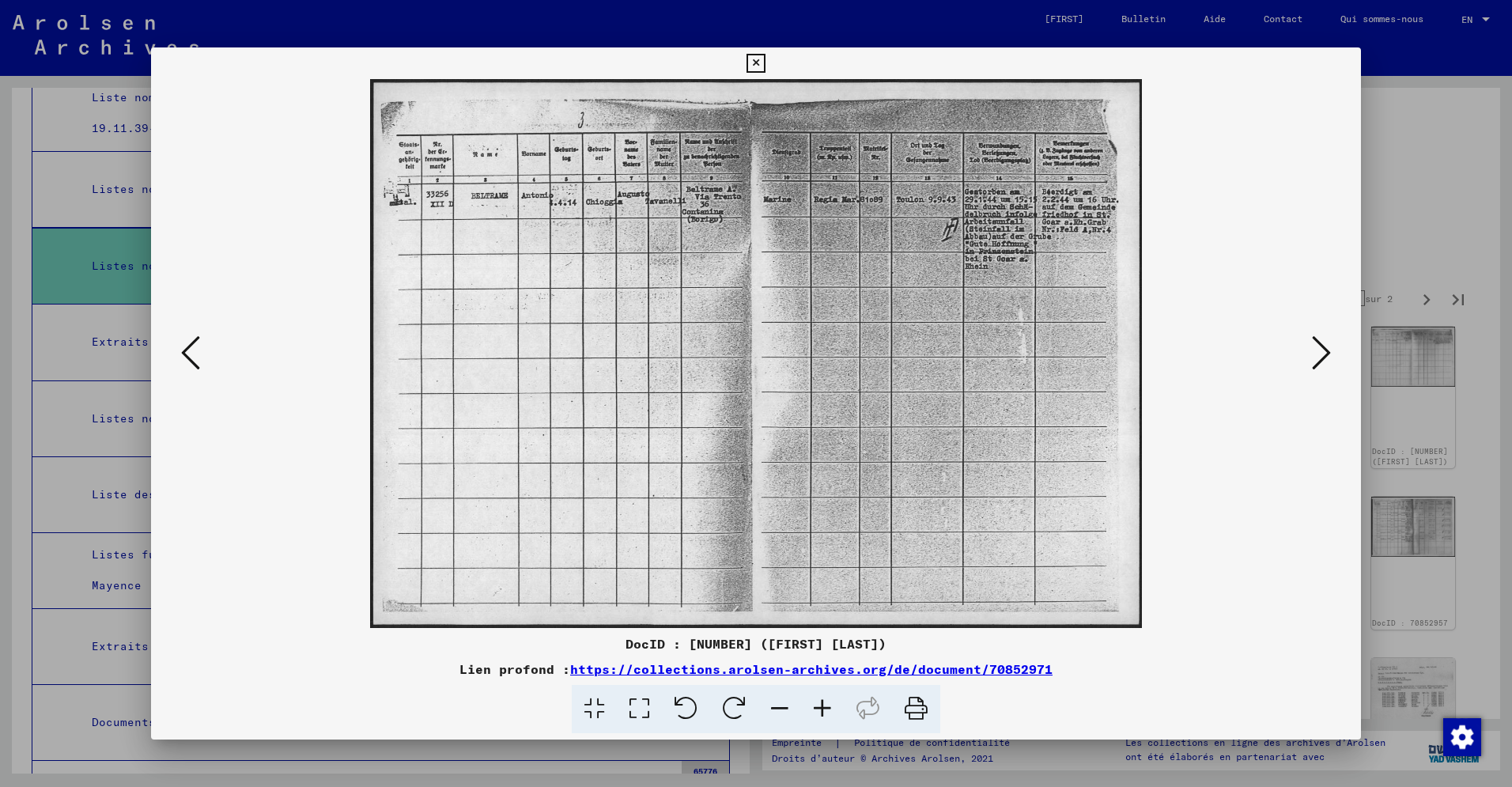 click at bounding box center [1321, 353] 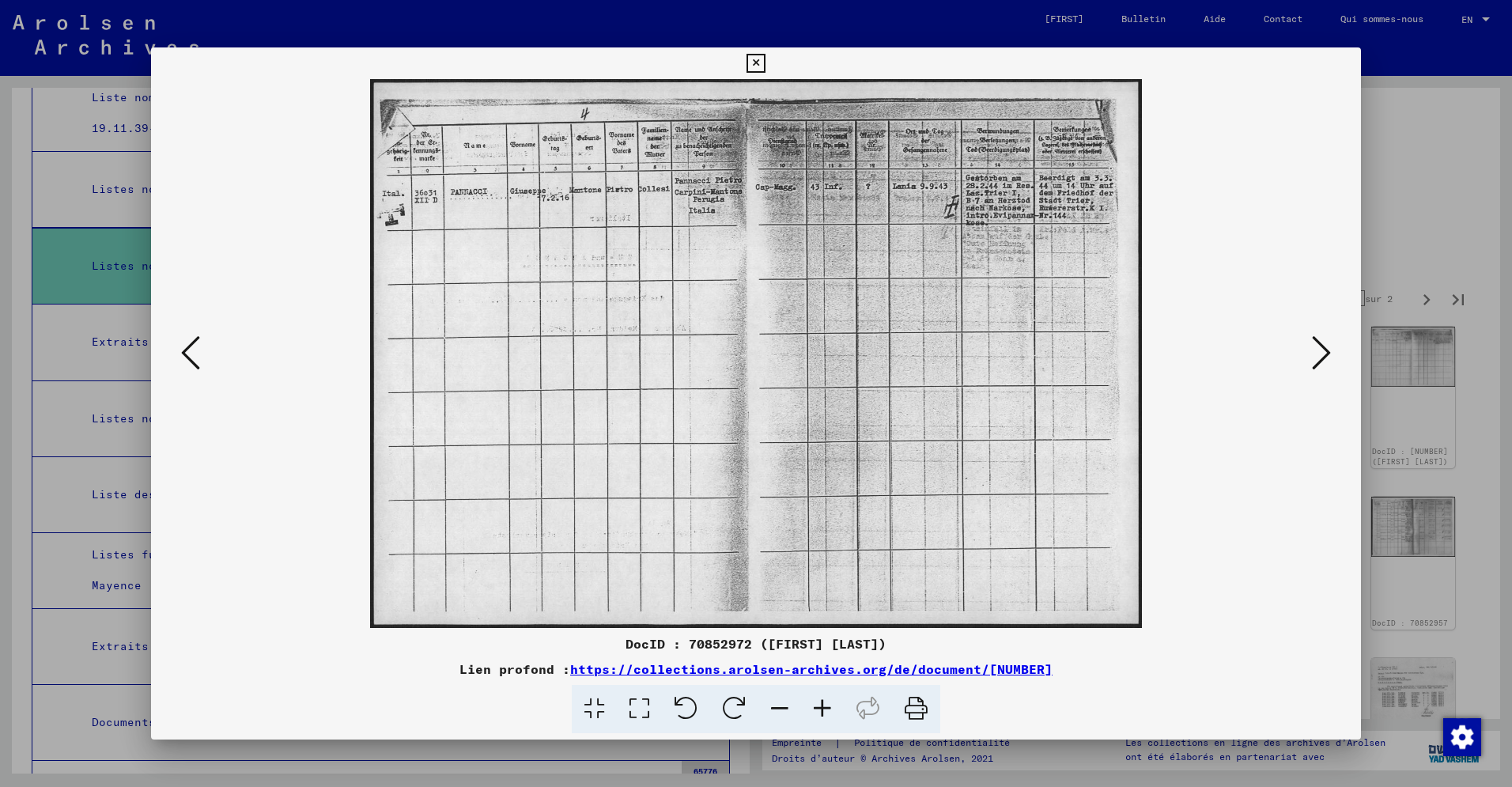 click at bounding box center (191, 353) 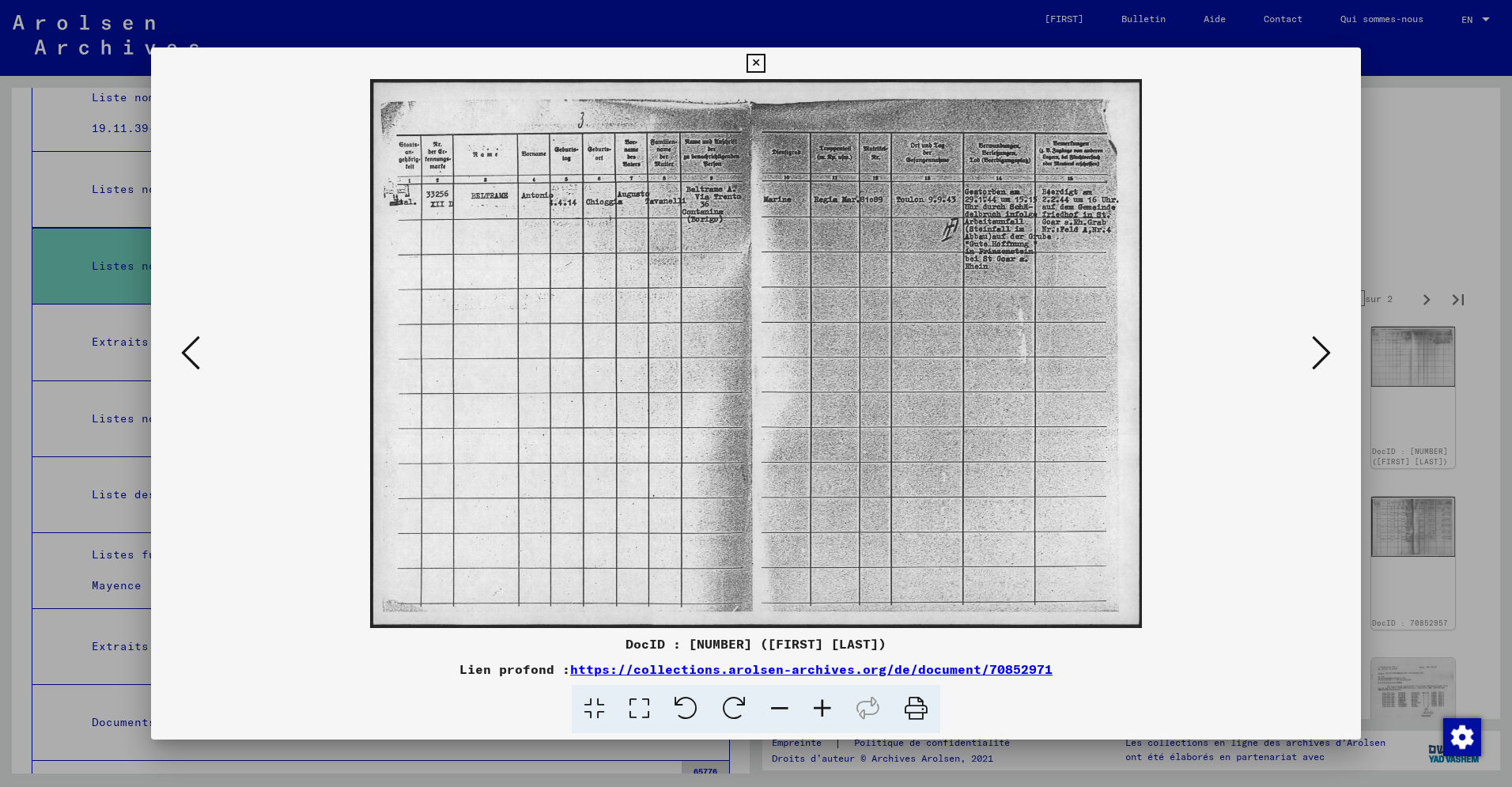 click at bounding box center (1321, 353) 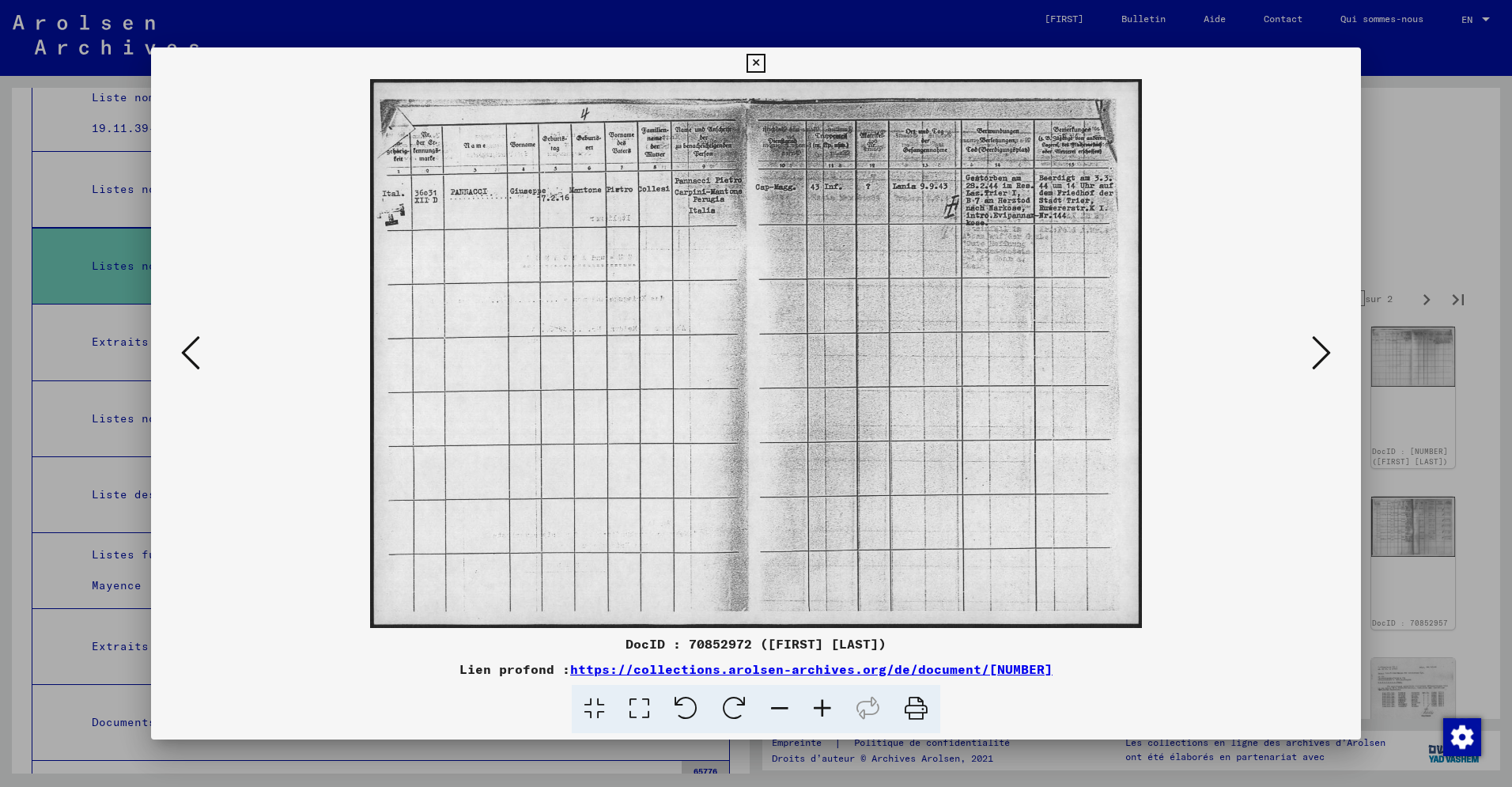 click at bounding box center (756, 354) 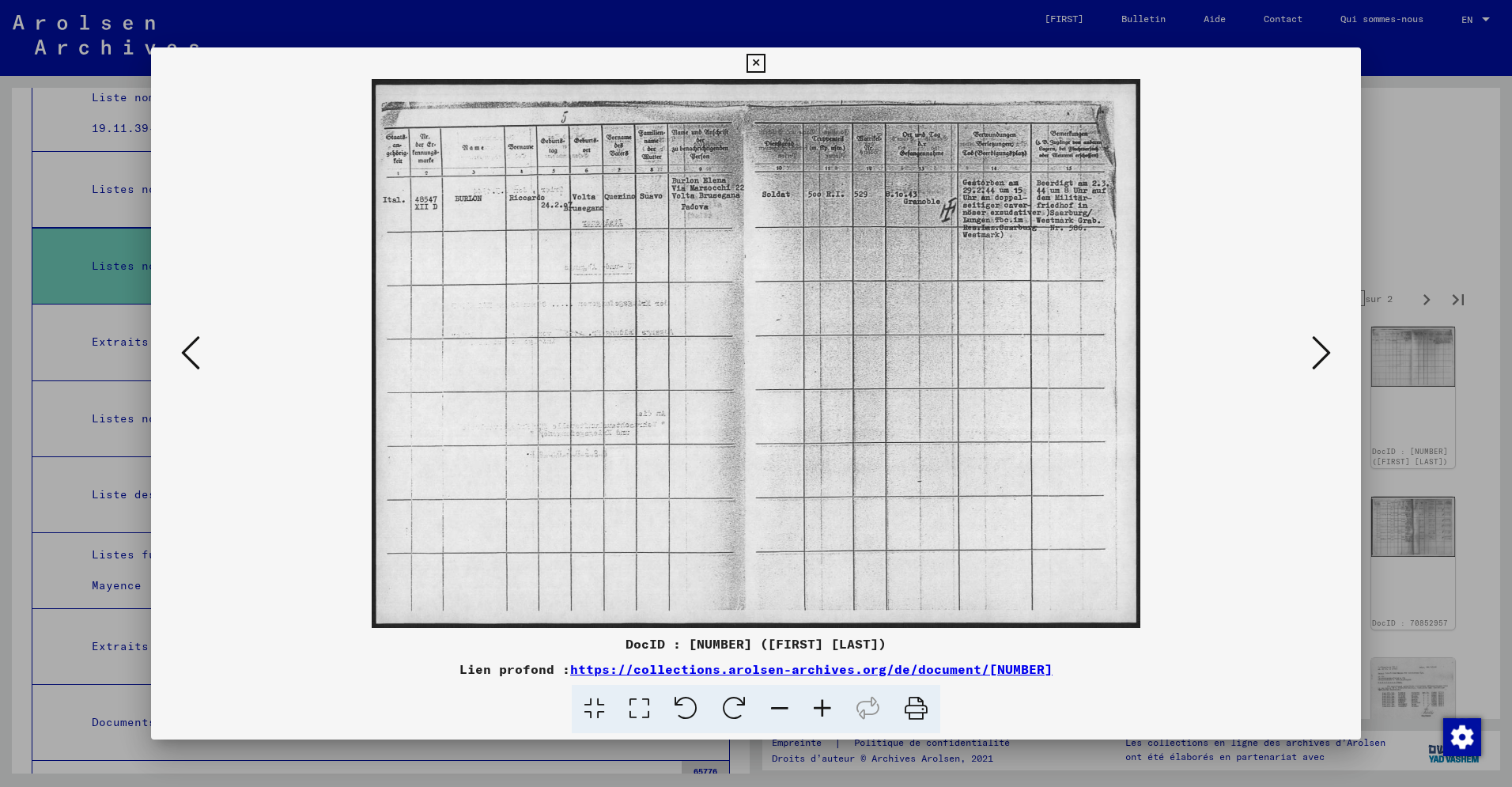 click at bounding box center (756, 354) 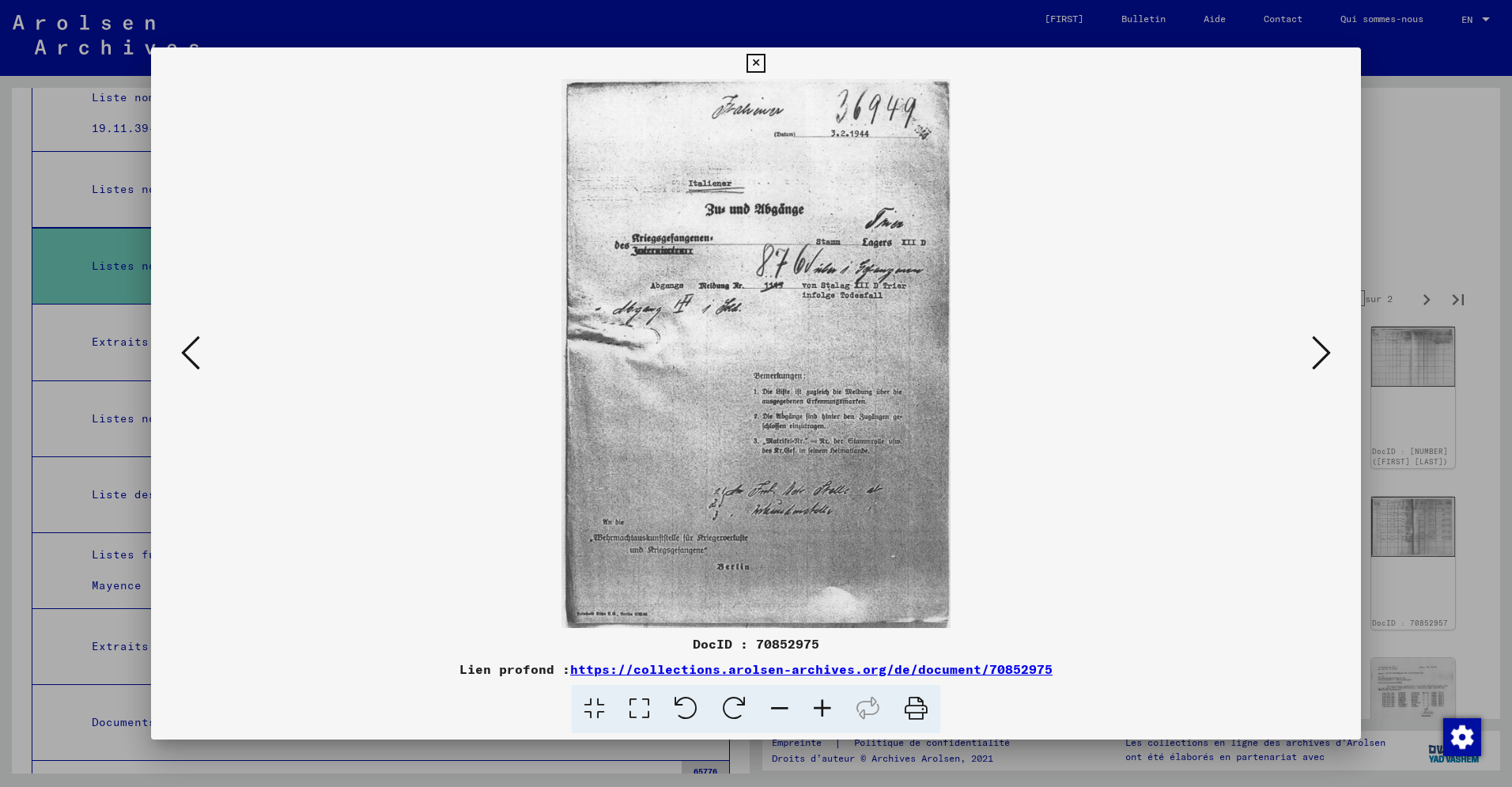 drag, startPoint x: 1246, startPoint y: 569, endPoint x: 1257, endPoint y: 535, distance: 35.73514 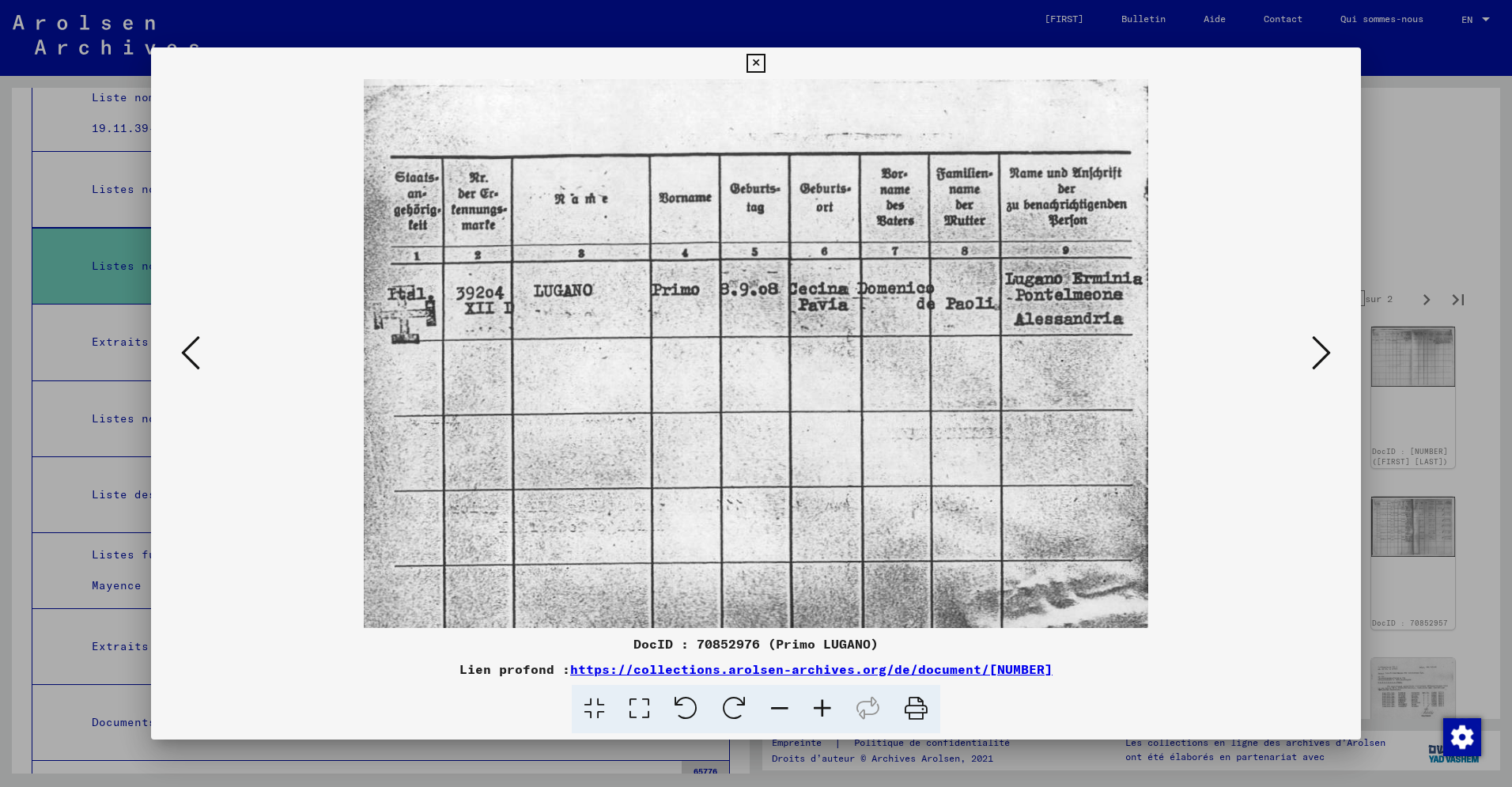 click at bounding box center [756, 354] 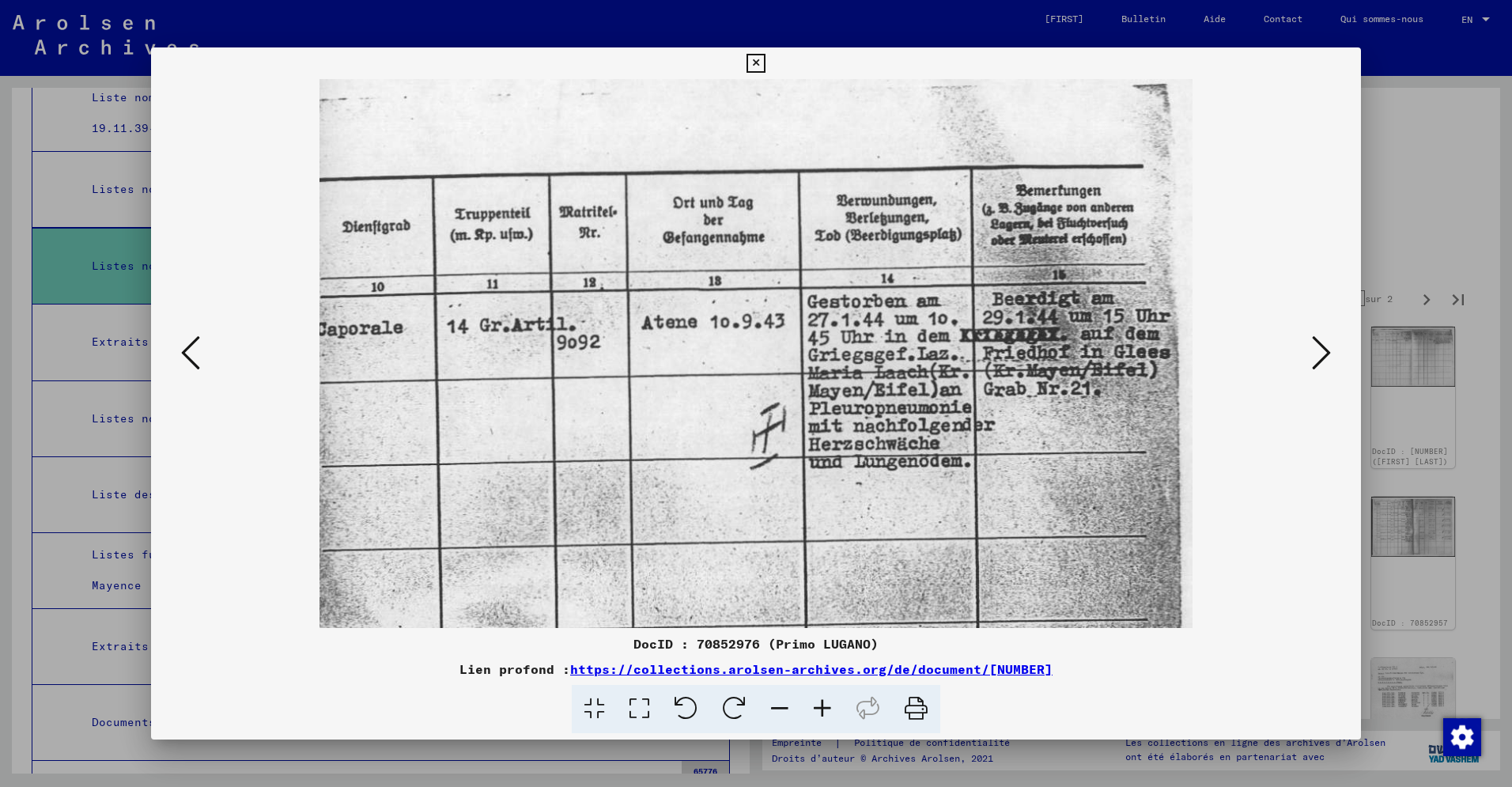drag, startPoint x: 1258, startPoint y: 622, endPoint x: 1308, endPoint y: 465, distance: 164.76954 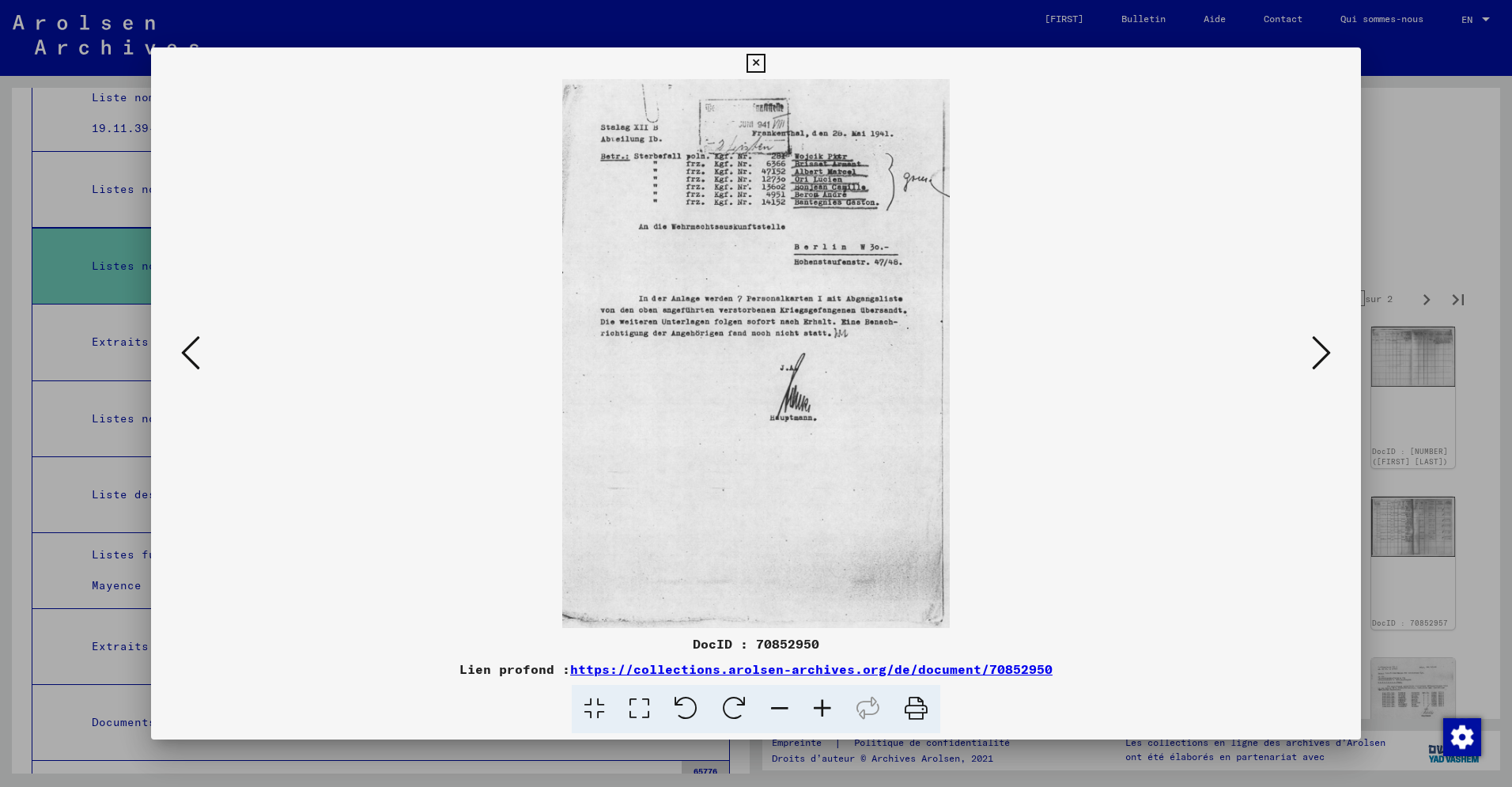 click at bounding box center [756, 354] 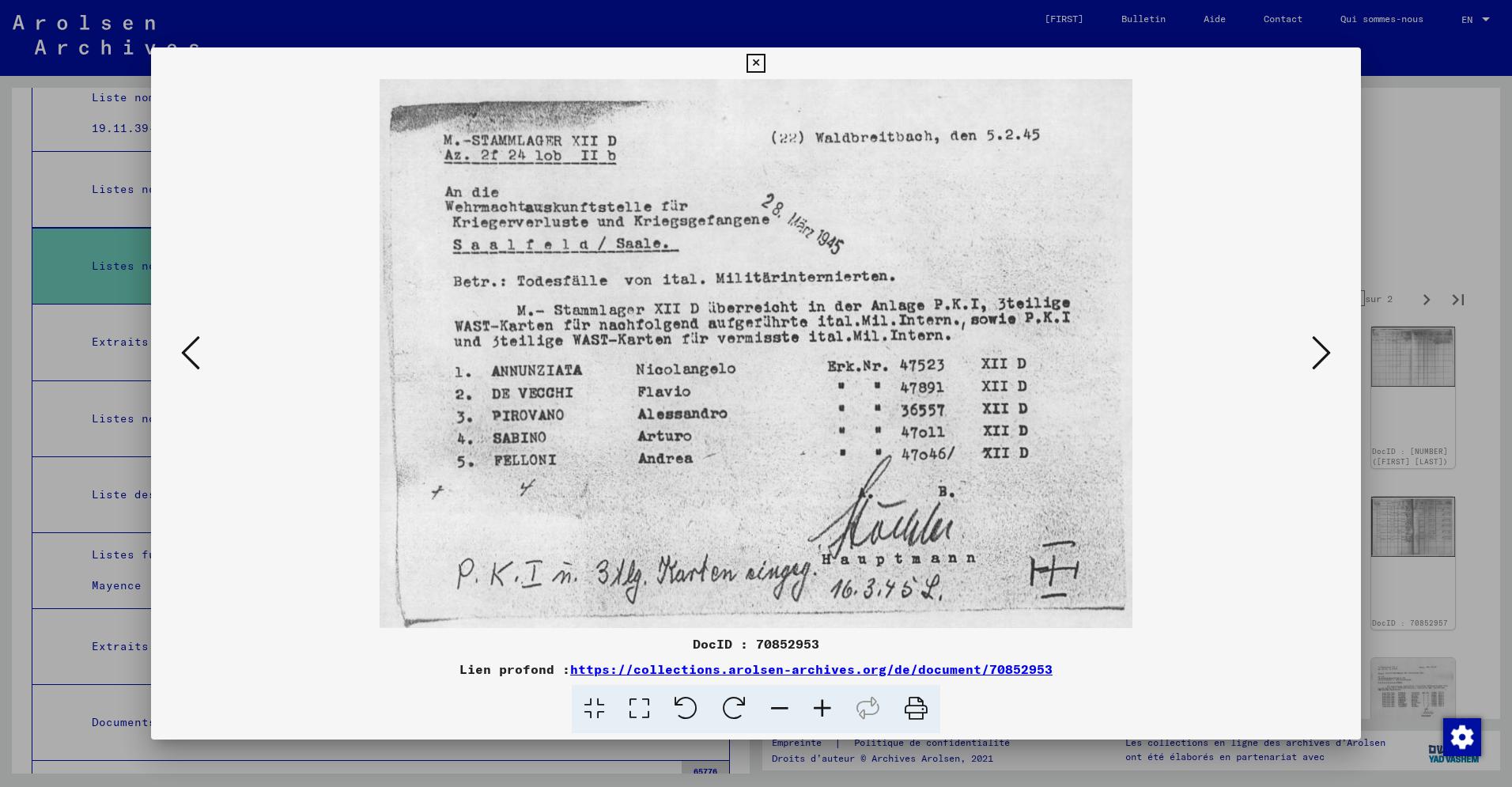 drag, startPoint x: 1240, startPoint y: 591, endPoint x: 1254, endPoint y: 513, distance: 79.24645 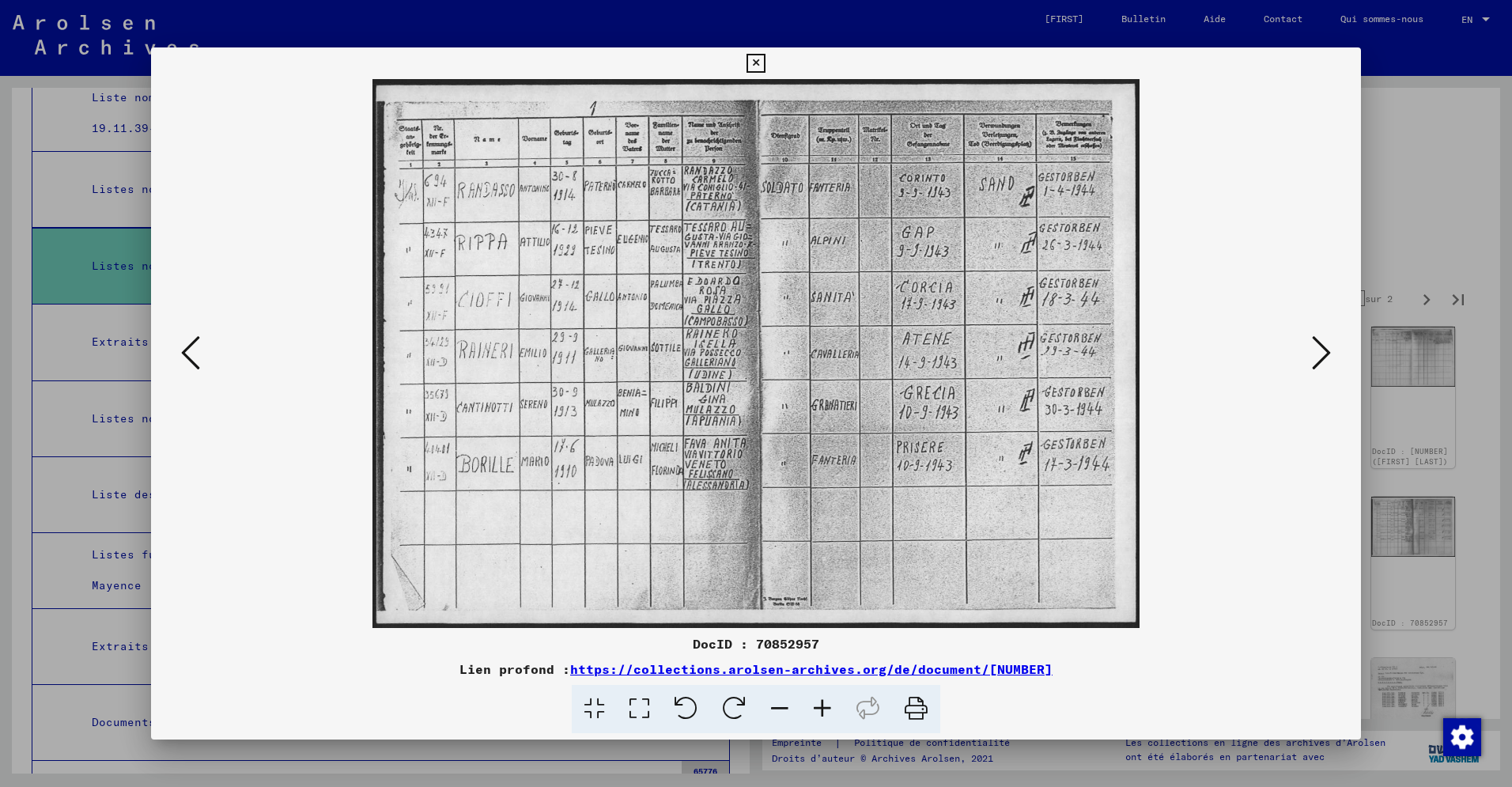 drag, startPoint x: 1199, startPoint y: 649, endPoint x: 1204, endPoint y: 637, distance: 13 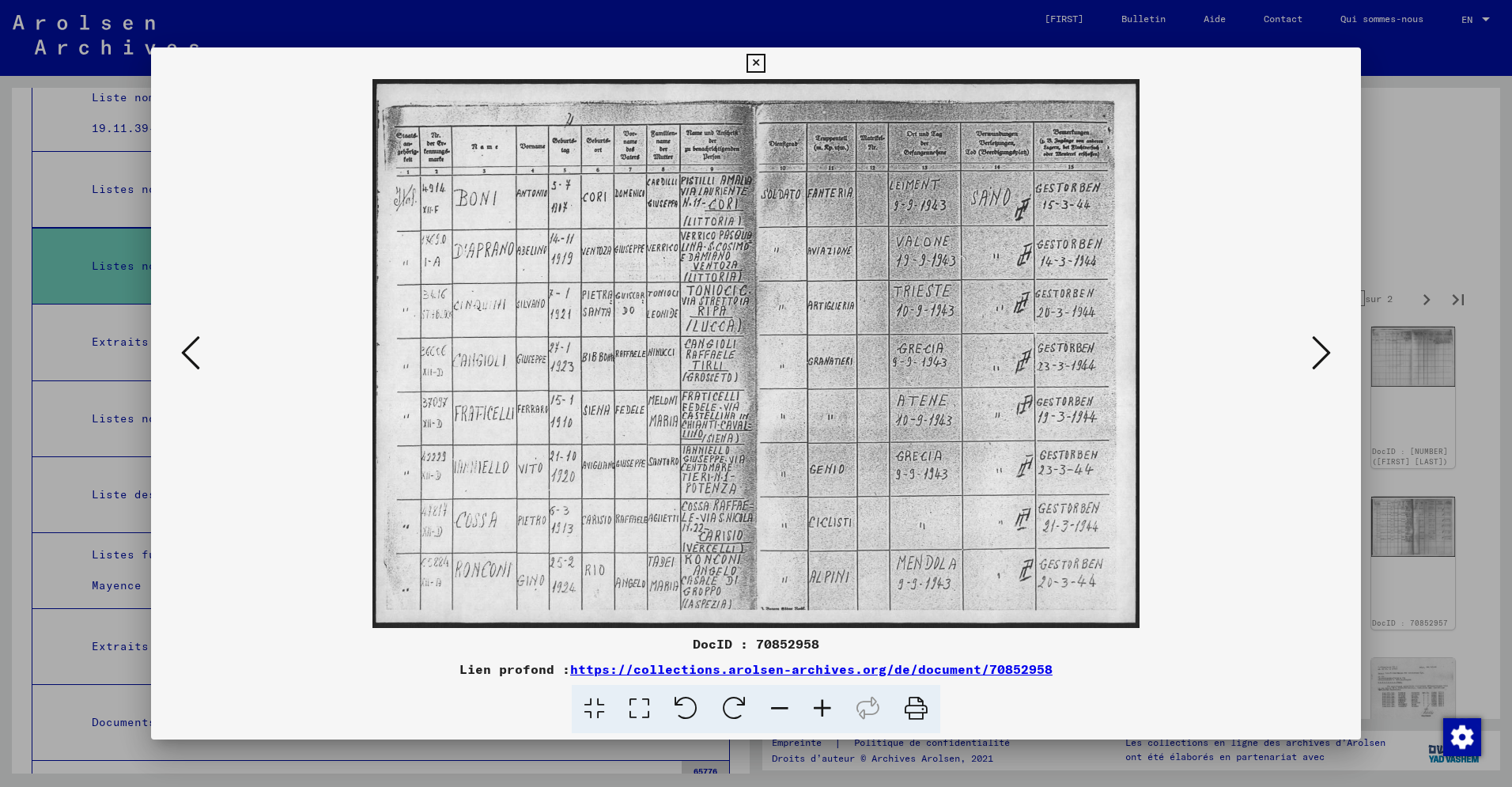click on "DocID : 70852958  Lien profond :  https://collections.arolsen-archives.org/de/document/70852958" at bounding box center (756, 390) 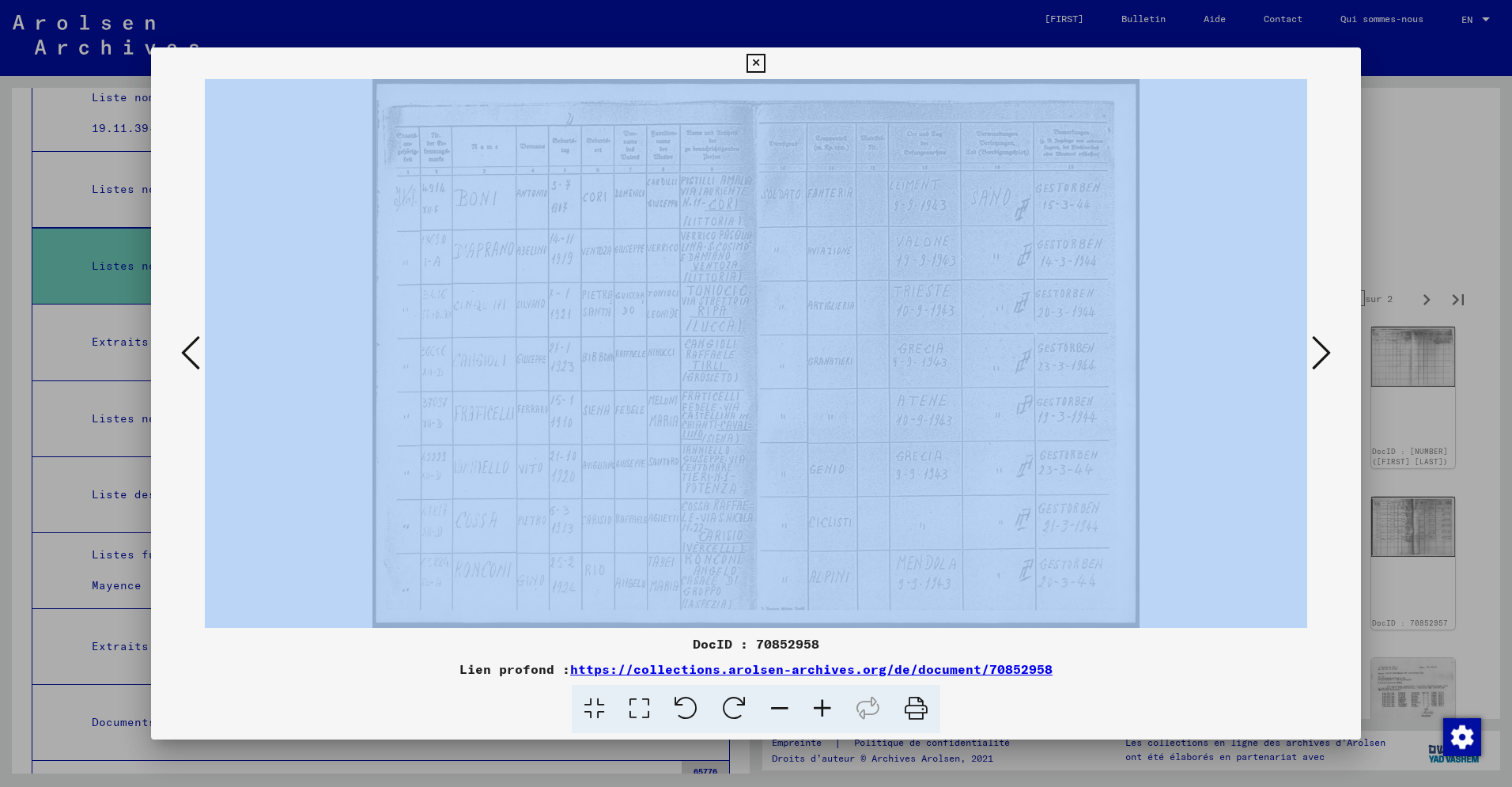 click at bounding box center [1321, 353] 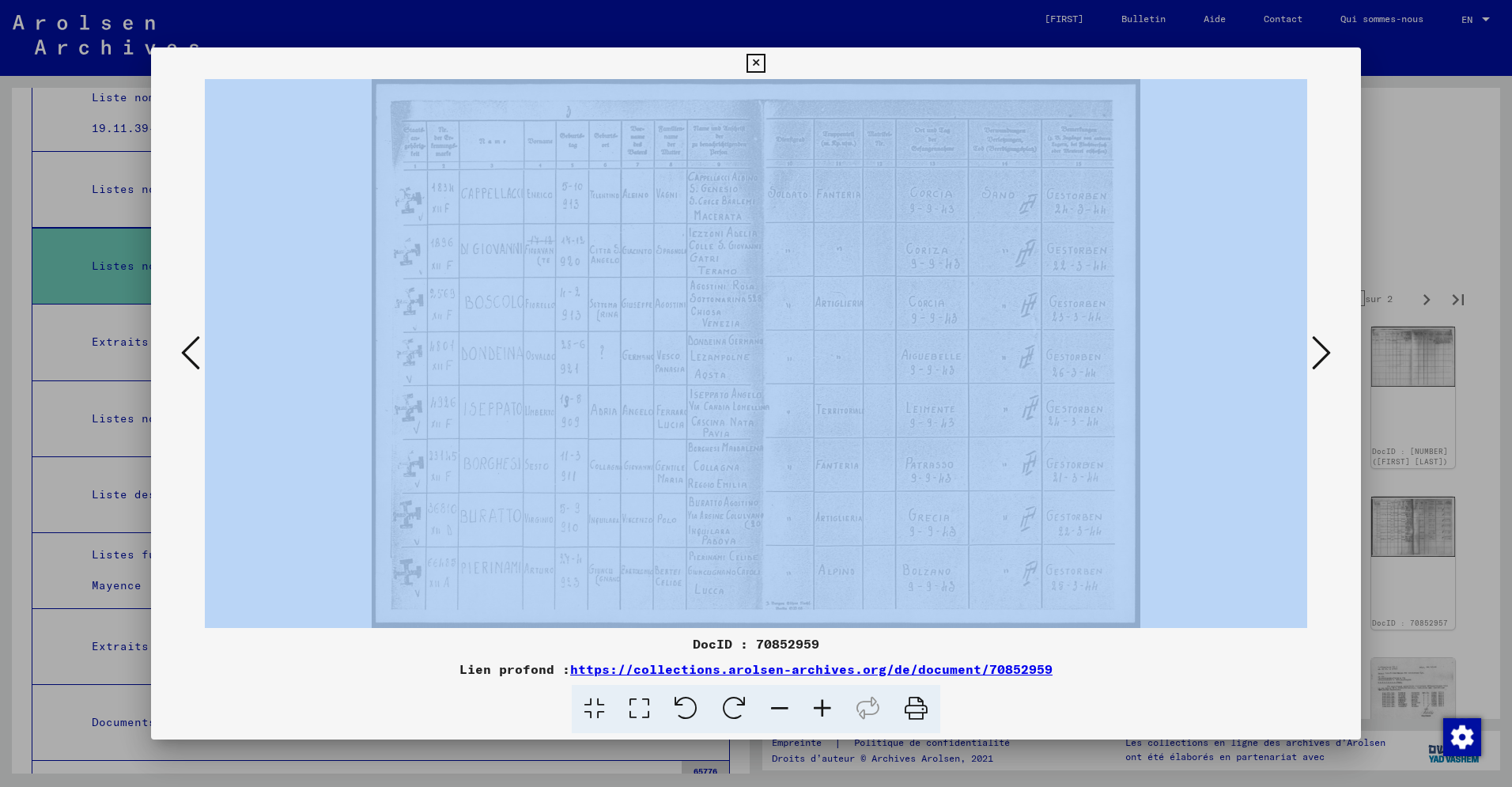click at bounding box center [756, 354] 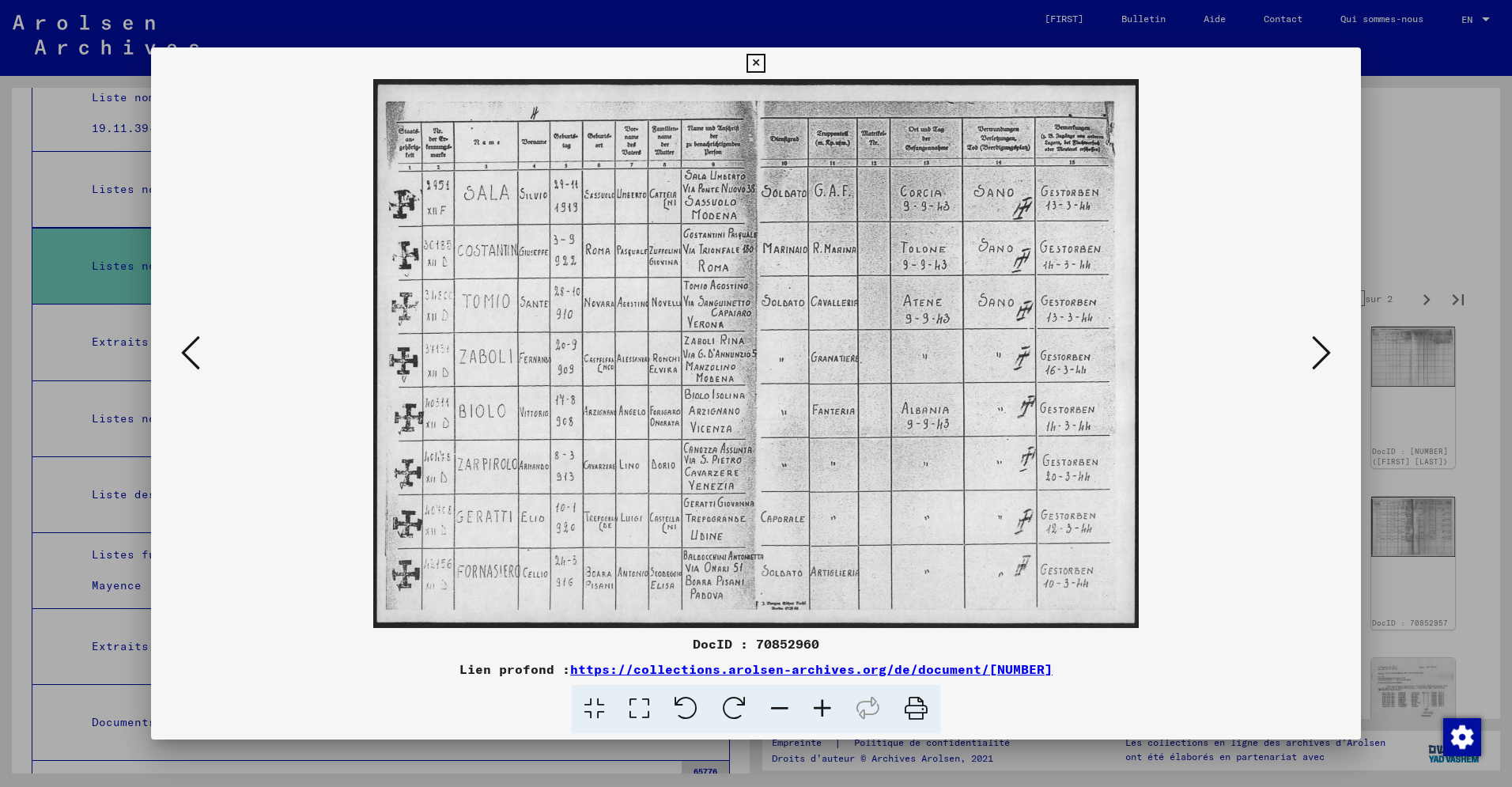 drag, startPoint x: 1307, startPoint y: 606, endPoint x: 1331, endPoint y: 468, distance: 140.07141 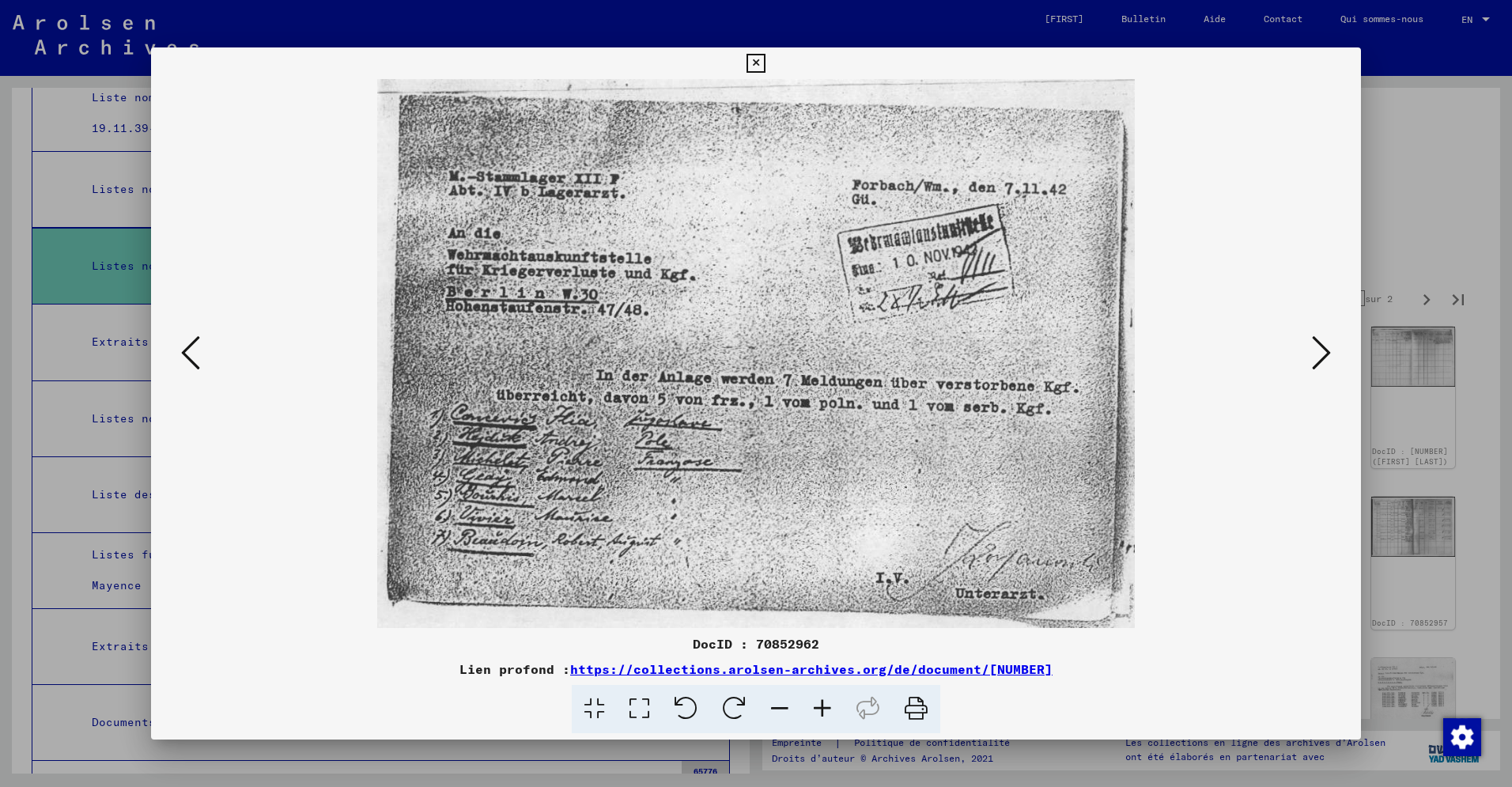 drag, startPoint x: 1231, startPoint y: 641, endPoint x: 1259, endPoint y: 589, distance: 59.05929 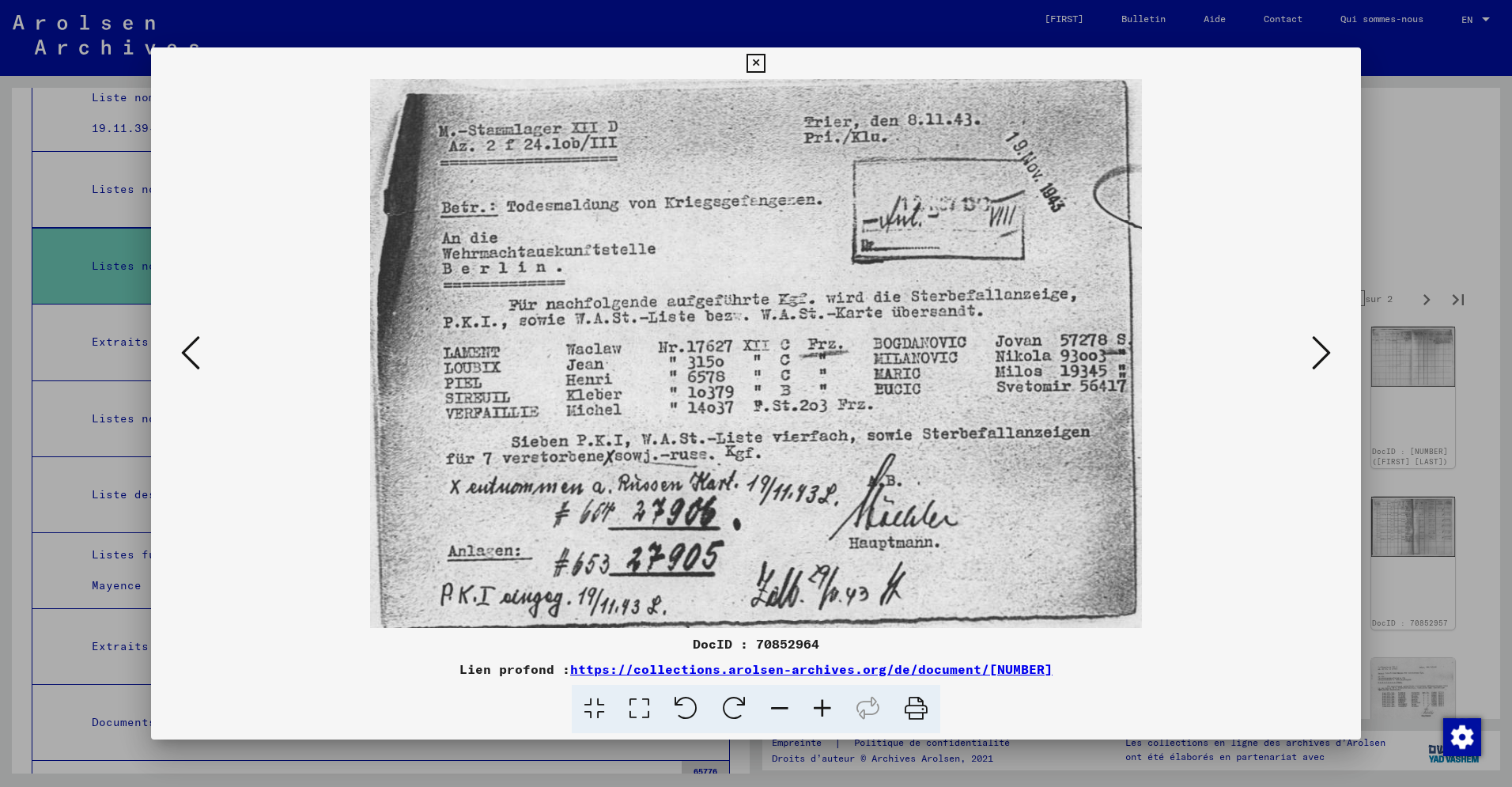 drag, startPoint x: 1280, startPoint y: 663, endPoint x: 1283, endPoint y: 655, distance: 8.544004 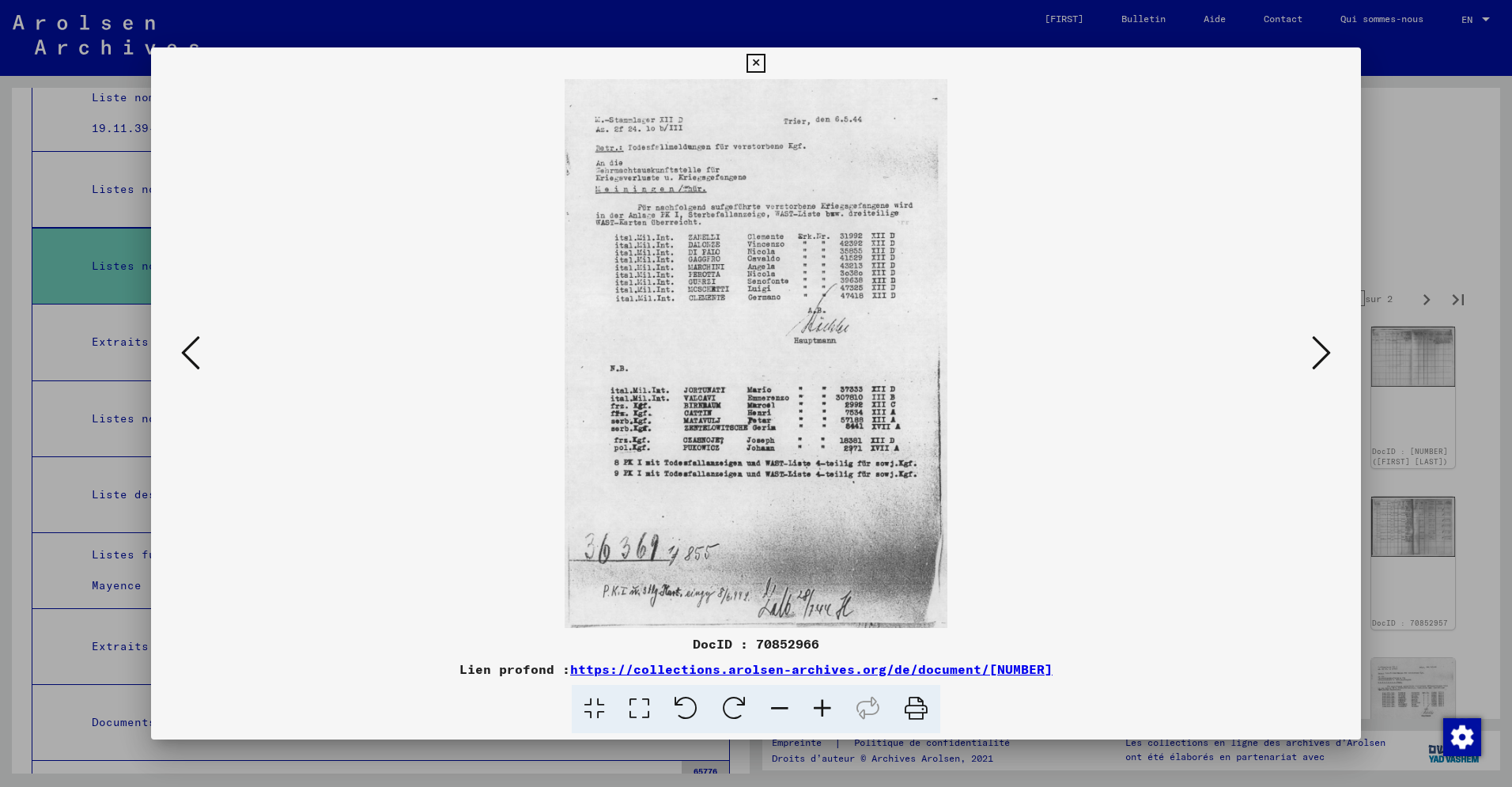 drag, startPoint x: 995, startPoint y: 565, endPoint x: 1055, endPoint y: 539, distance: 65.39113 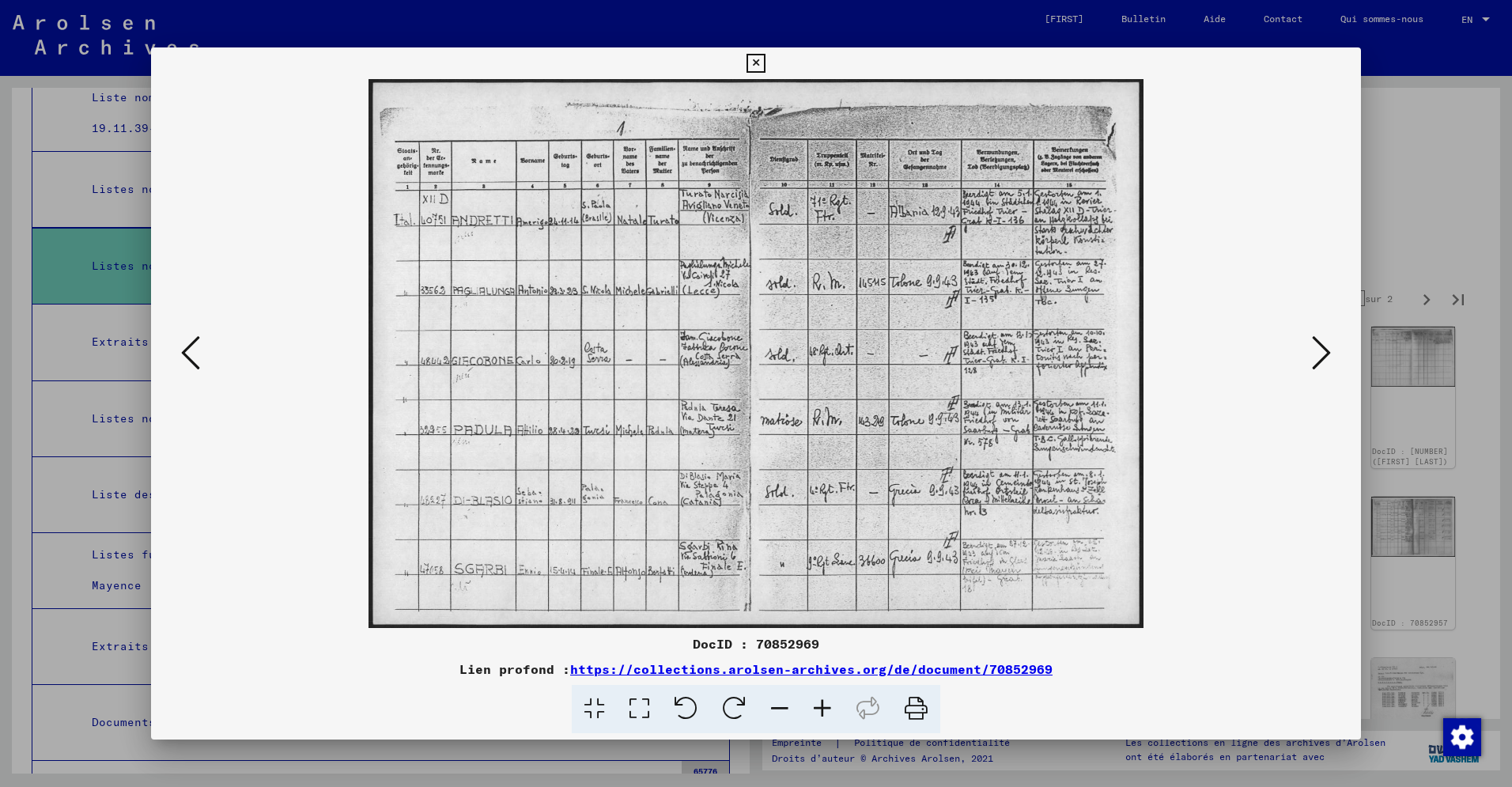 click at bounding box center (756, 354) 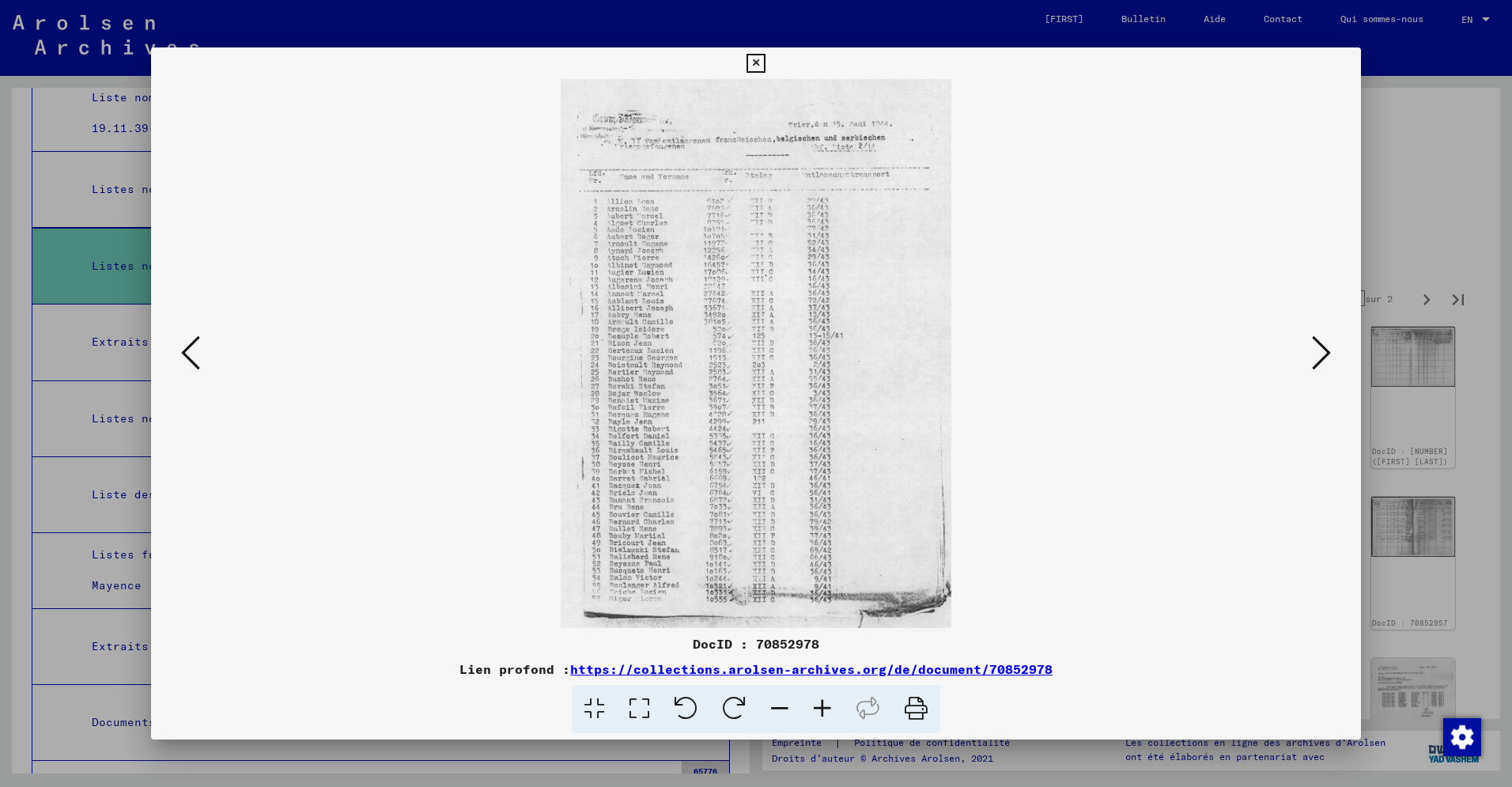 click at bounding box center [756, 354] 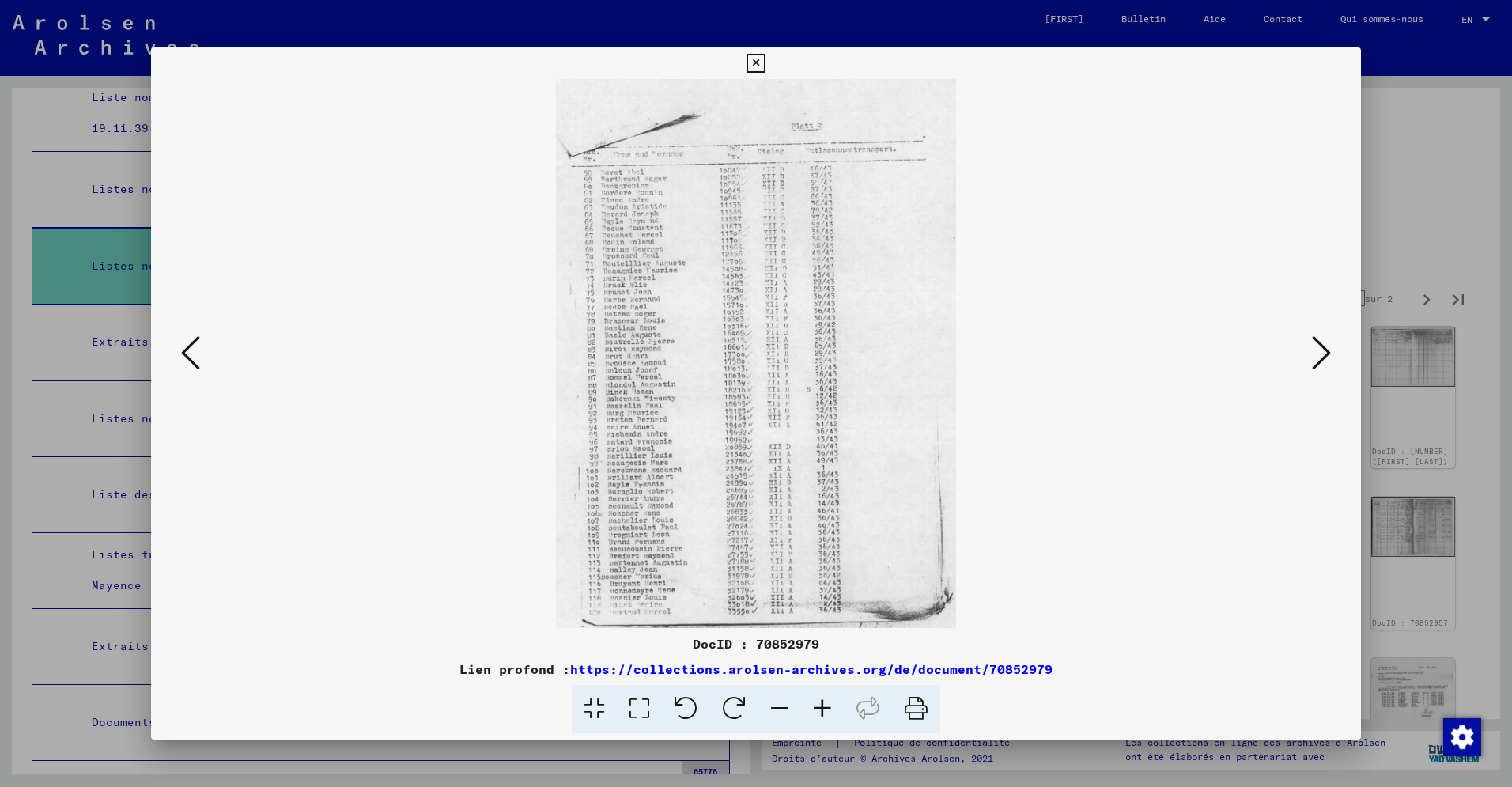drag, startPoint x: 1034, startPoint y: 552, endPoint x: 1042, endPoint y: 550, distance: 8.246211 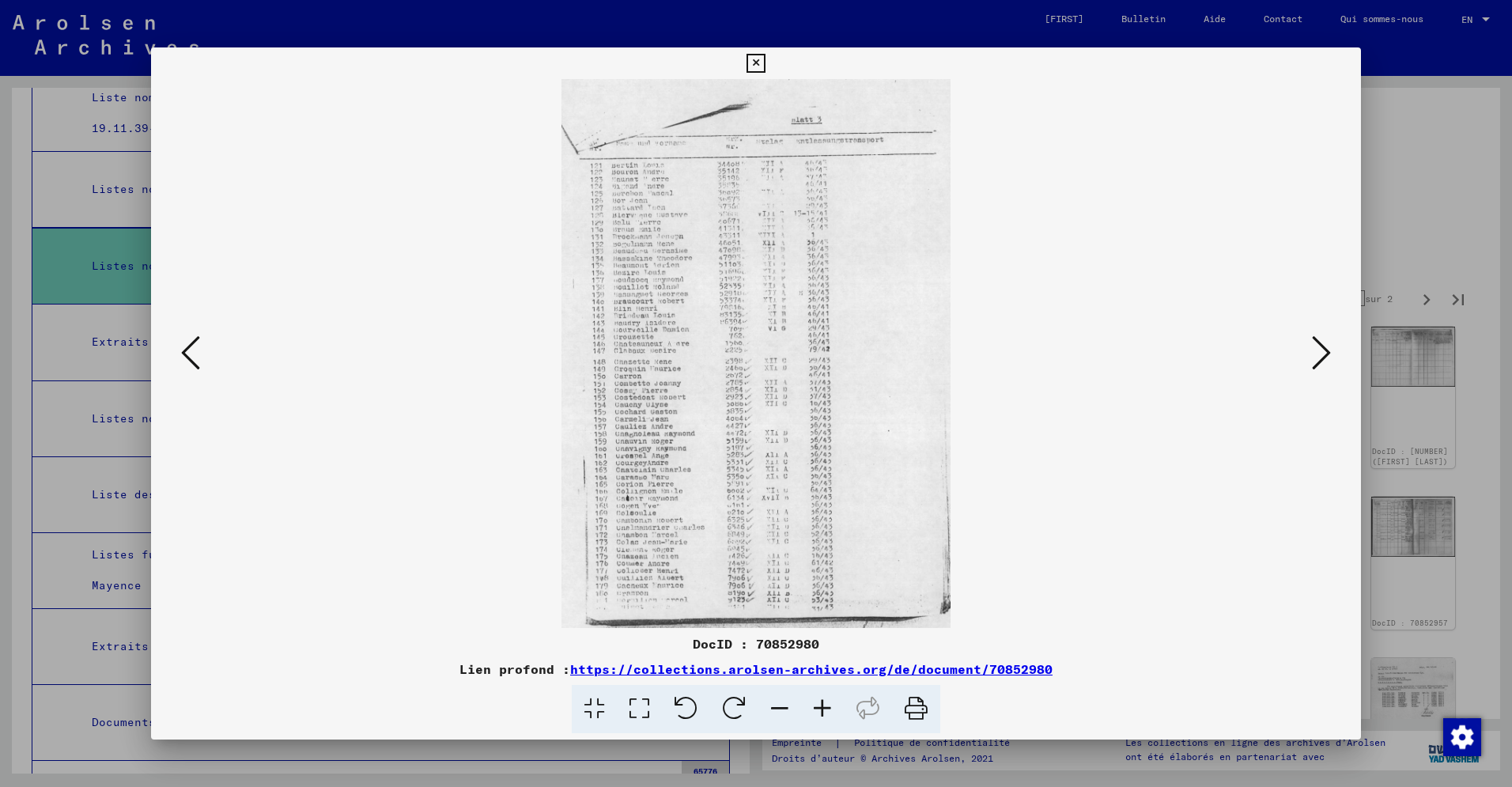 drag, startPoint x: 1116, startPoint y: 615, endPoint x: 1150, endPoint y: 588, distance: 43.41659 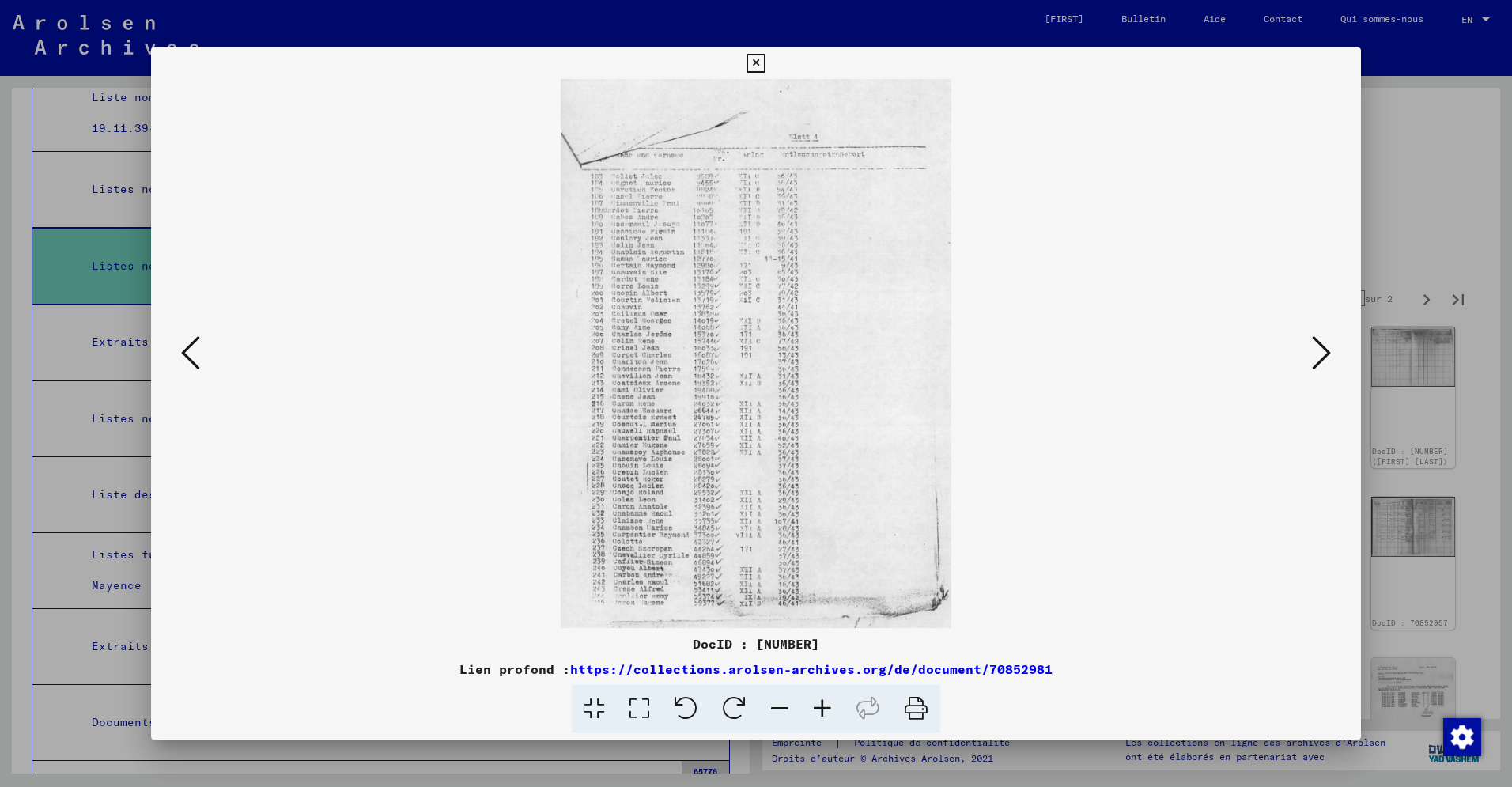 click at bounding box center [756, 354] 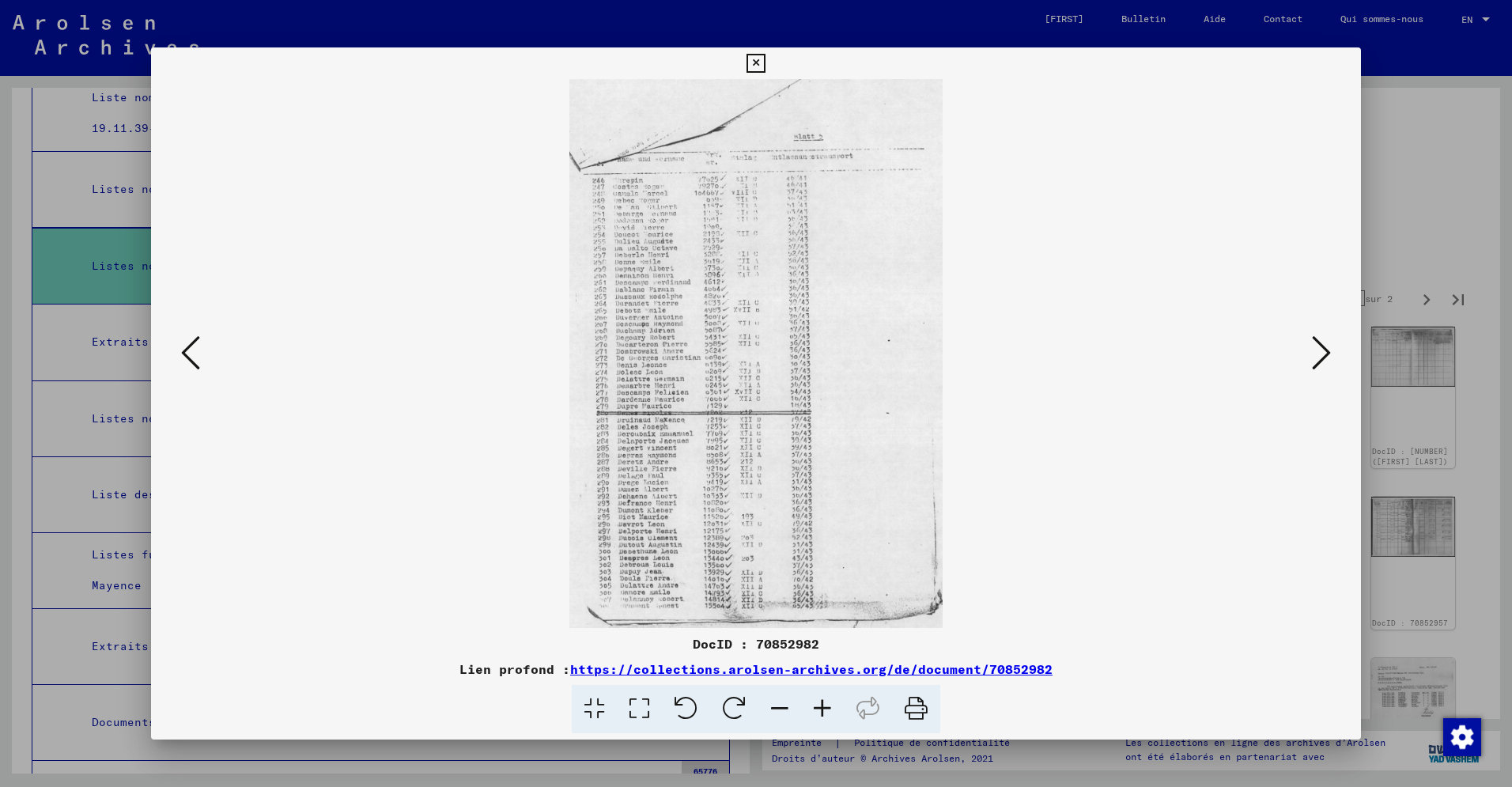 click at bounding box center [756, 354] 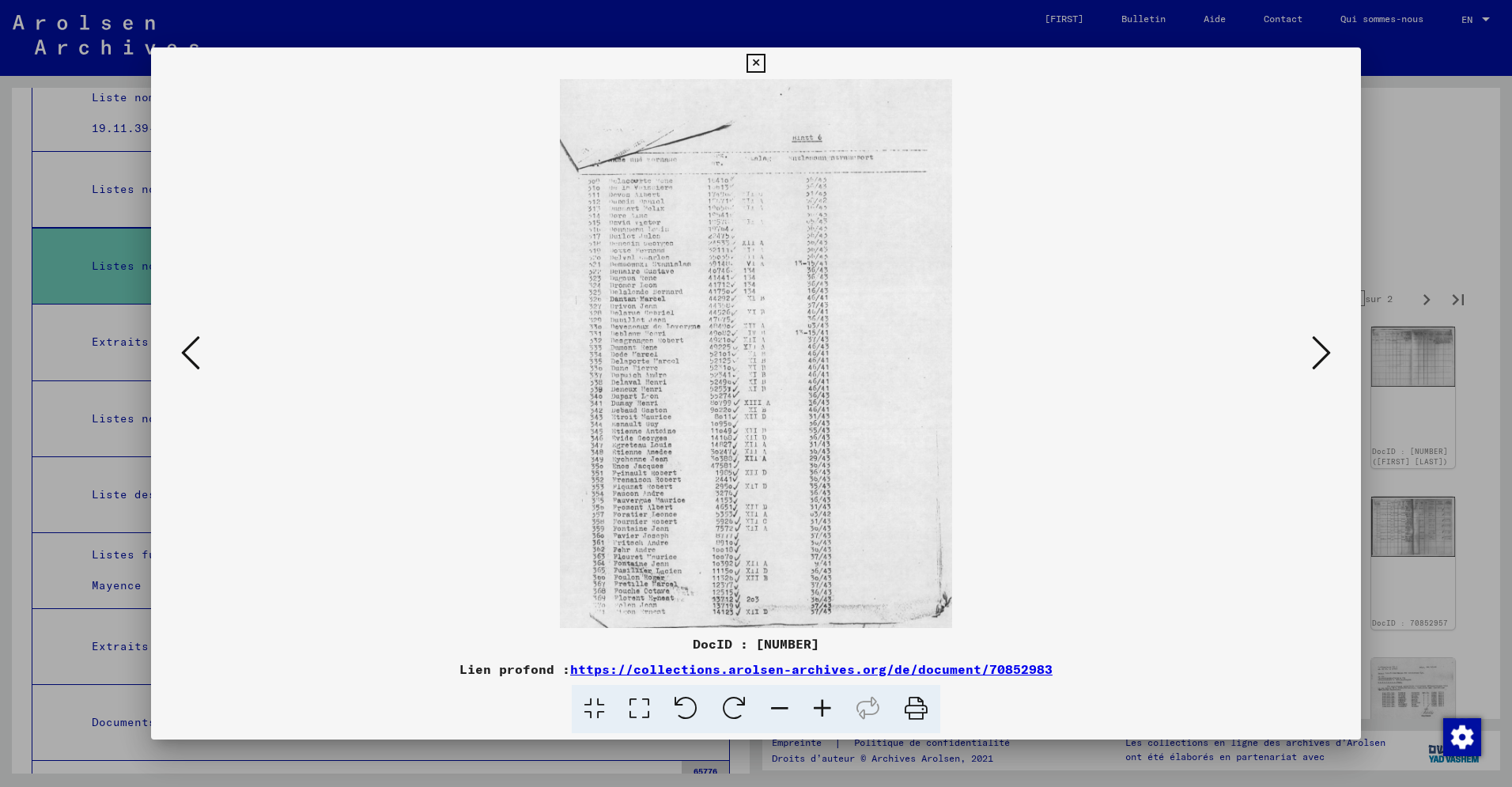 click at bounding box center (756, 354) 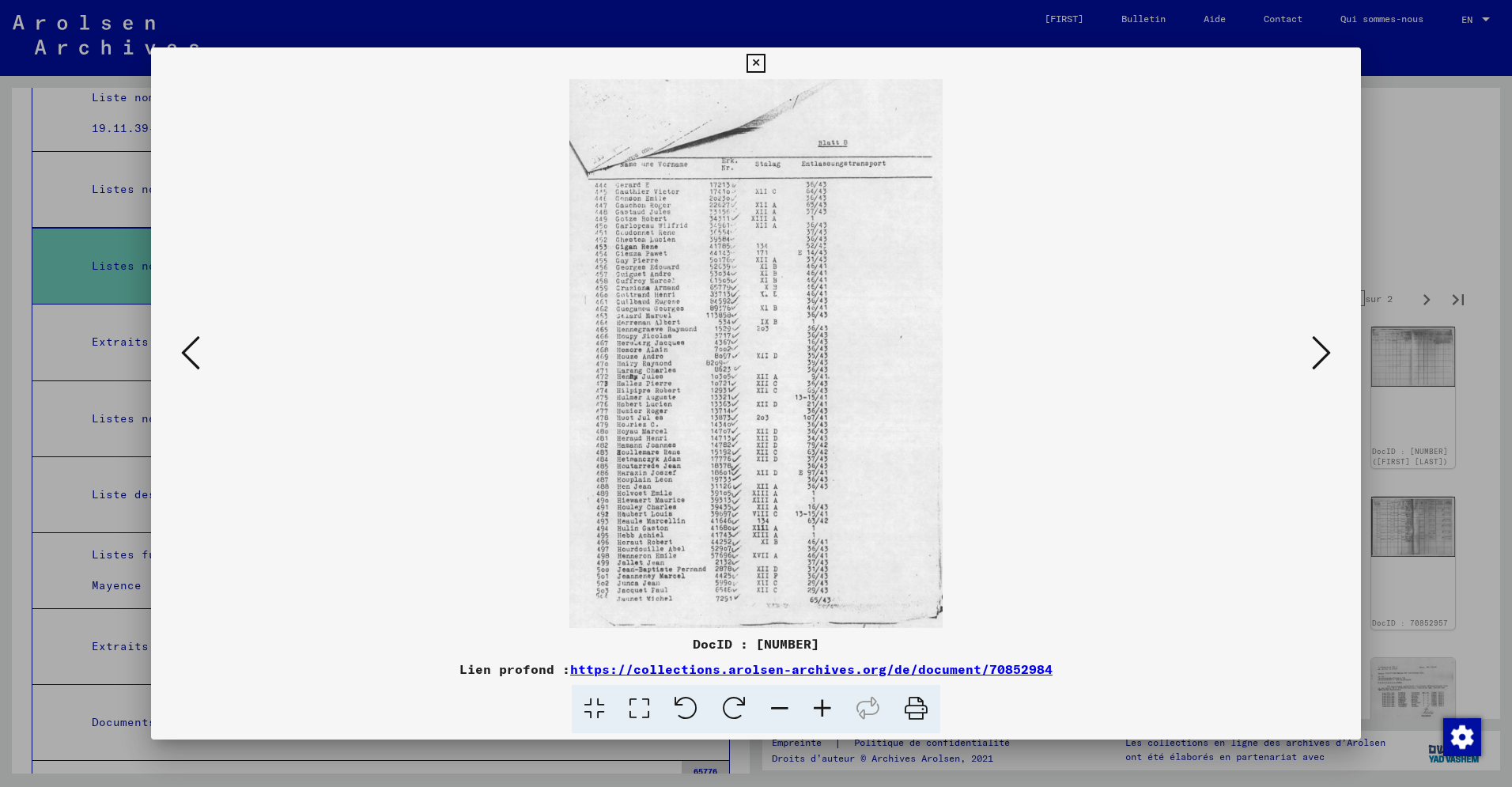 drag, startPoint x: 1215, startPoint y: 620, endPoint x: 1276, endPoint y: 502, distance: 132.83 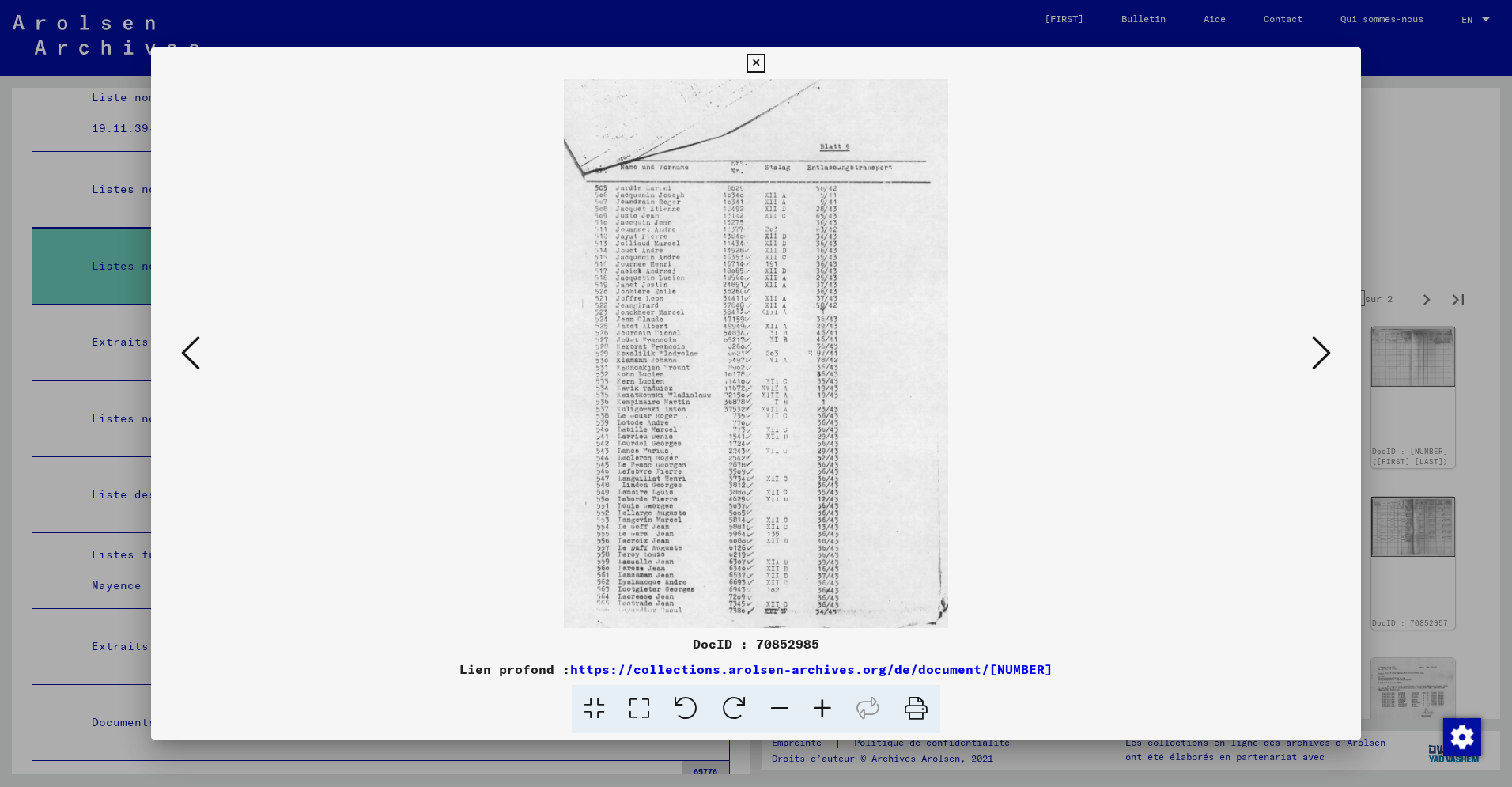 click at bounding box center [756, 354] 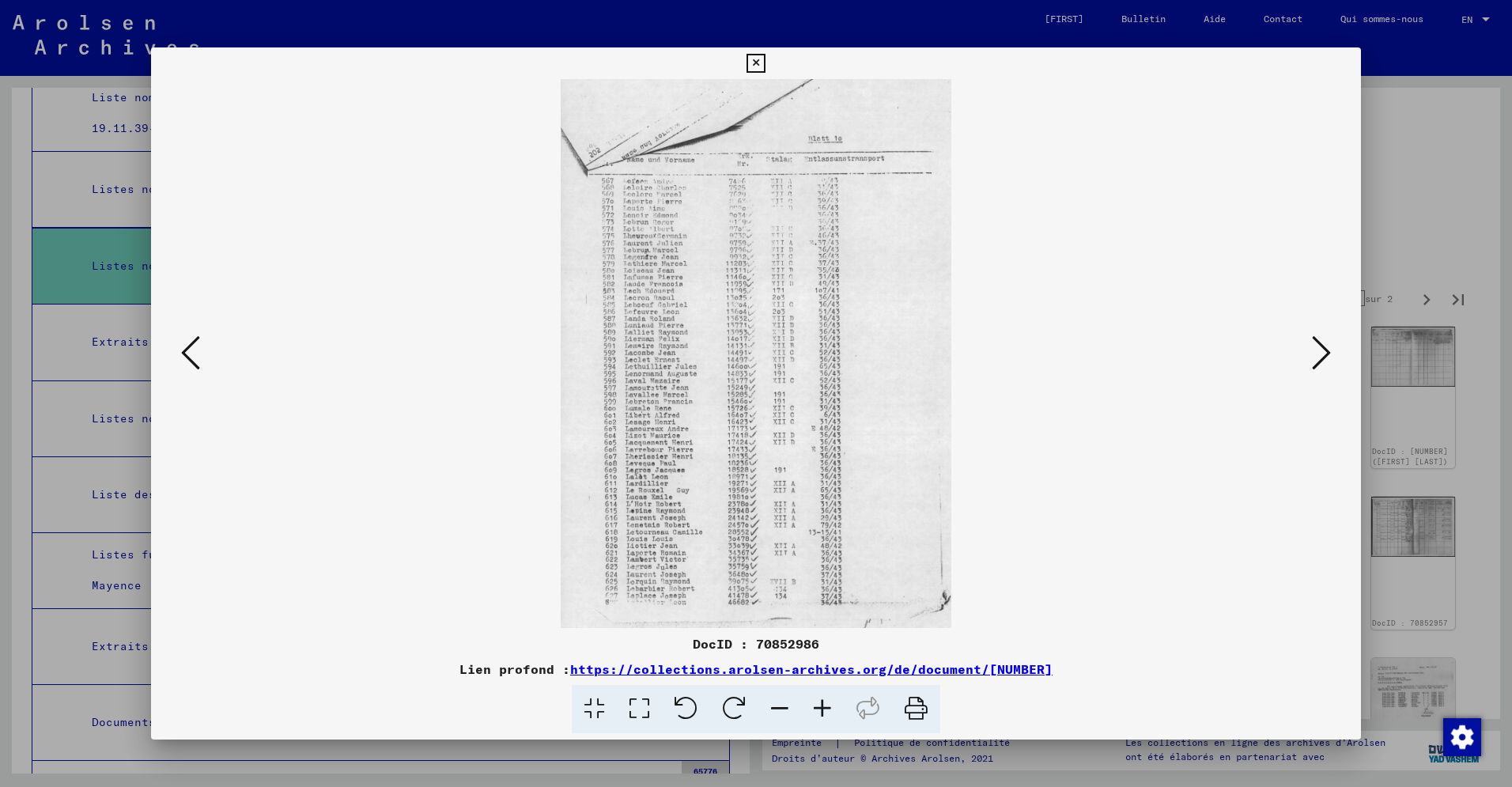 click at bounding box center (756, 354) 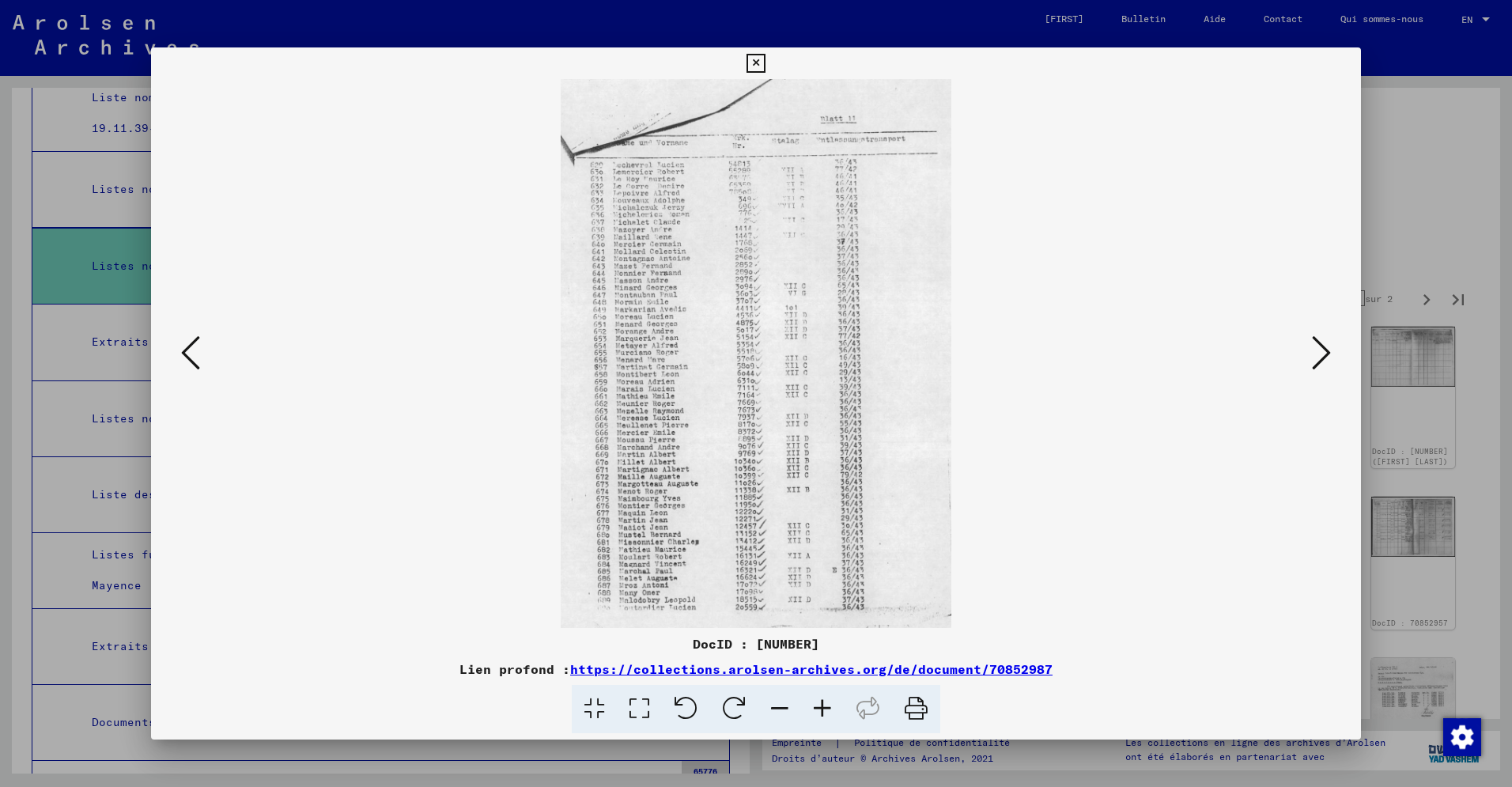 click at bounding box center [756, 354] 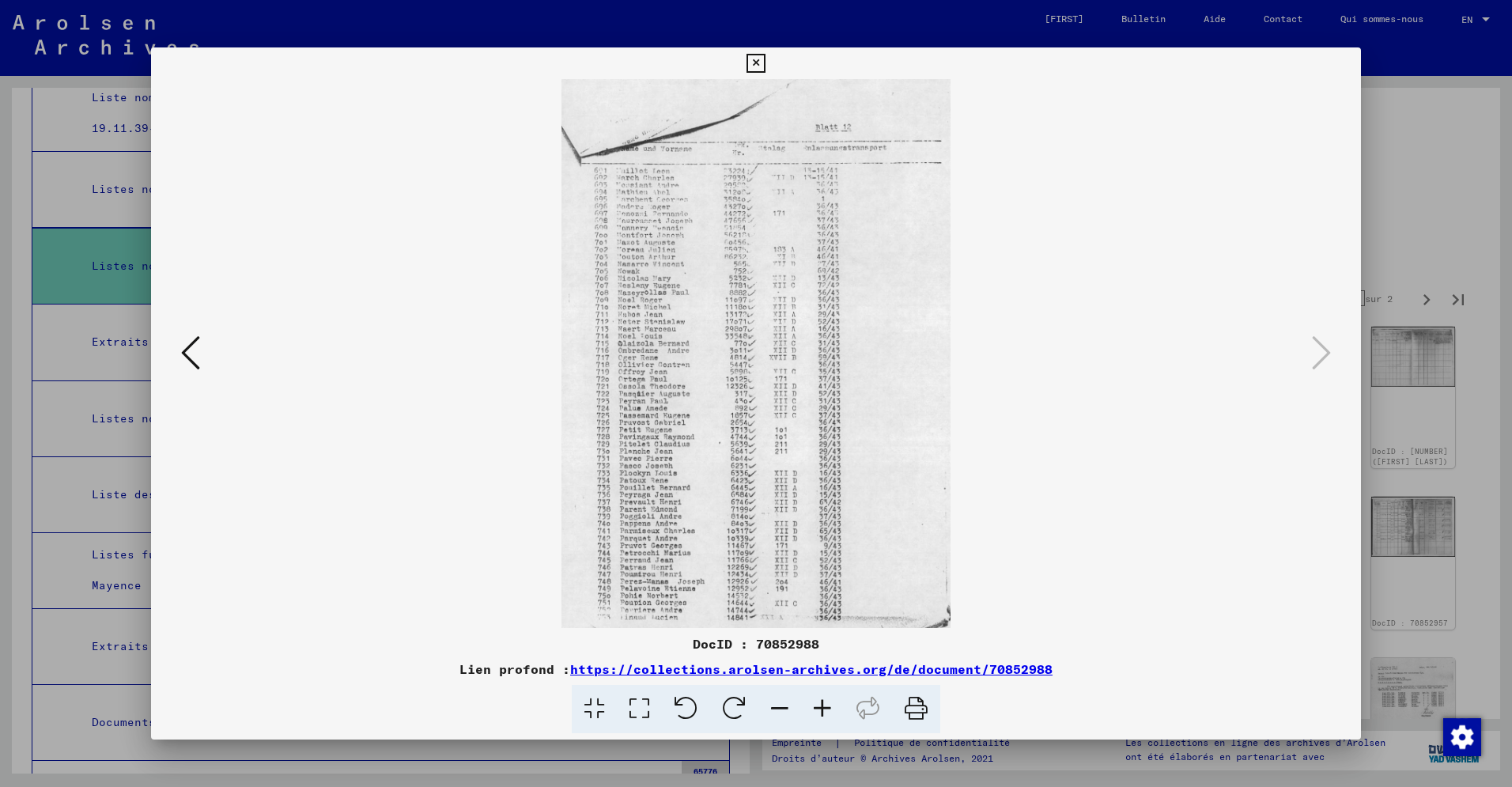 click at bounding box center (756, 354) 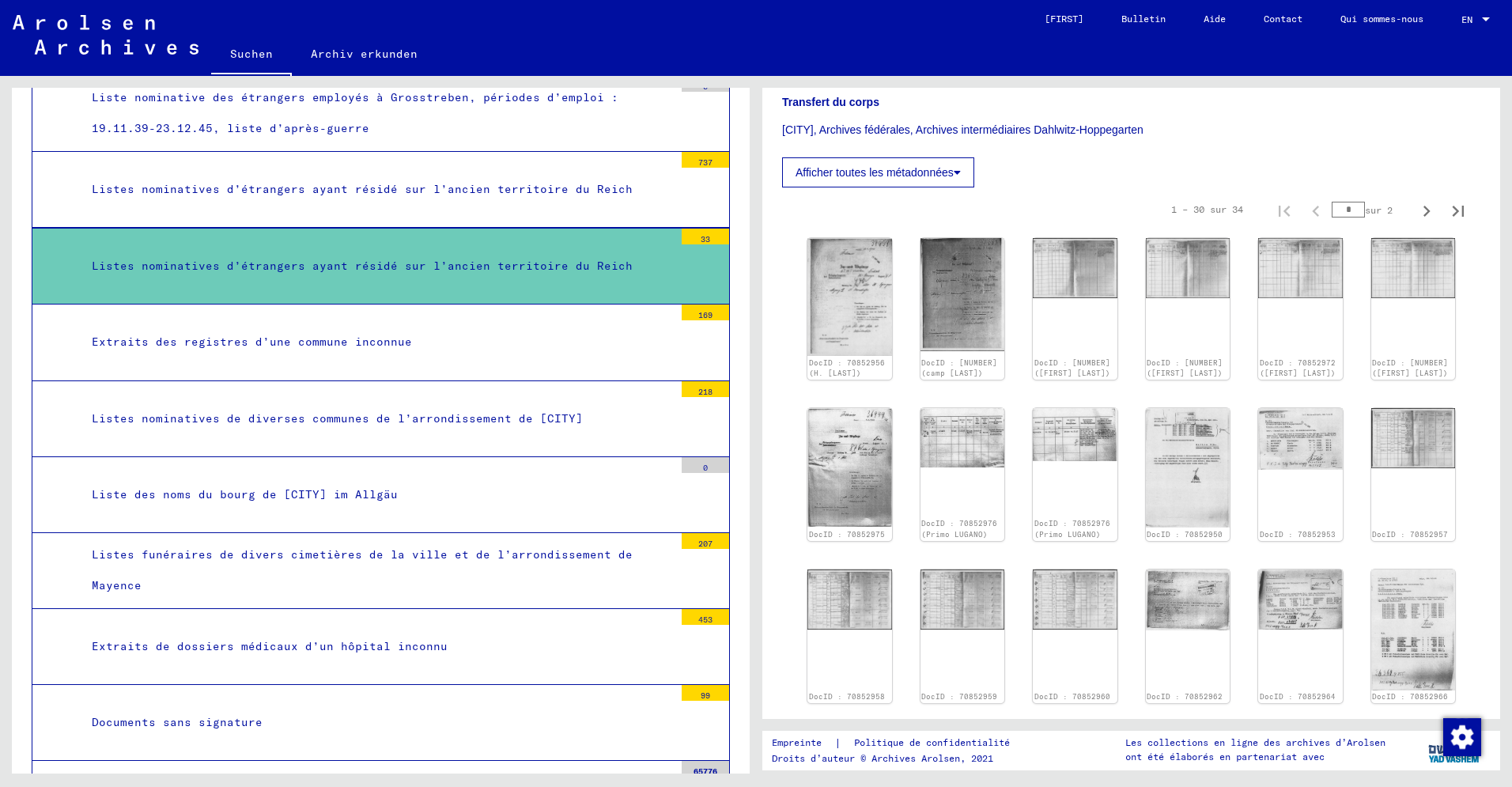 scroll, scrollTop: 458, scrollLeft: 0, axis: vertical 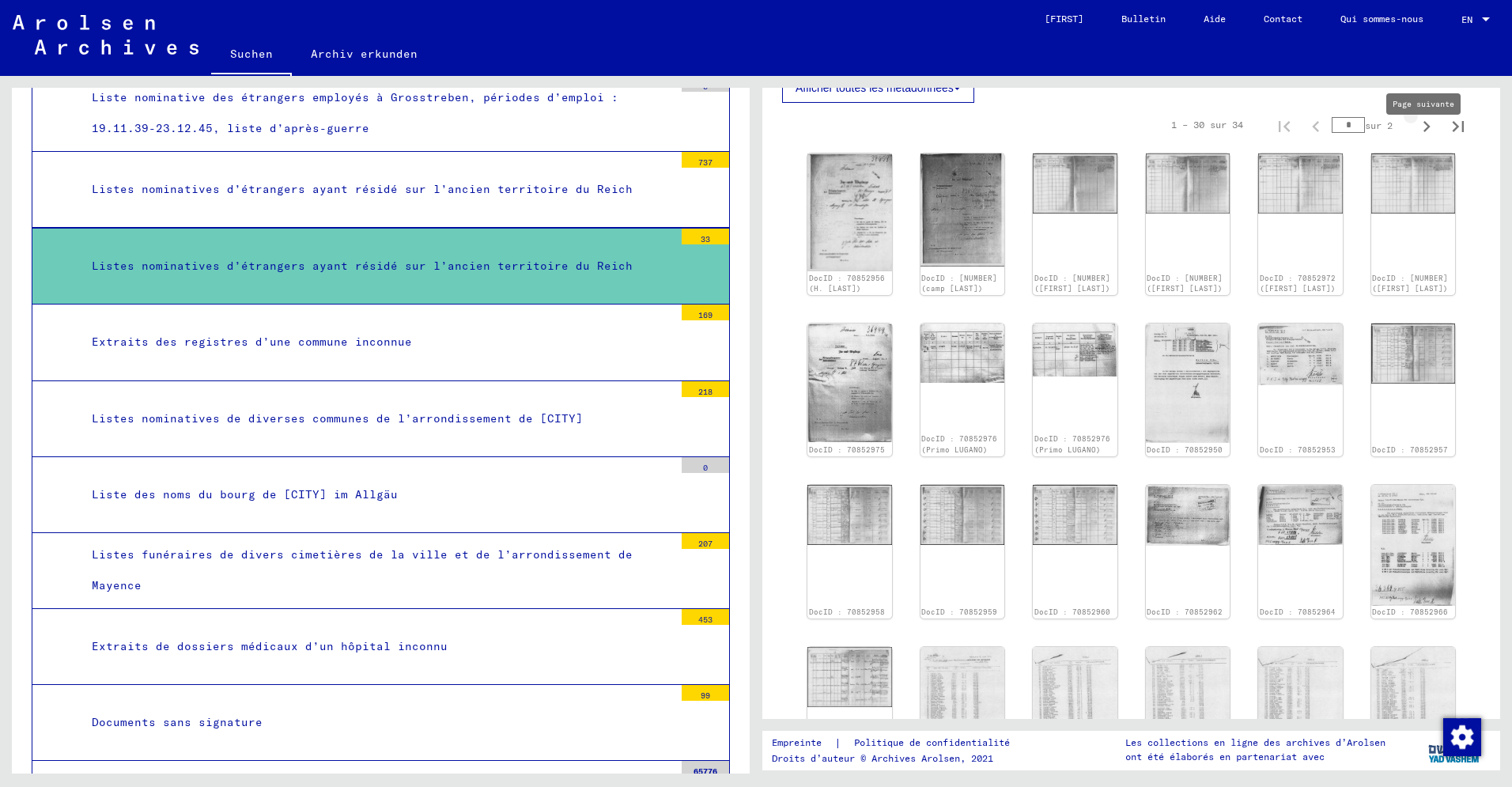 click 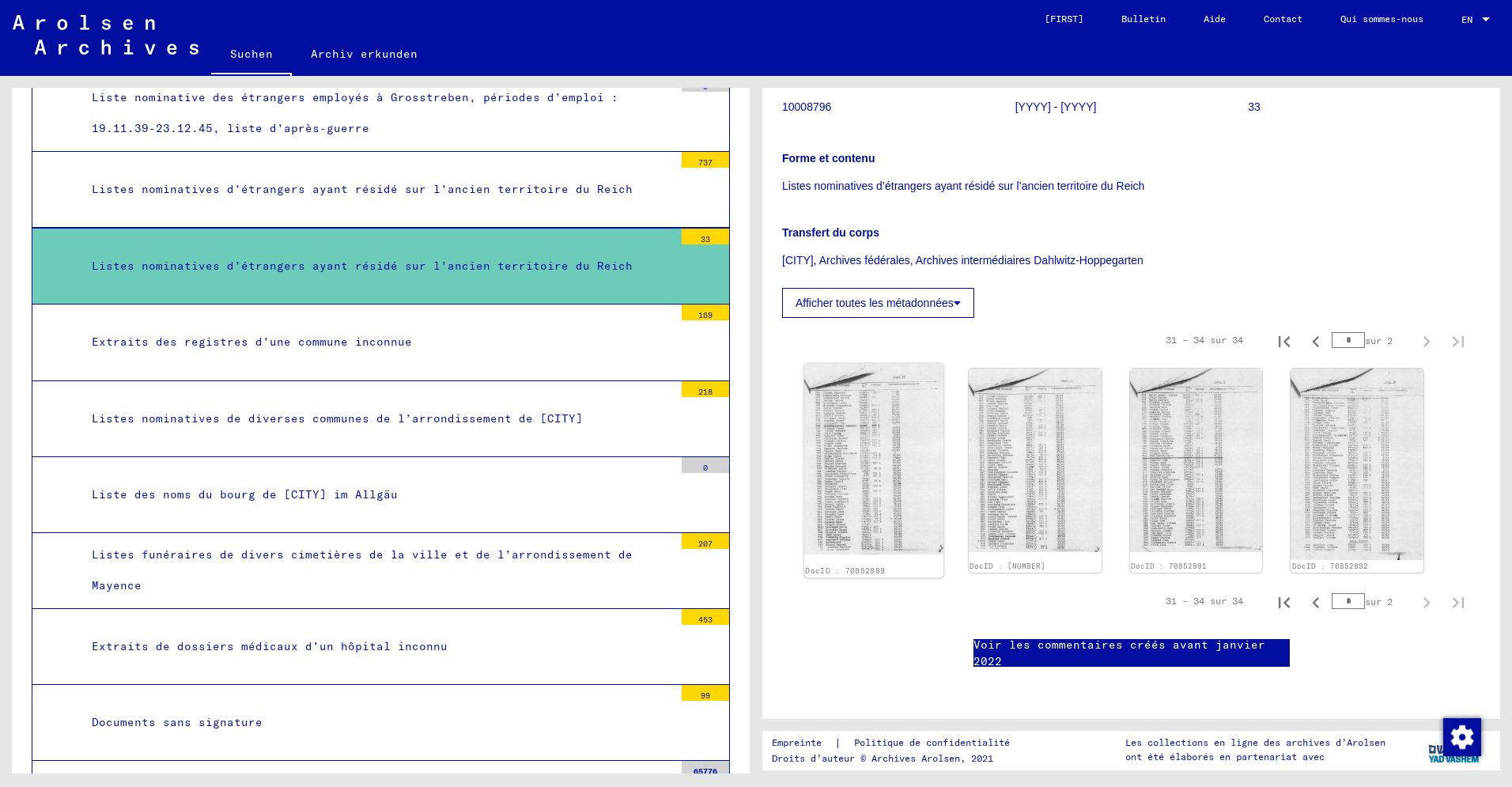 click 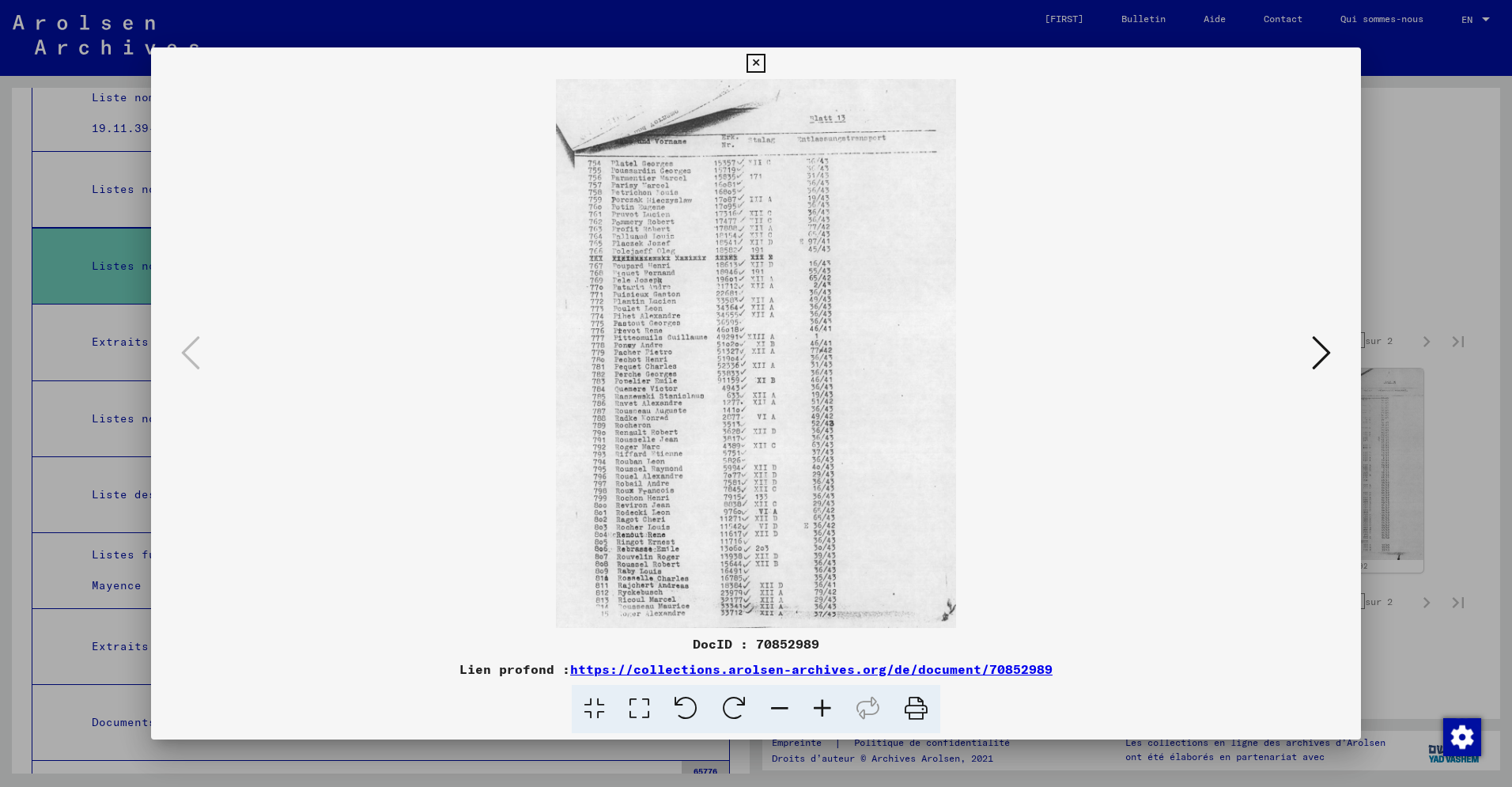 drag, startPoint x: 994, startPoint y: 400, endPoint x: 1187, endPoint y: 374, distance: 194.74342 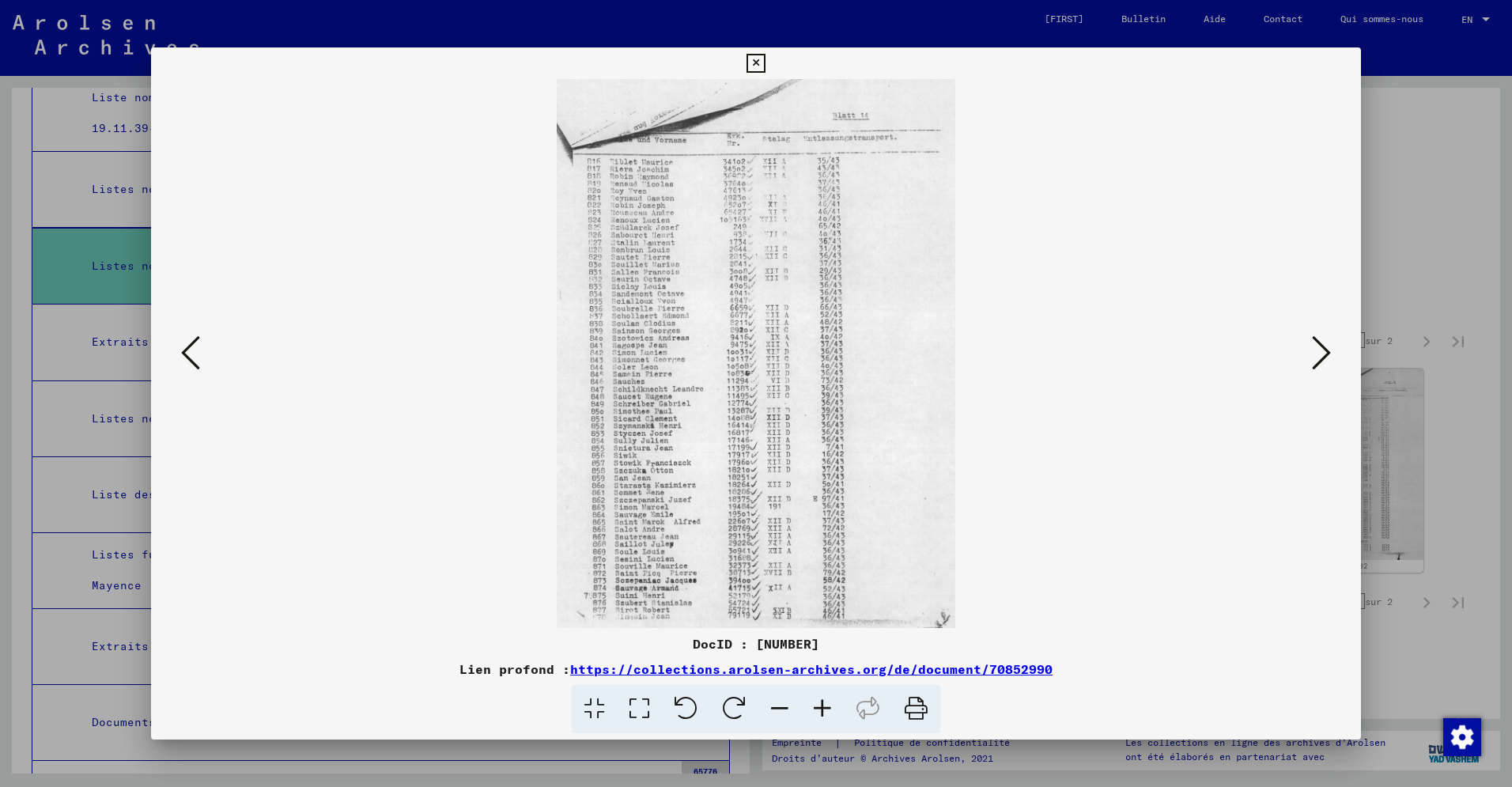 drag, startPoint x: 960, startPoint y: 466, endPoint x: 1122, endPoint y: 403, distance: 173.81887 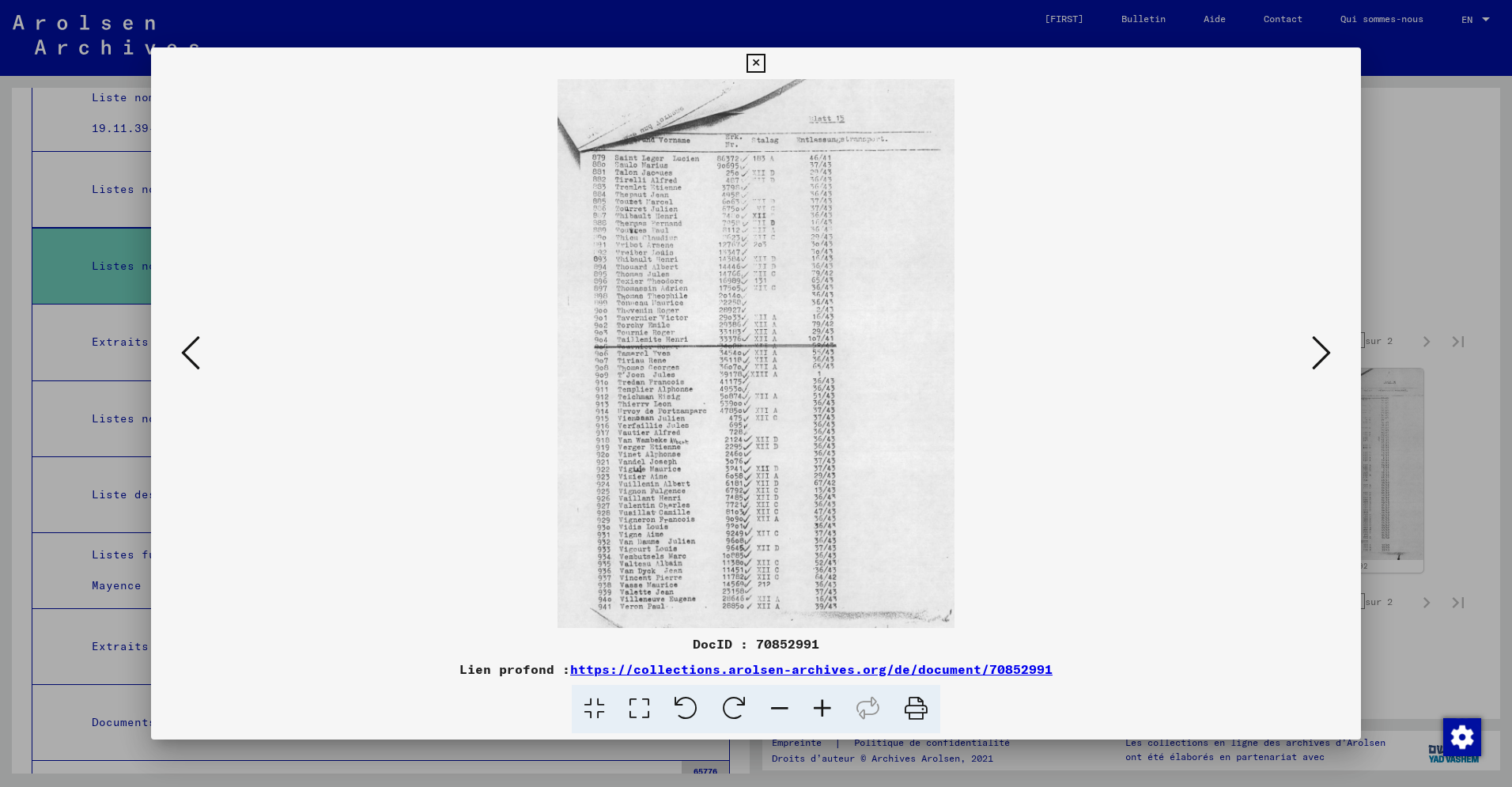drag, startPoint x: 1004, startPoint y: 441, endPoint x: 1011, endPoint y: 440, distance: 7.071068 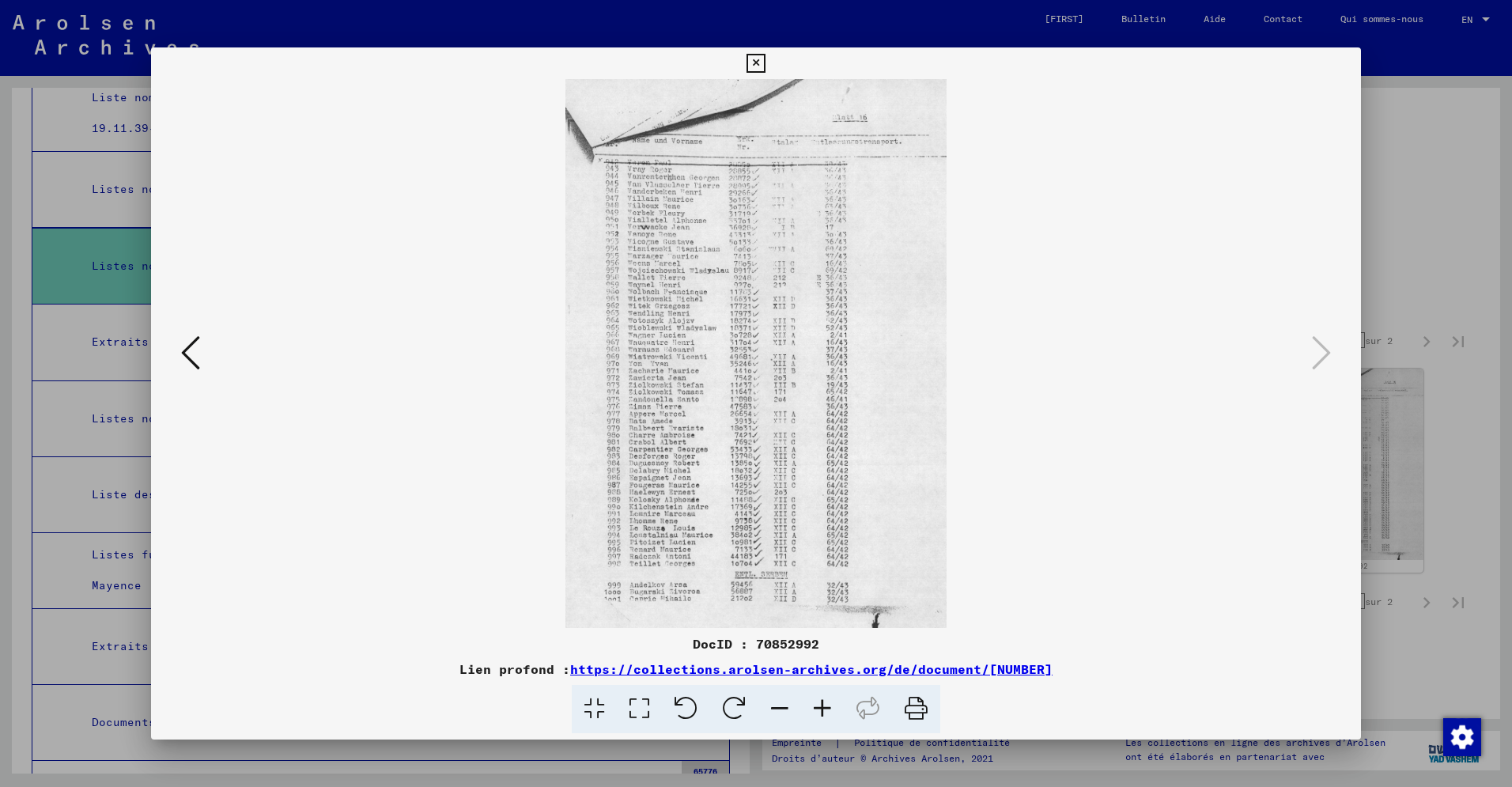 click at bounding box center [756, 354] 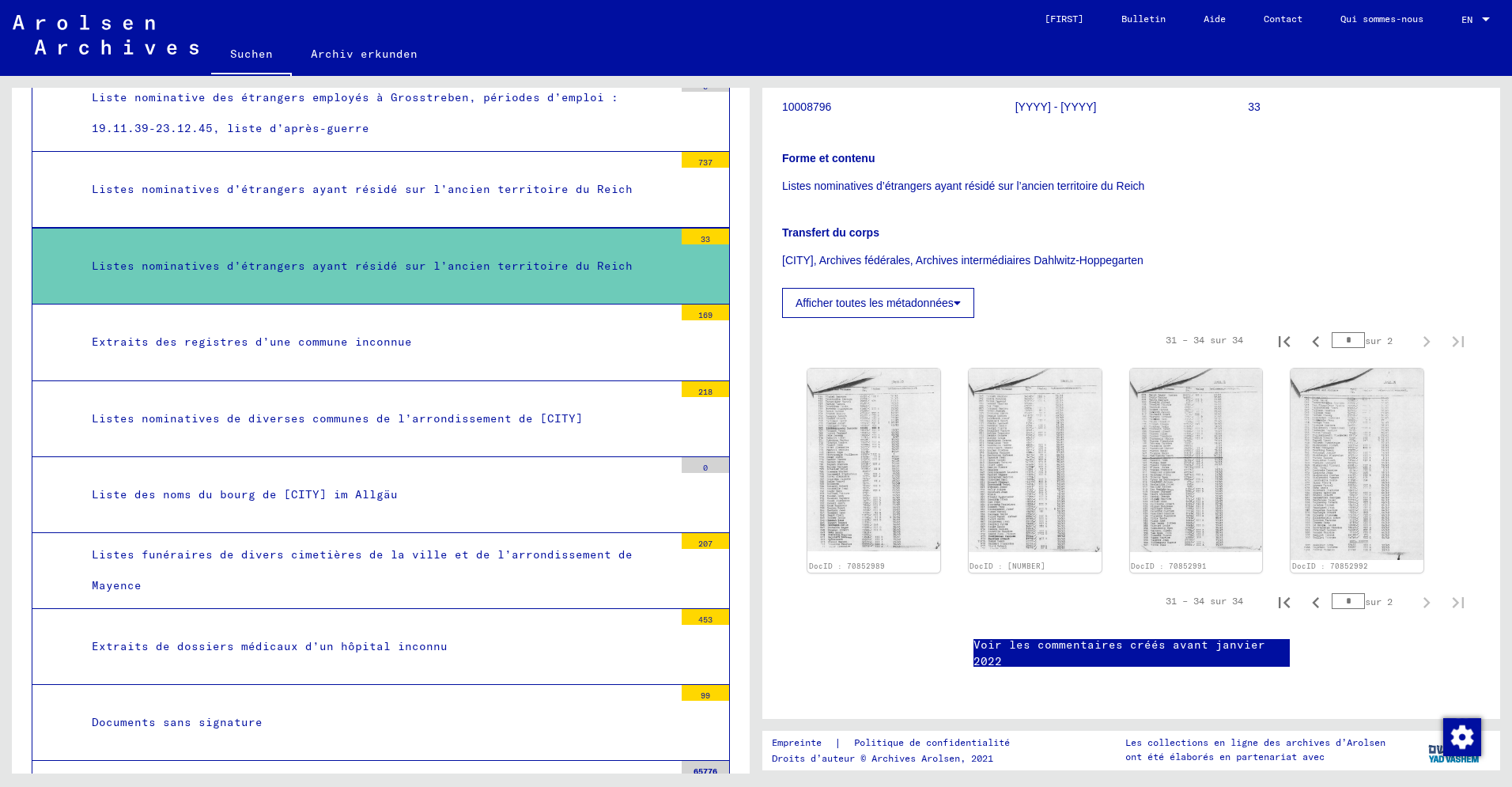 scroll, scrollTop: 40, scrollLeft: 0, axis: vertical 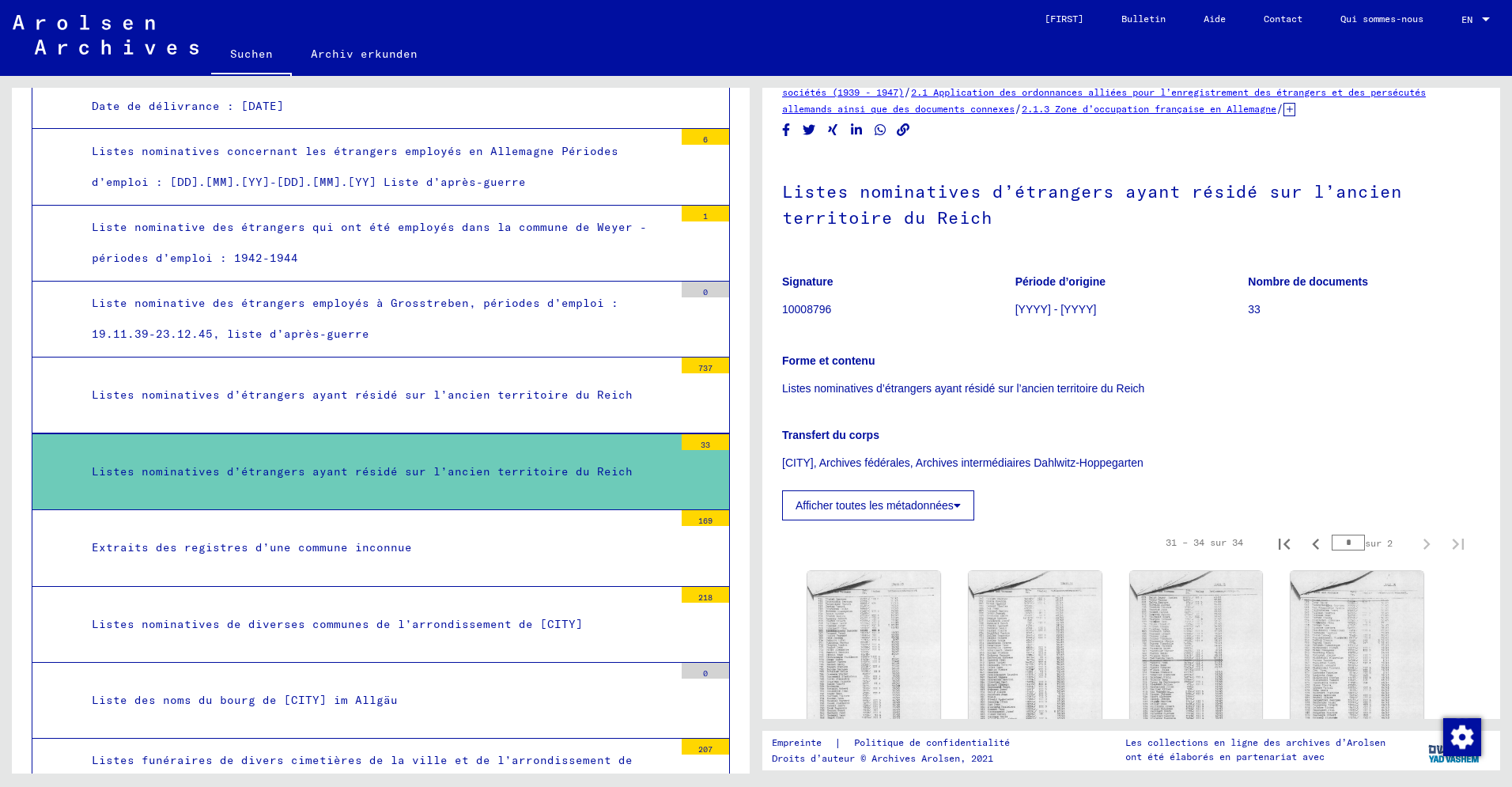 click on "Listes nominatives d’étrangers ayant résidé sur l’ancien territoire du Reich" at bounding box center [376, 395] 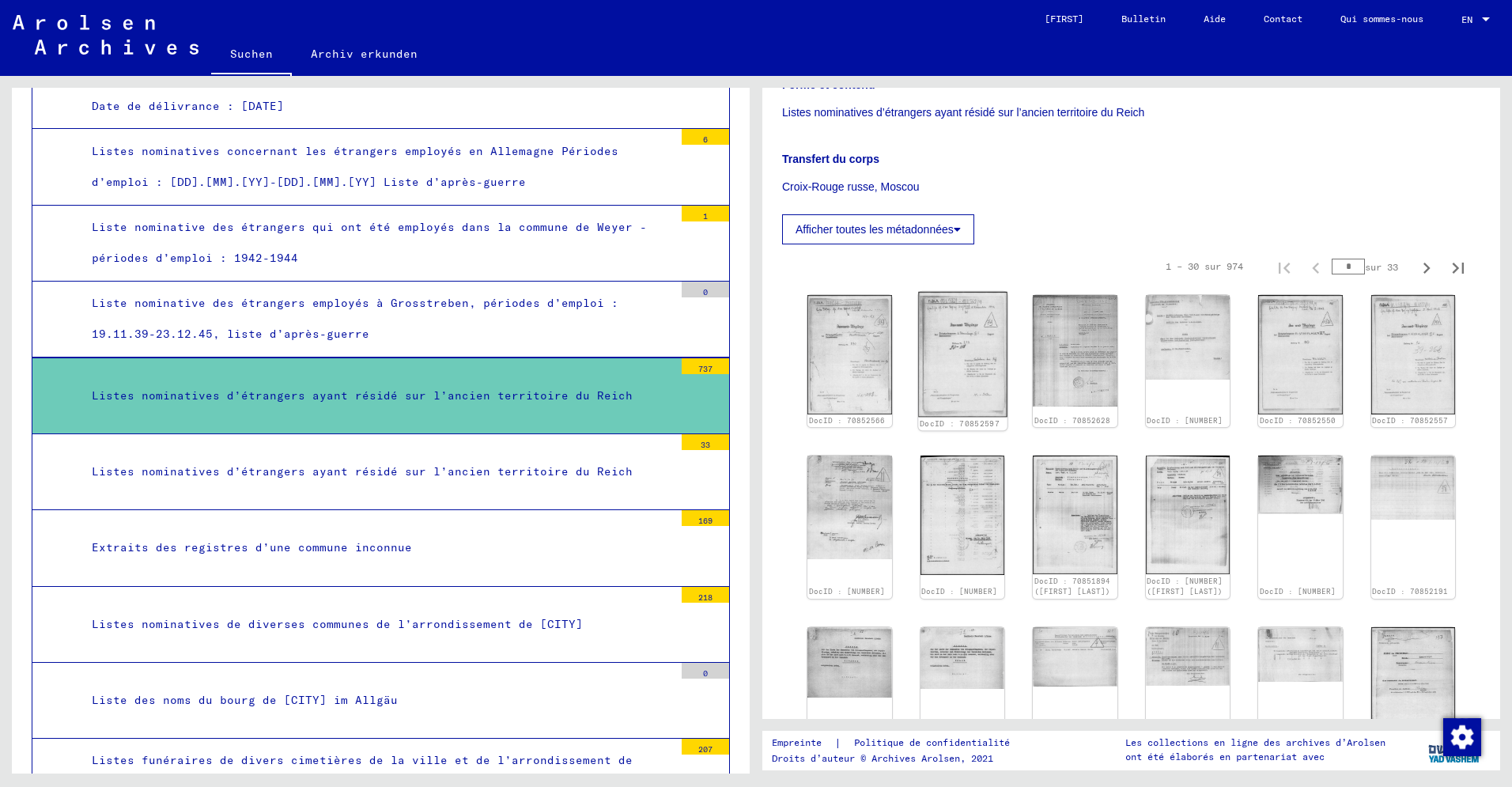 scroll, scrollTop: 335, scrollLeft: 0, axis: vertical 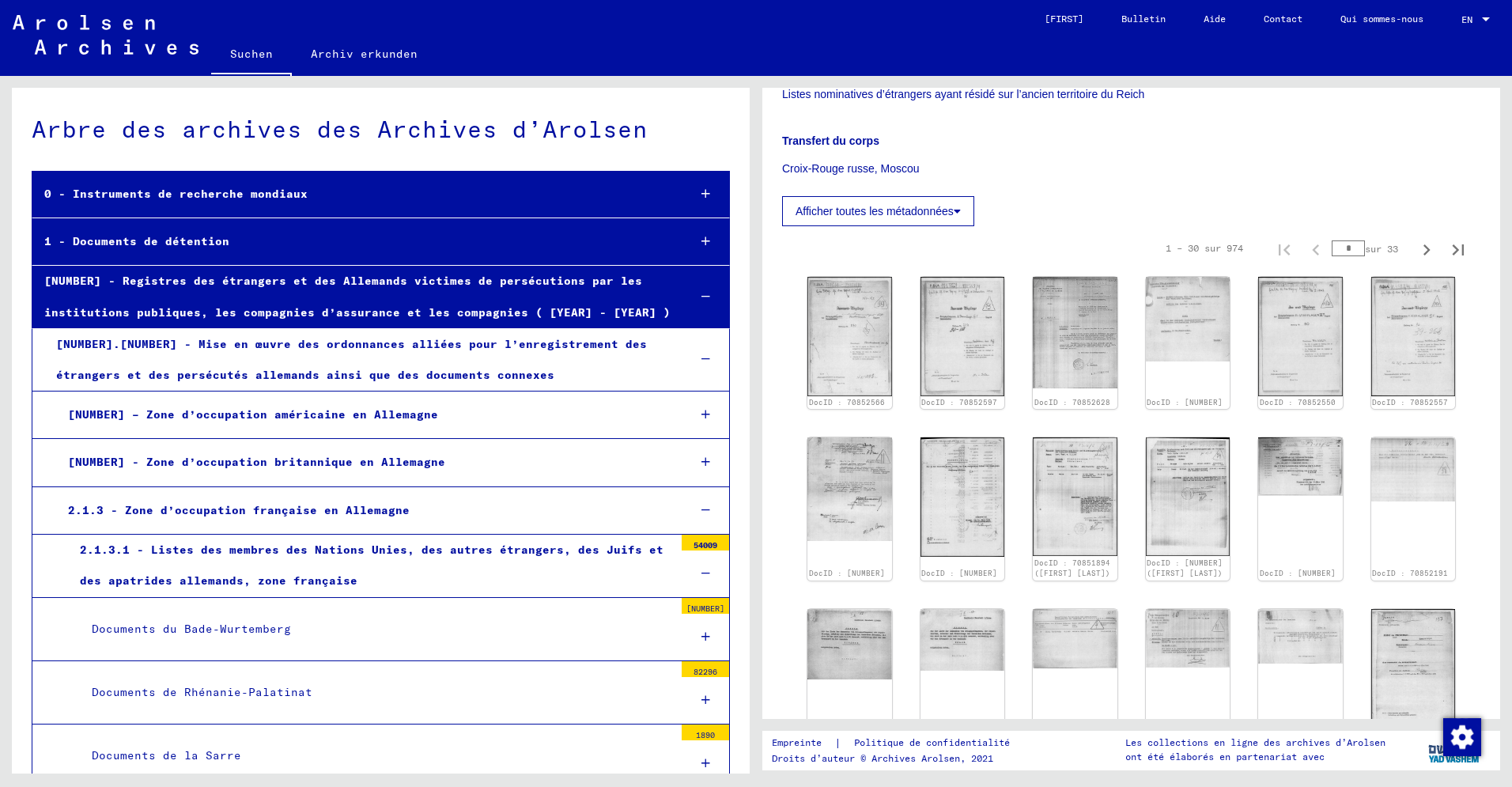 click on "0 - Instruments de recherche mondiaux" at bounding box center (353, 194) 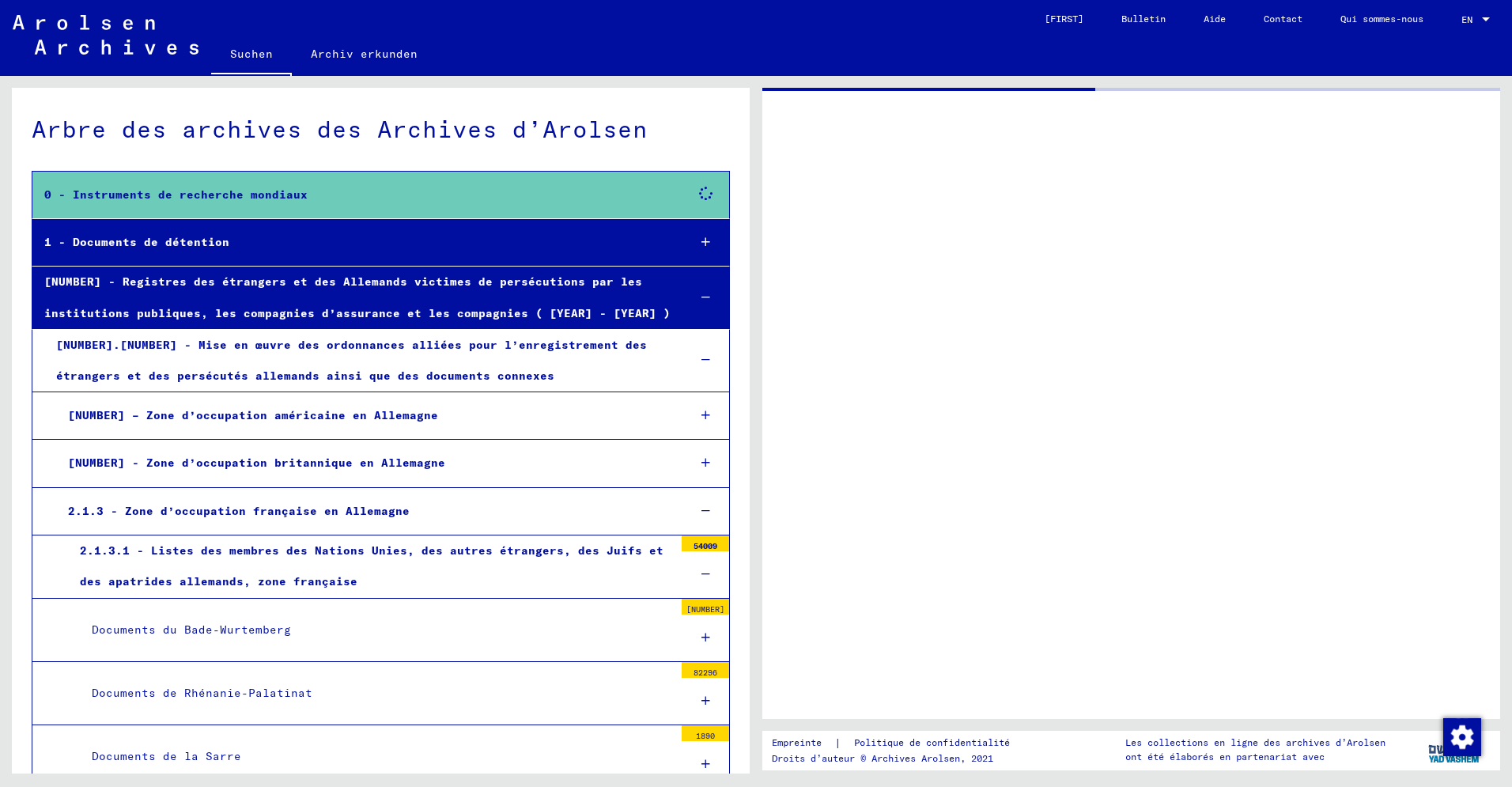 scroll, scrollTop: 0, scrollLeft: 0, axis: both 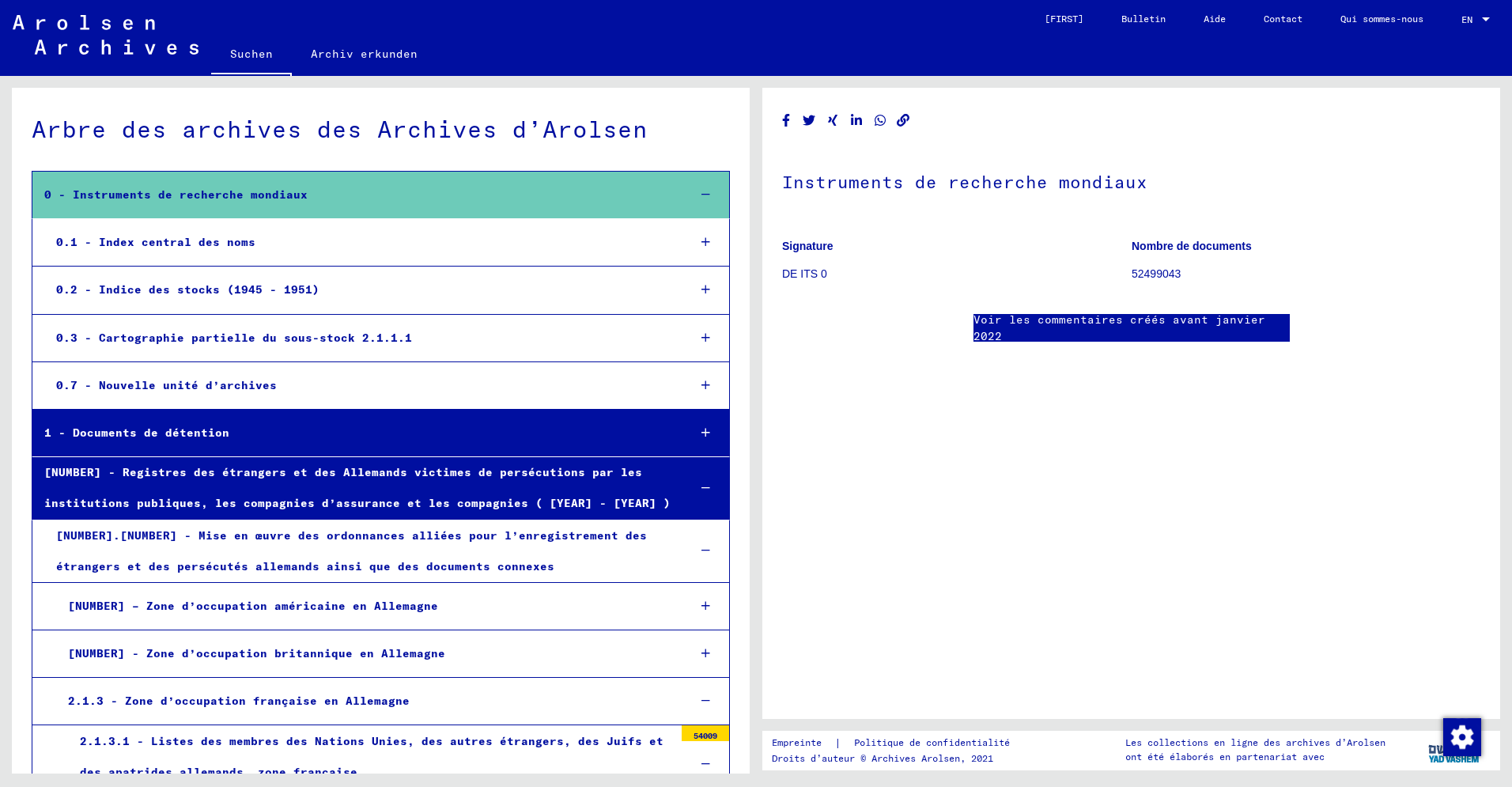 click on "0.1 - Index central des noms" at bounding box center [360, 242] 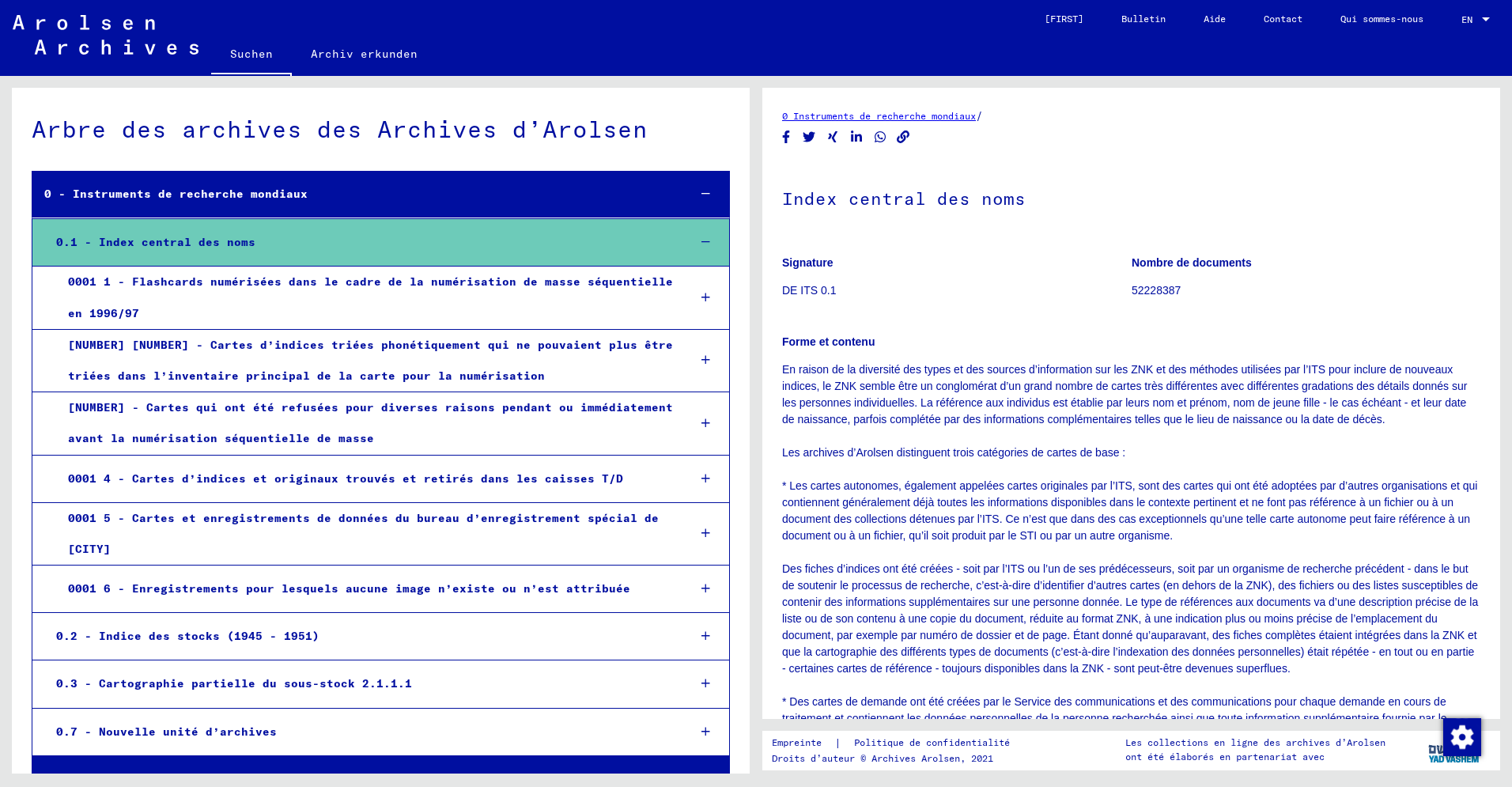 click on "0 - Instruments de recherche mondiaux" at bounding box center (353, 194) 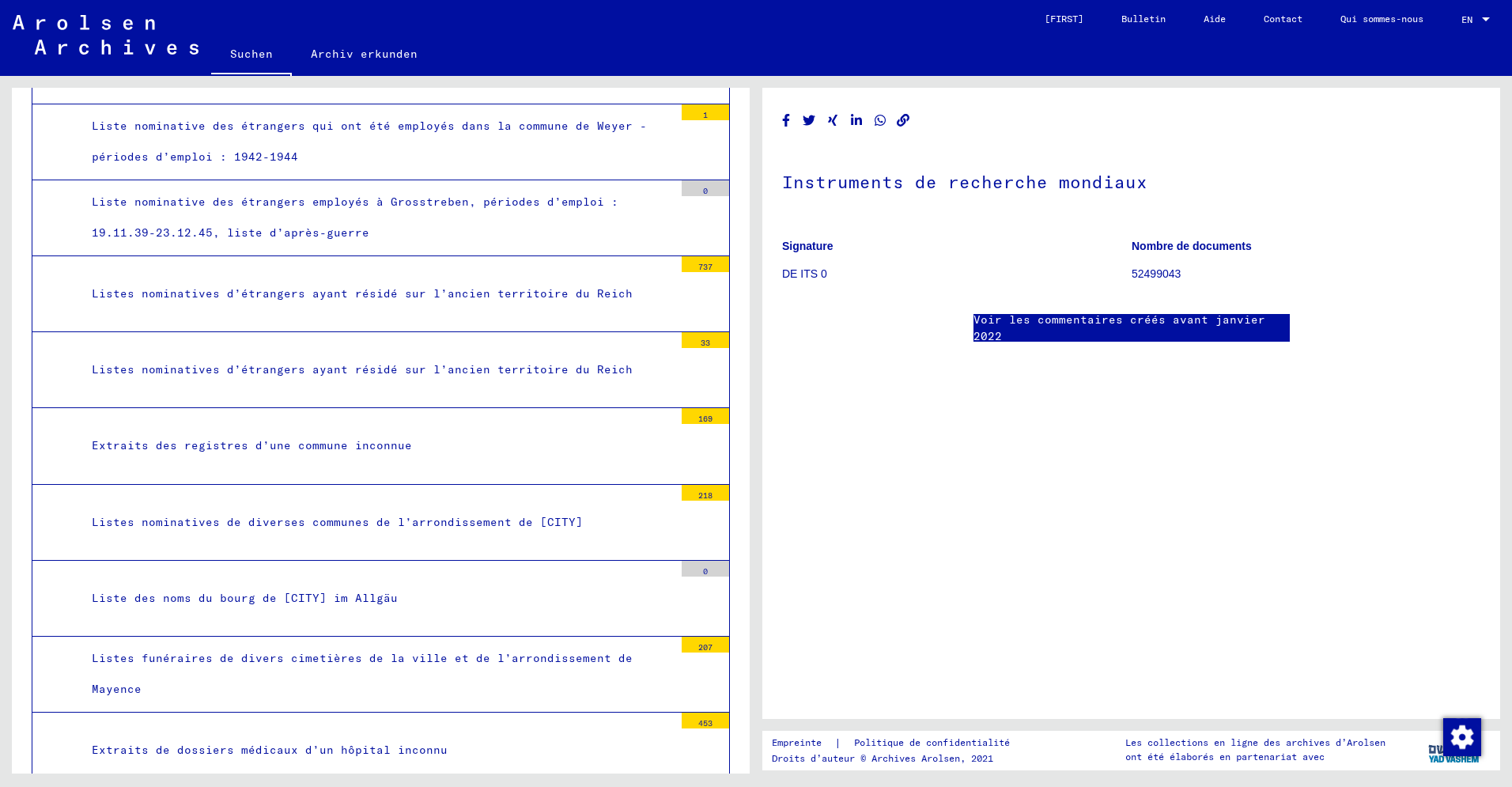 scroll, scrollTop: 1001, scrollLeft: 0, axis: vertical 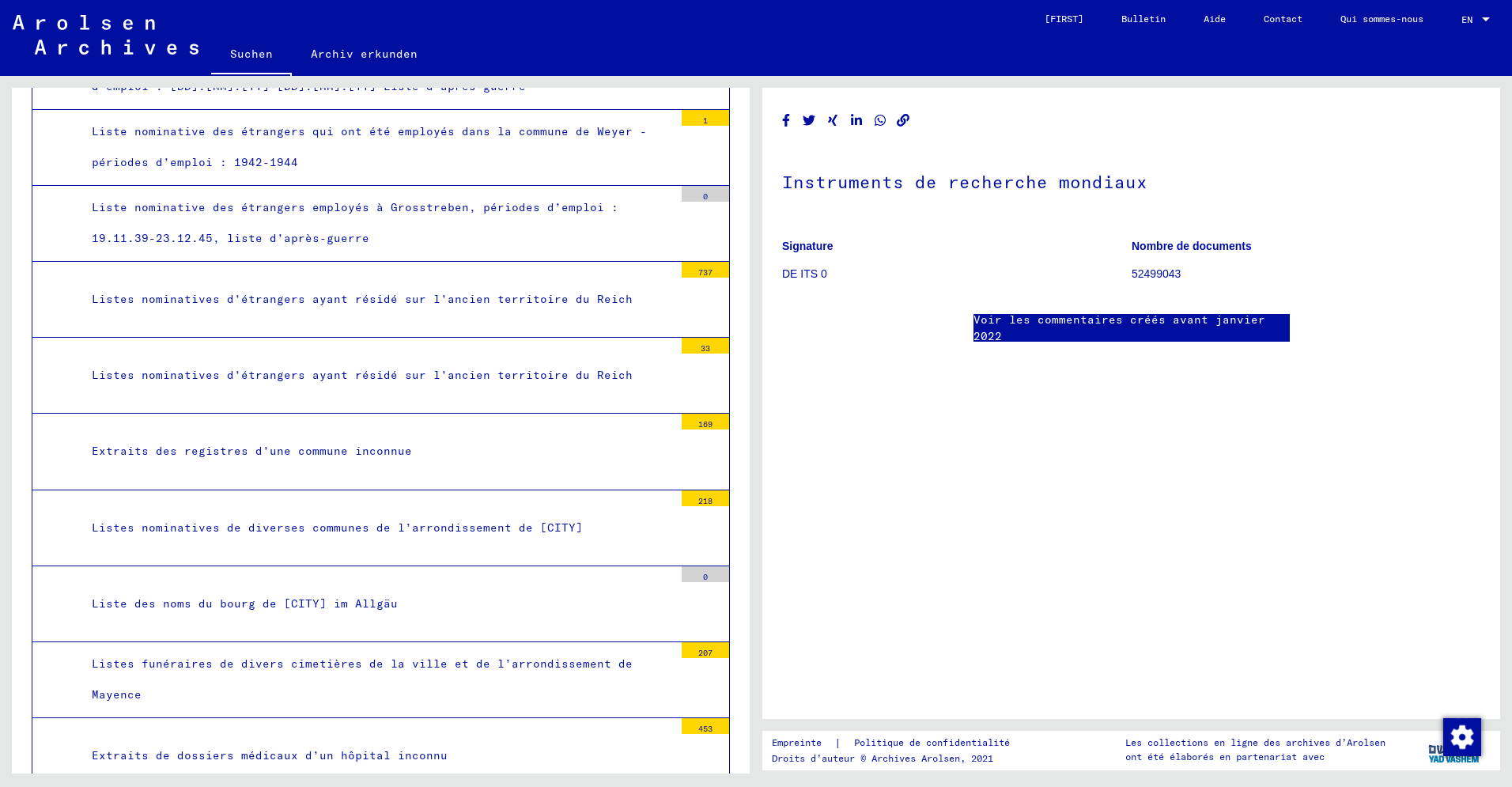 click on "Listes nominatives d’étrangers ayant résidé sur l’ancien territoire du Reich" at bounding box center (376, 299) 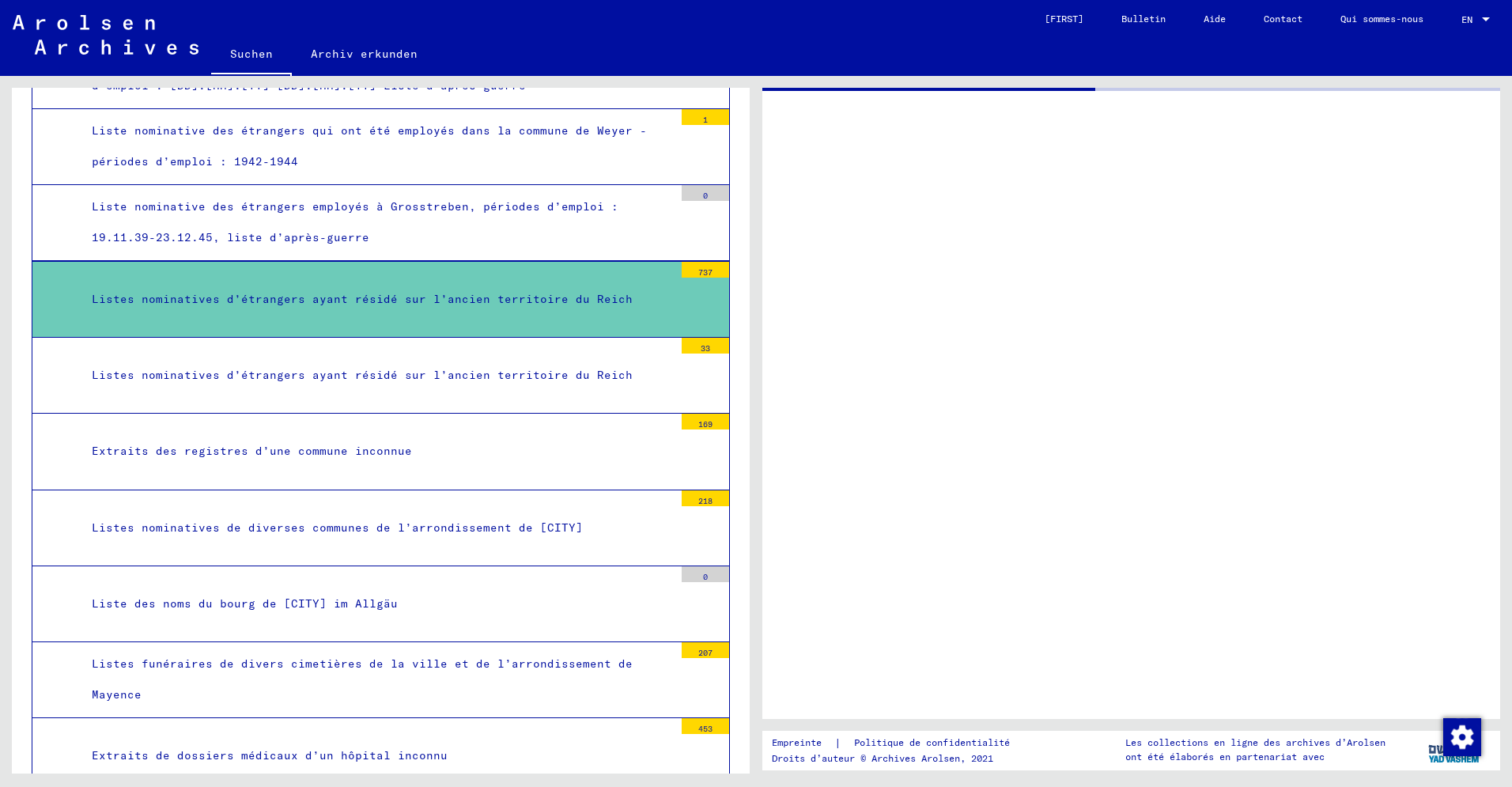 scroll, scrollTop: 1001, scrollLeft: 0, axis: vertical 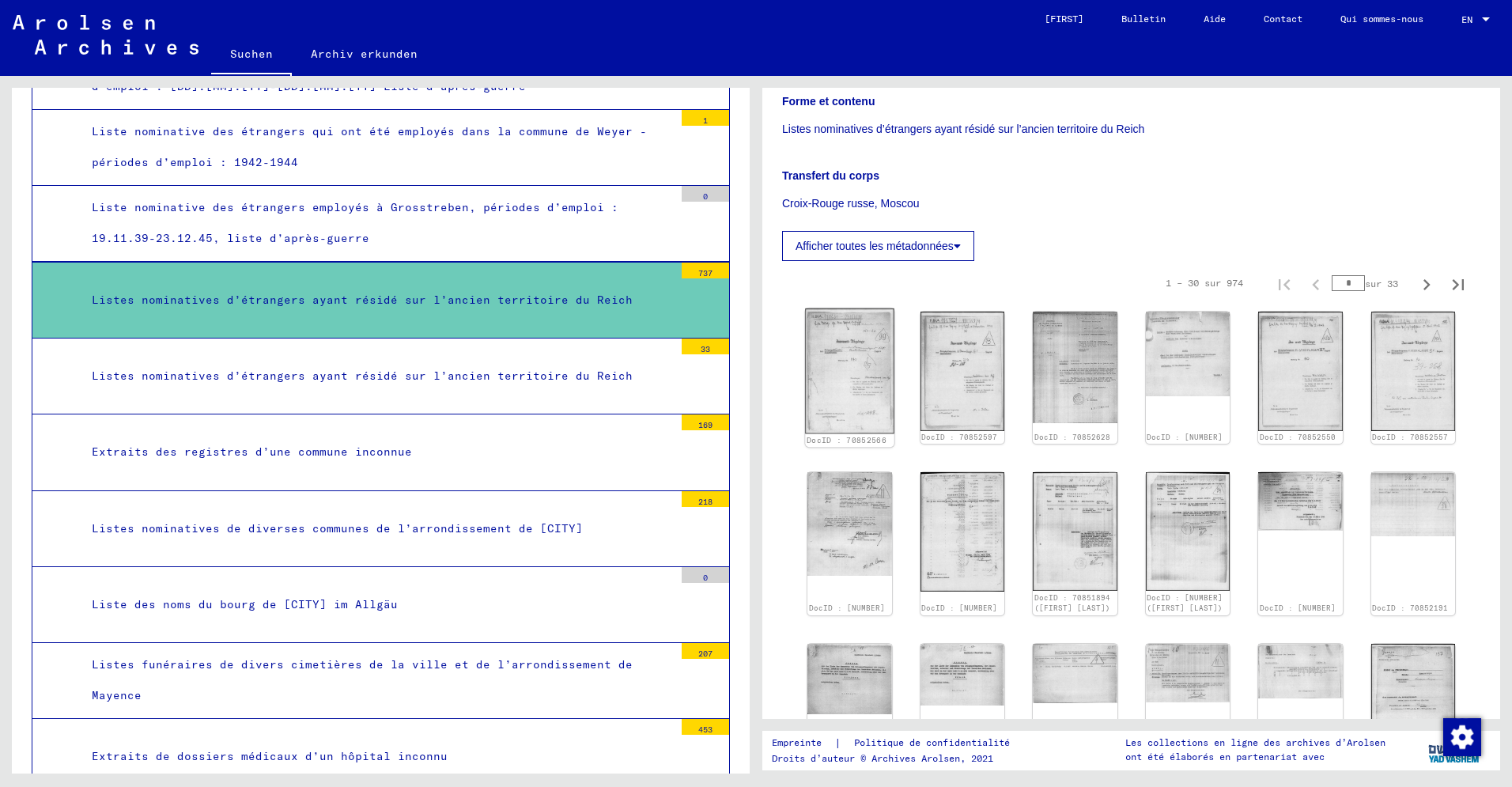click 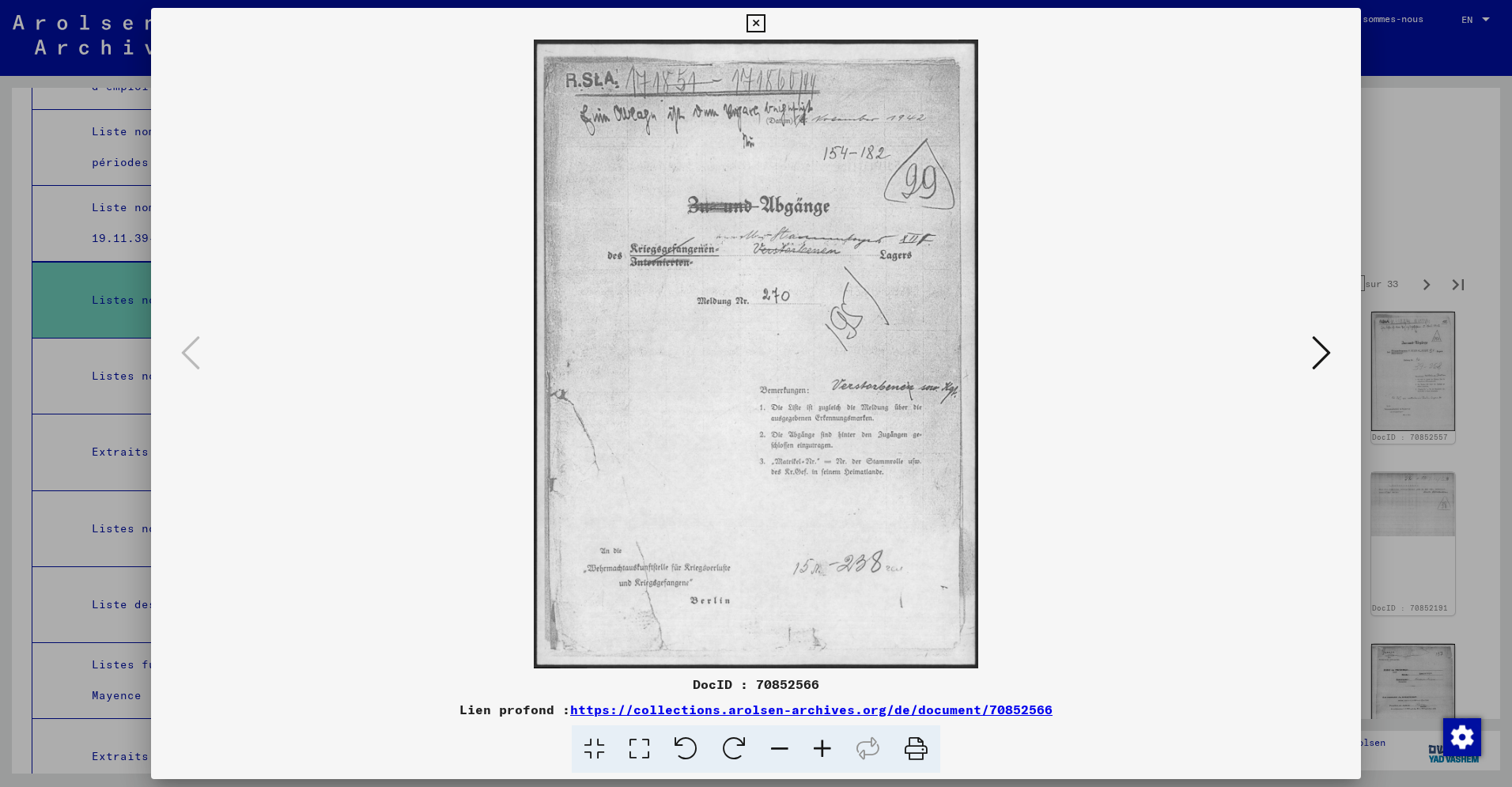 click at bounding box center [639, 749] 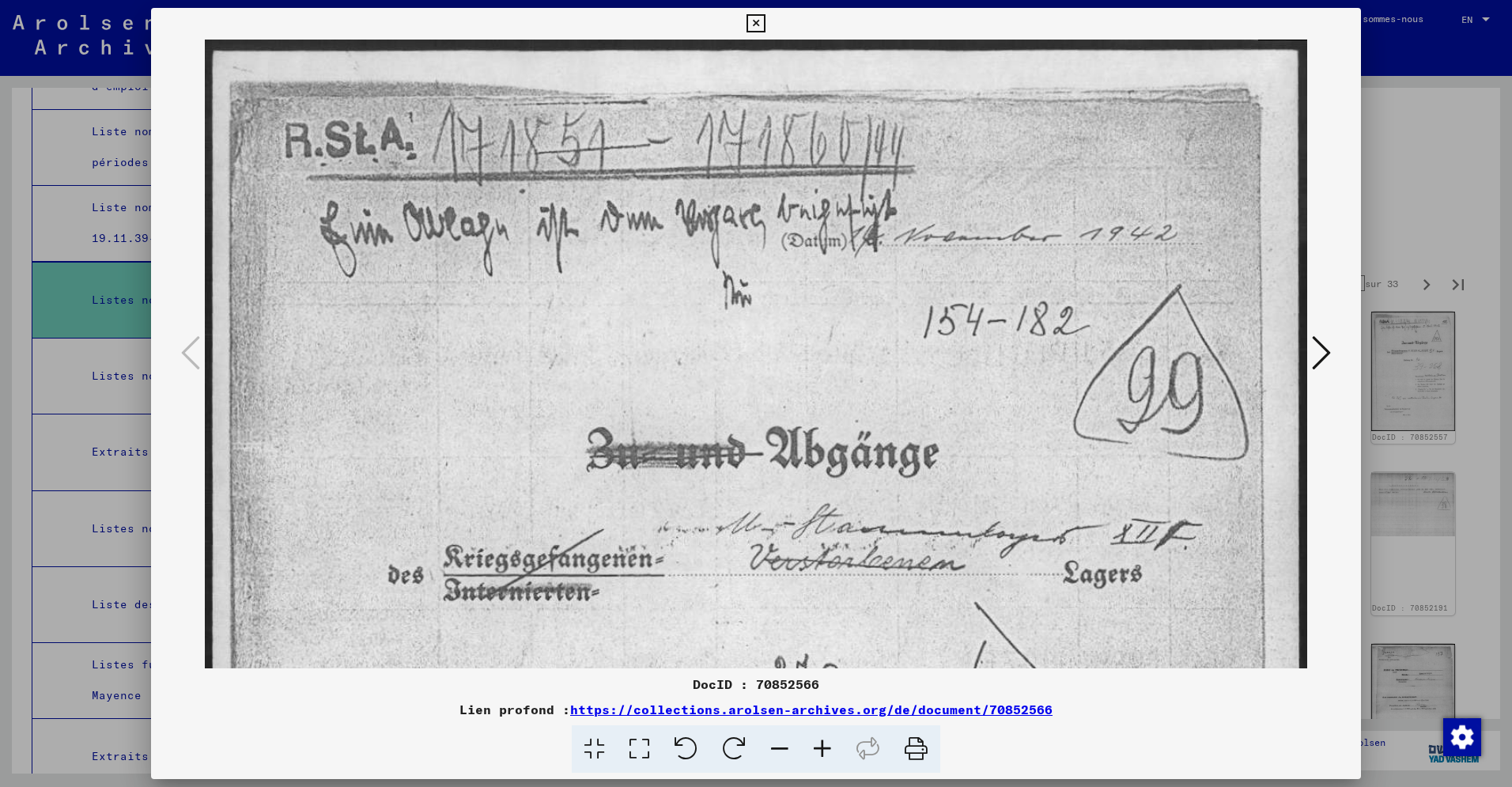 click at bounding box center [639, 749] 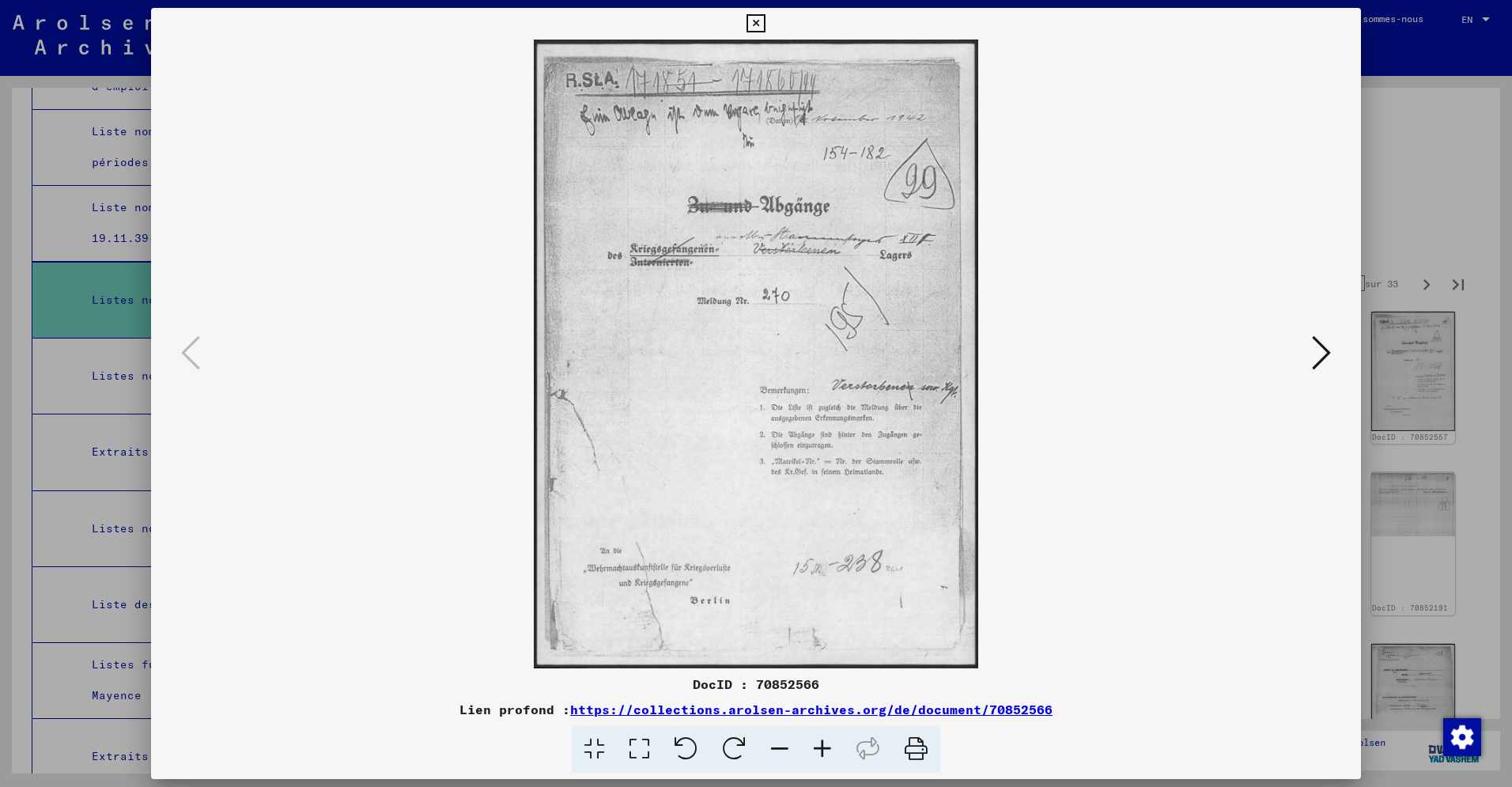 click at bounding box center (594, 749) 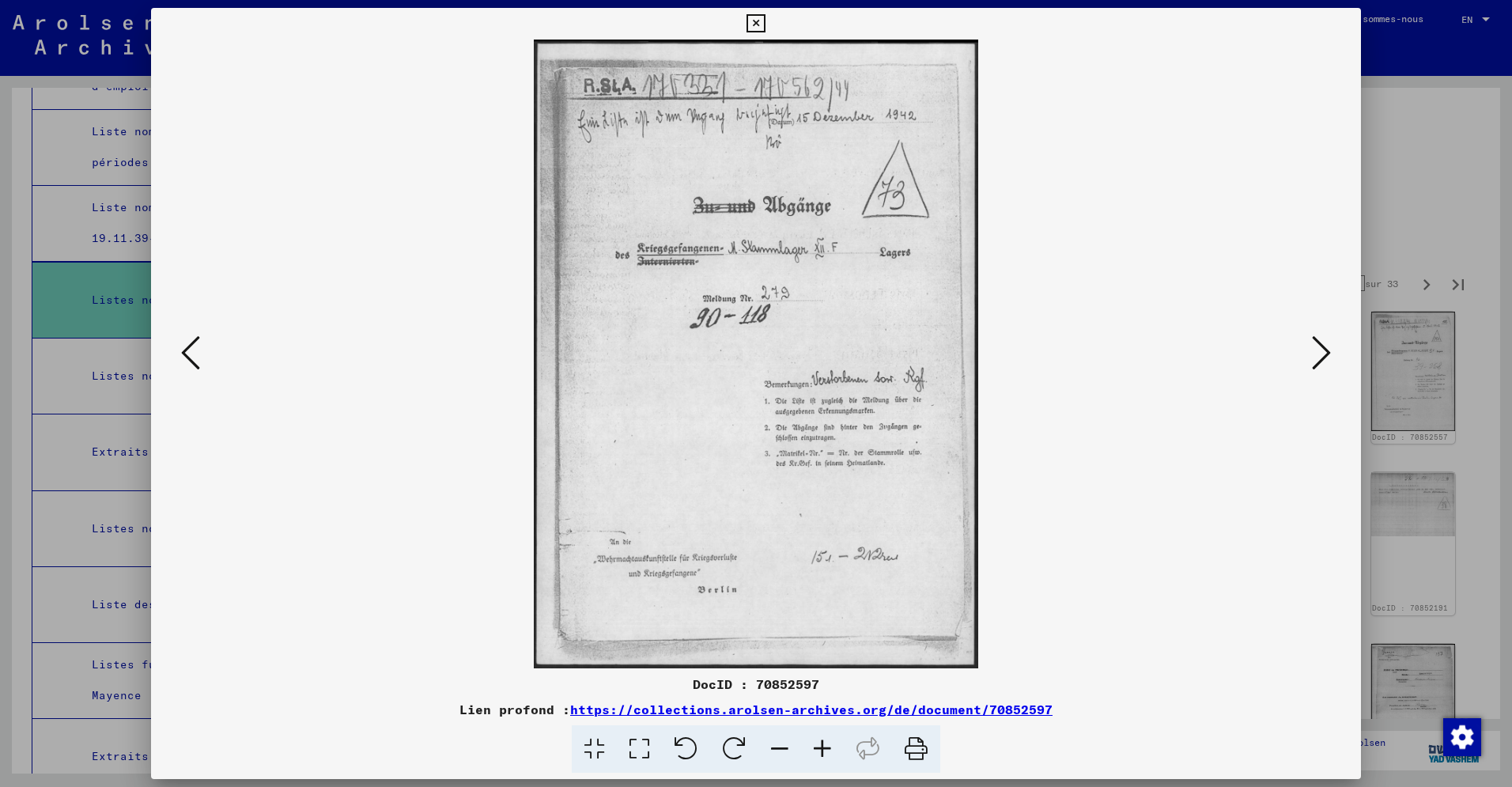 click at bounding box center [1321, 353] 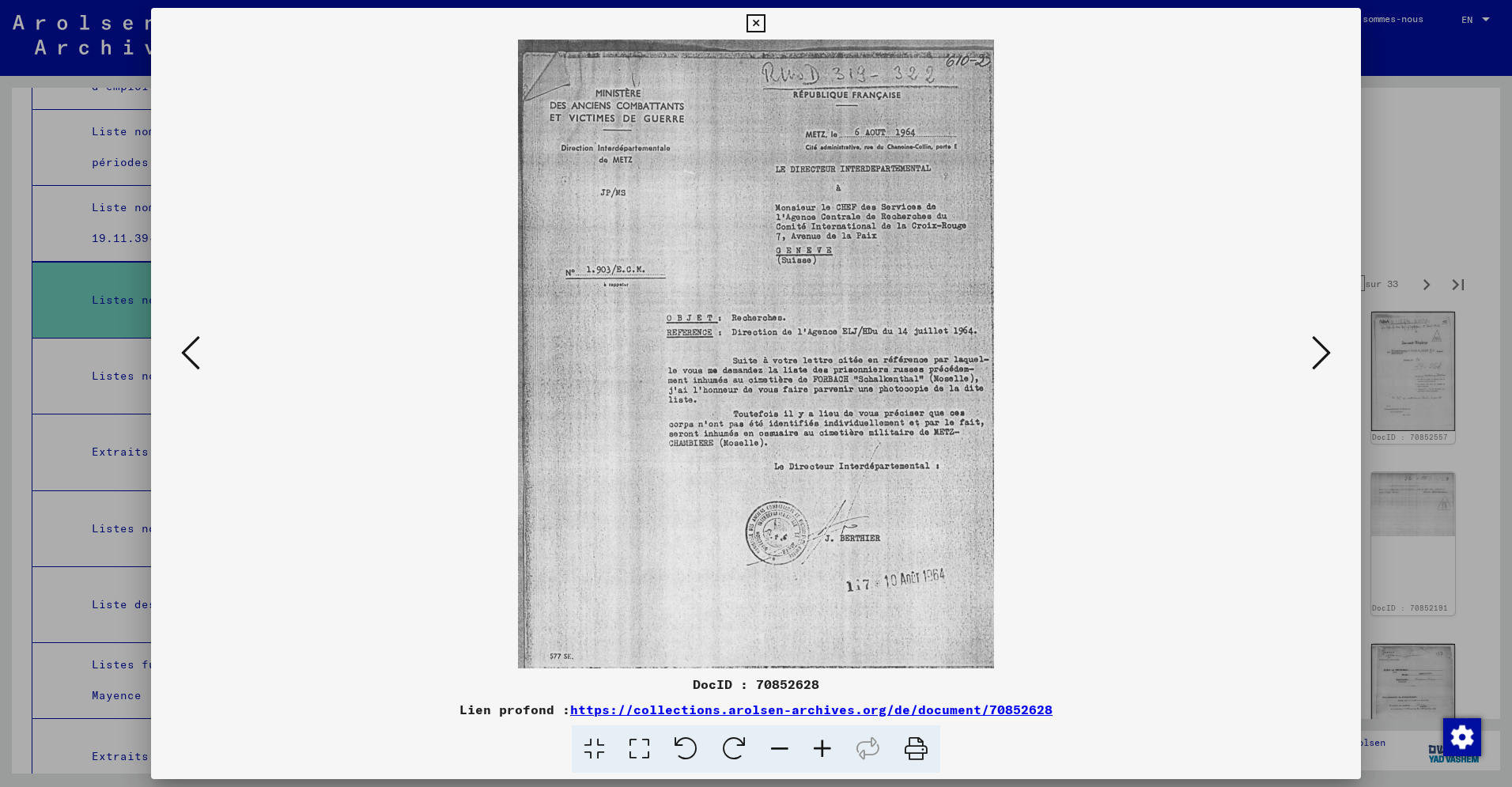 click at bounding box center (1321, 353) 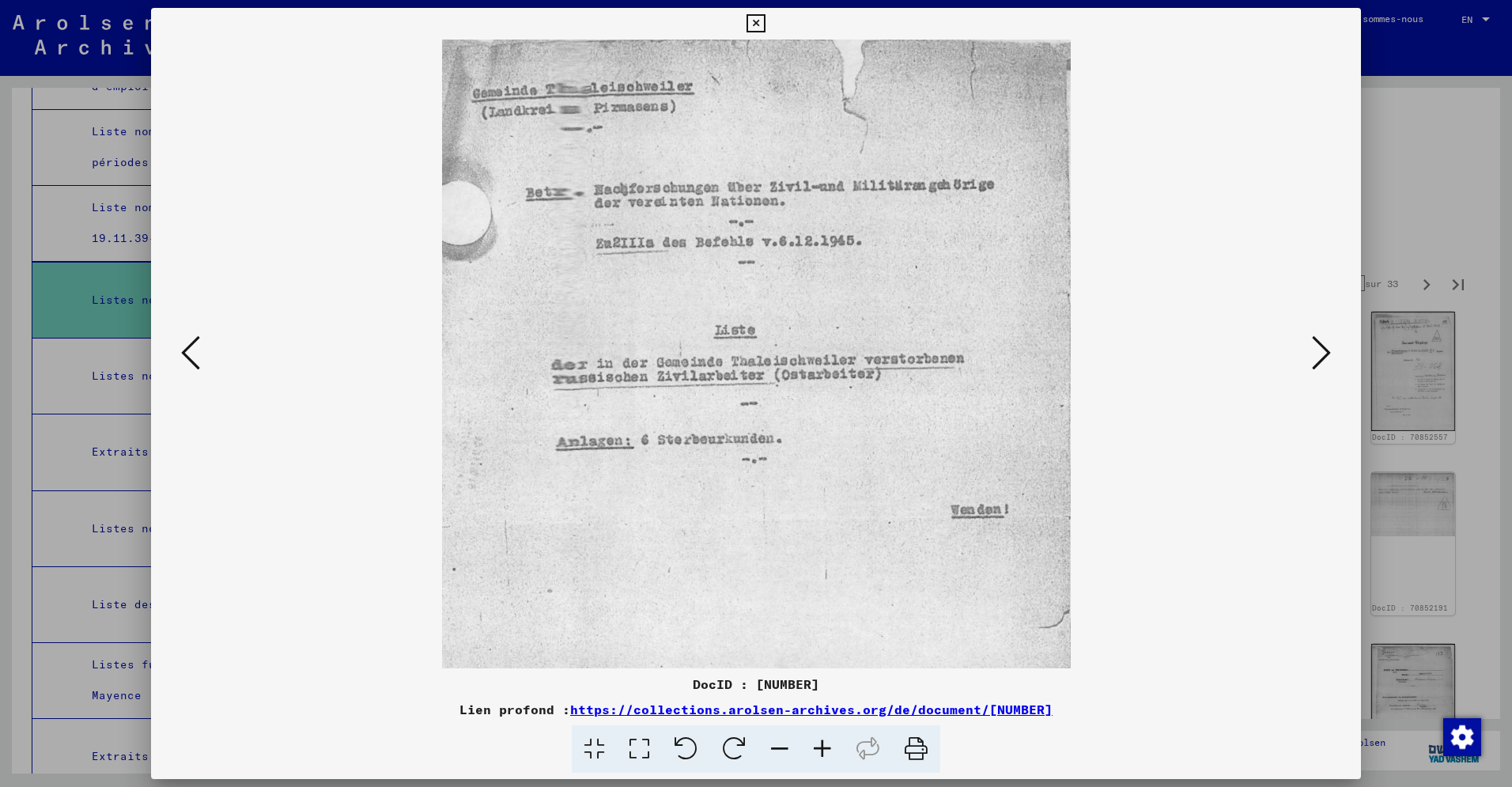 click at bounding box center (1321, 353) 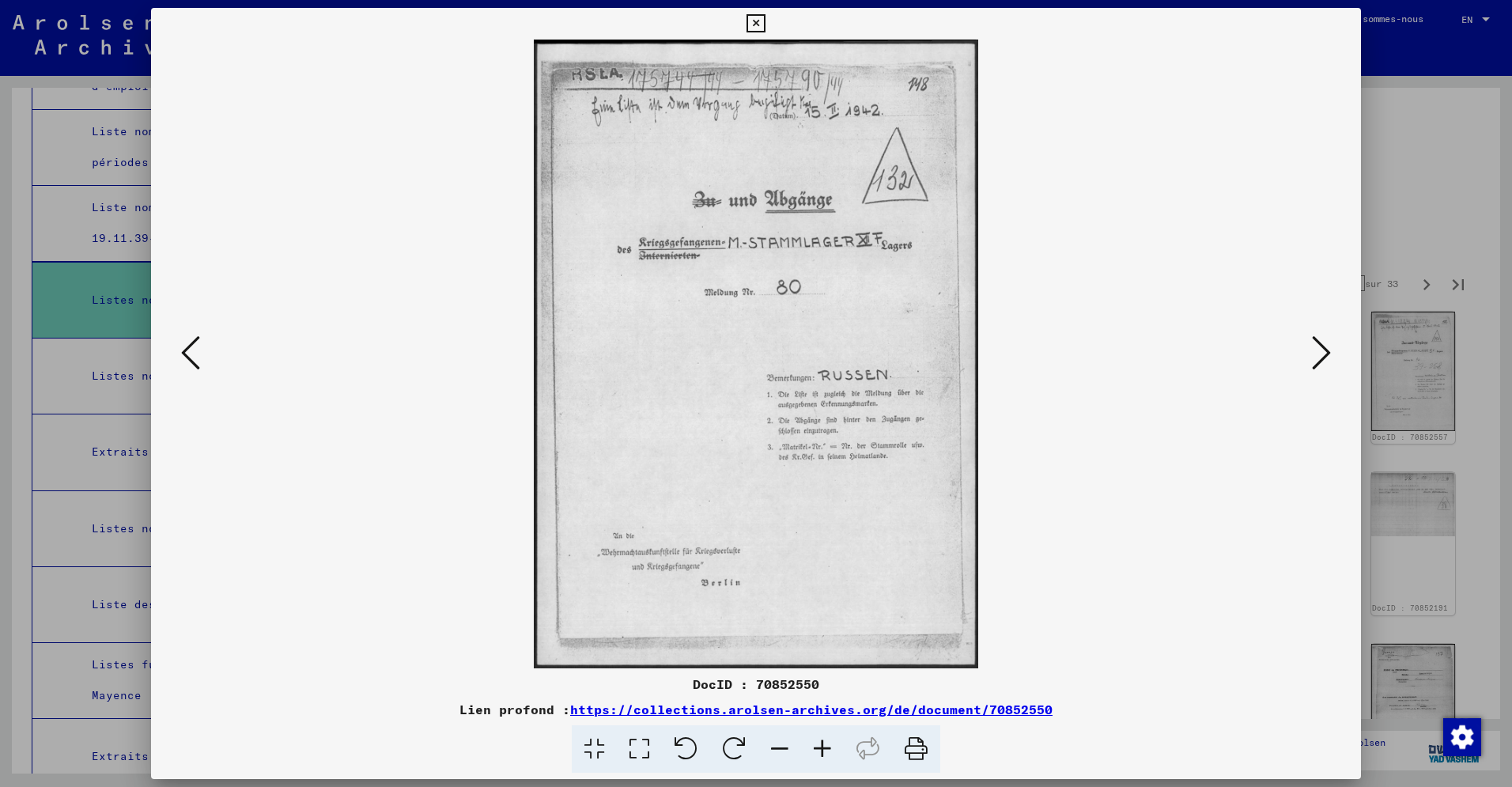 click at bounding box center [1321, 353] 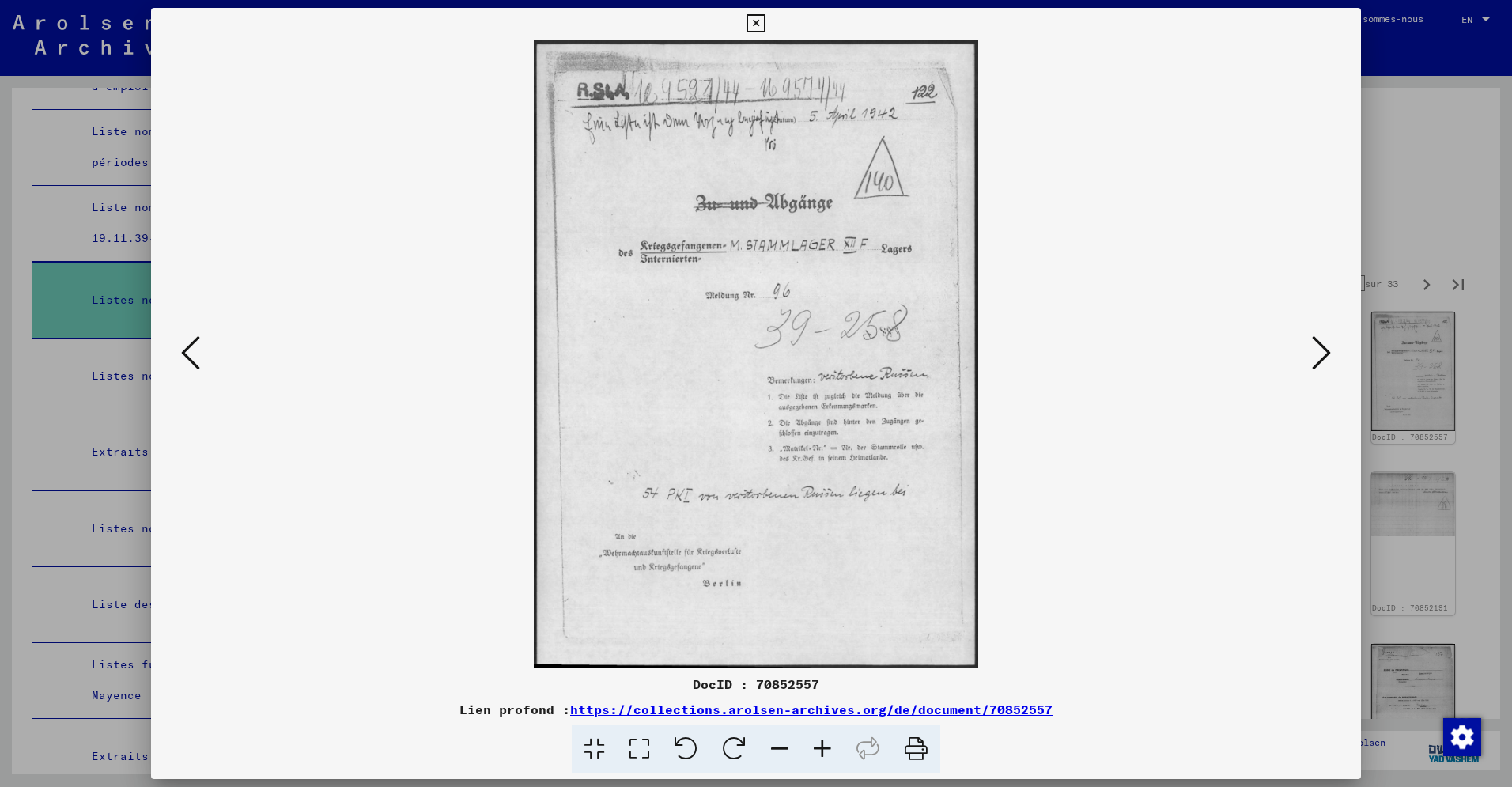 click at bounding box center [1321, 353] 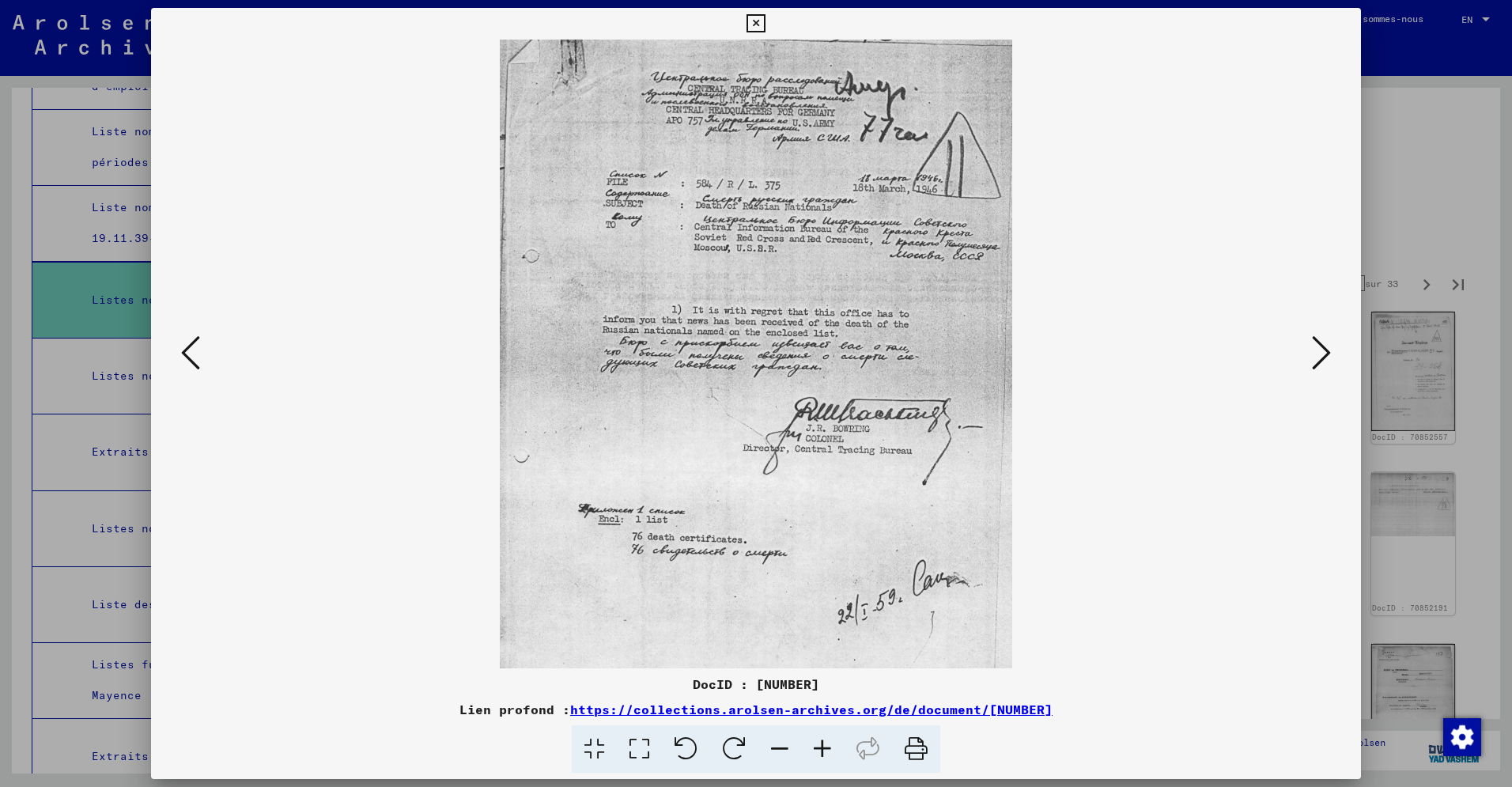 click at bounding box center [1321, 353] 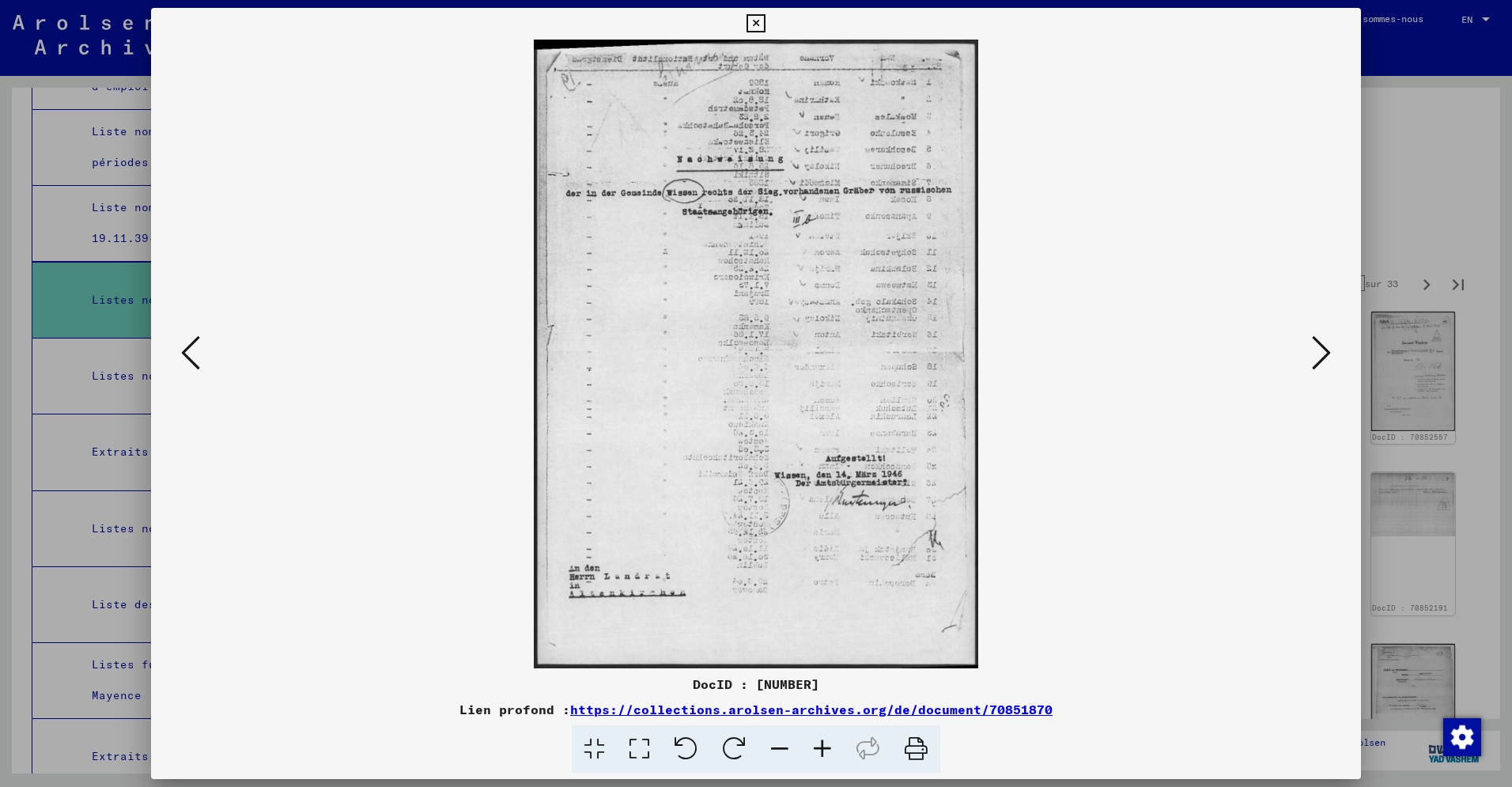 click at bounding box center [1321, 353] 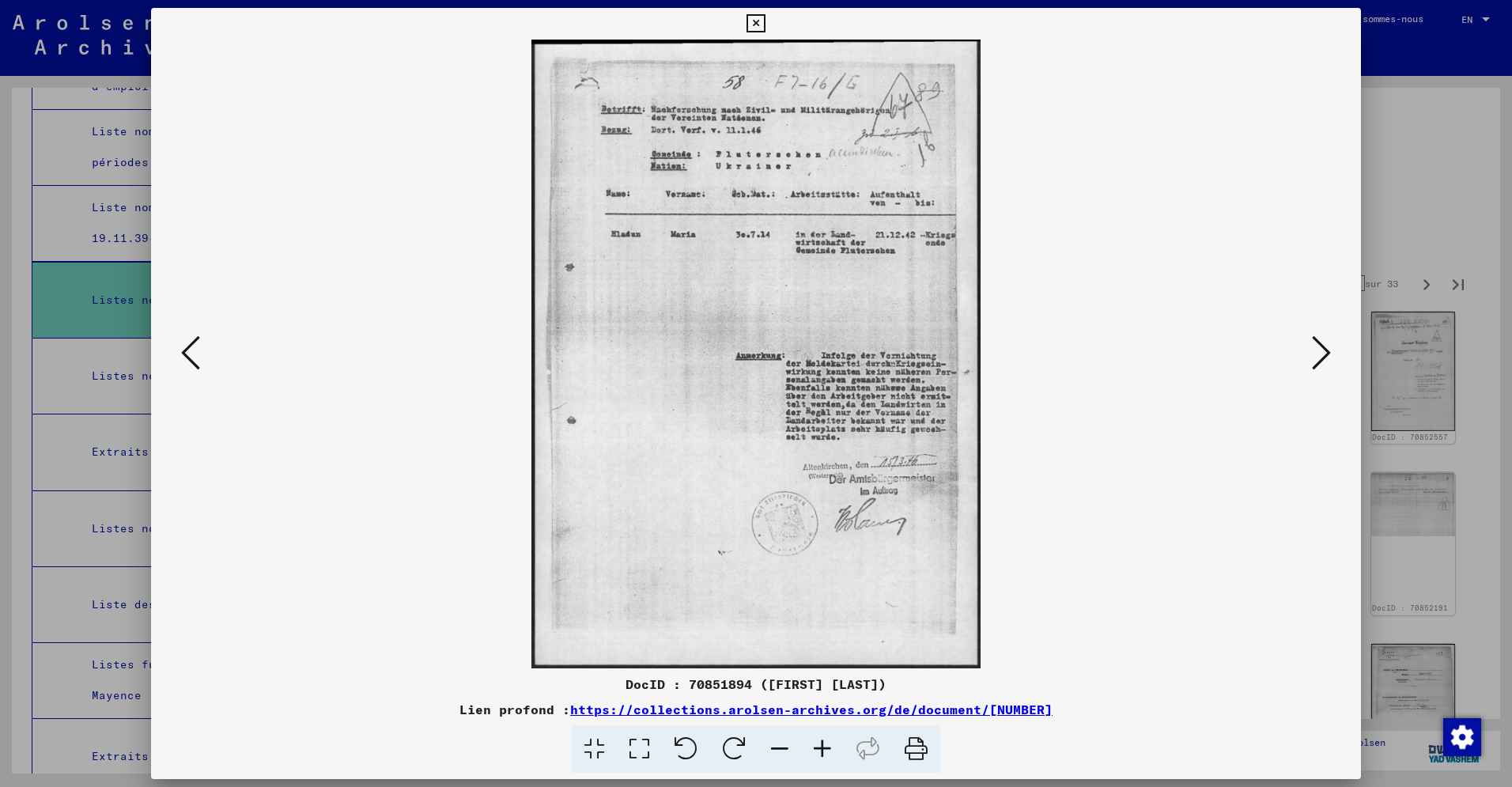 click at bounding box center (1321, 353) 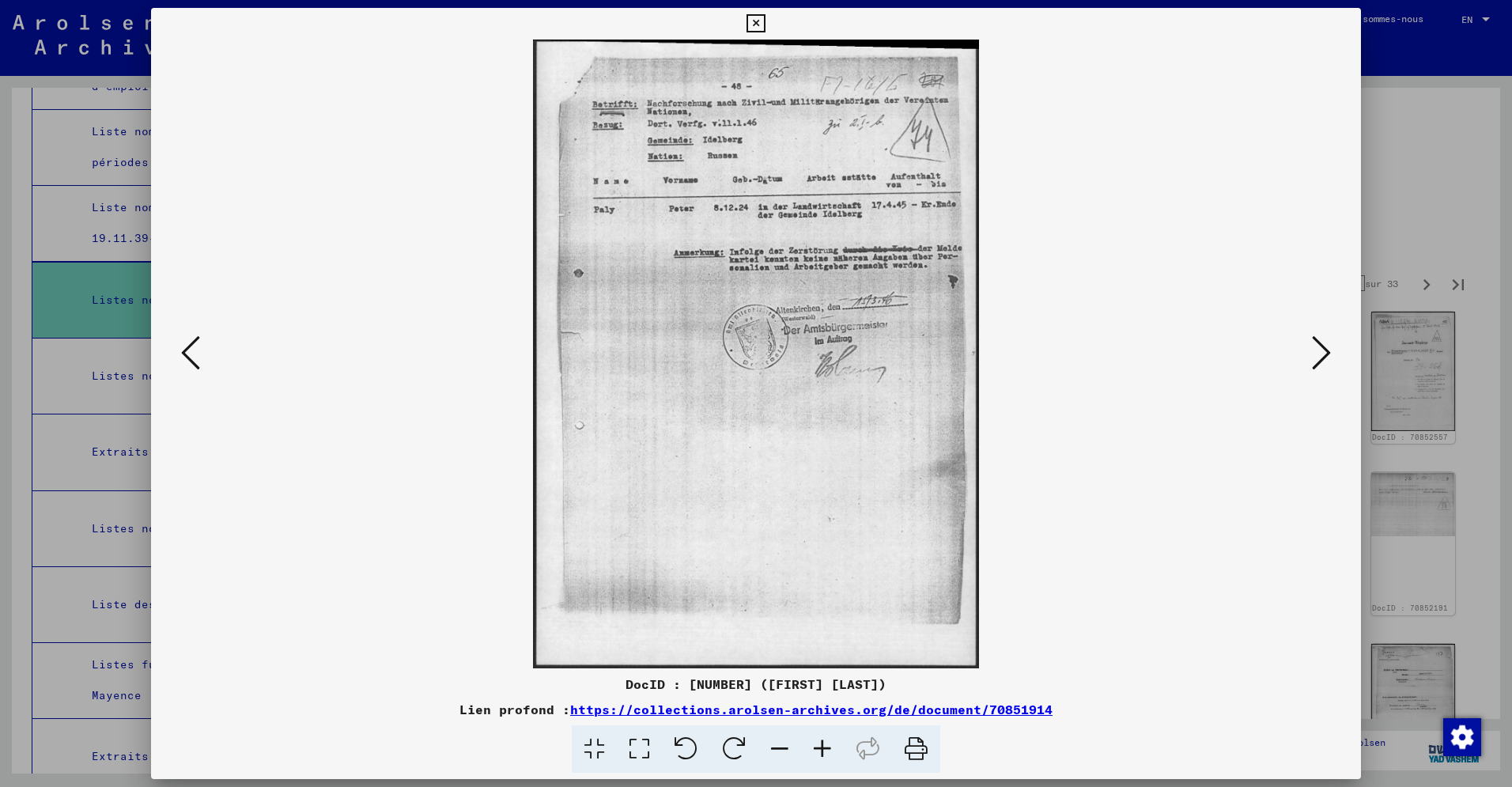 click at bounding box center [1321, 353] 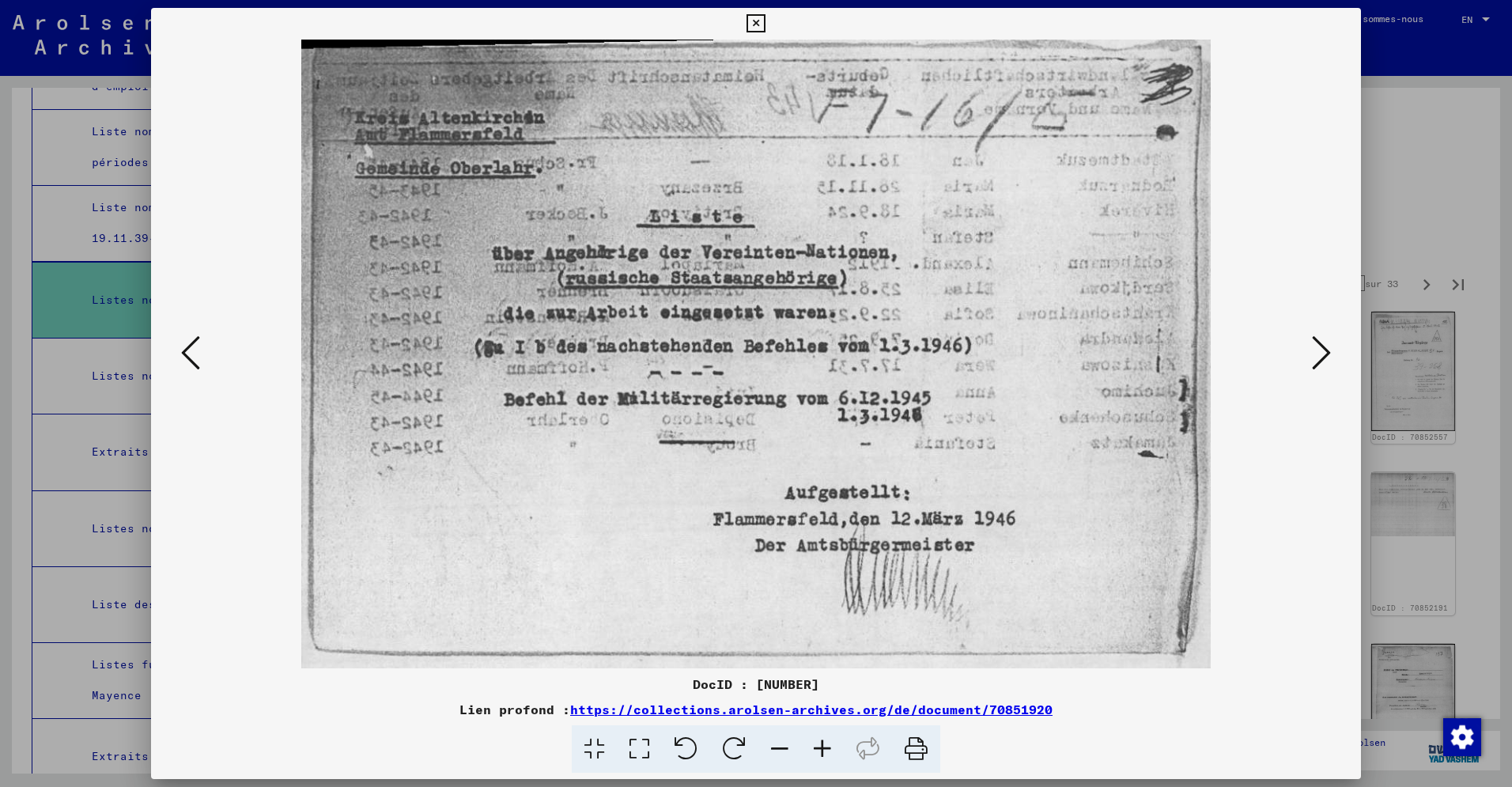 click at bounding box center [1321, 353] 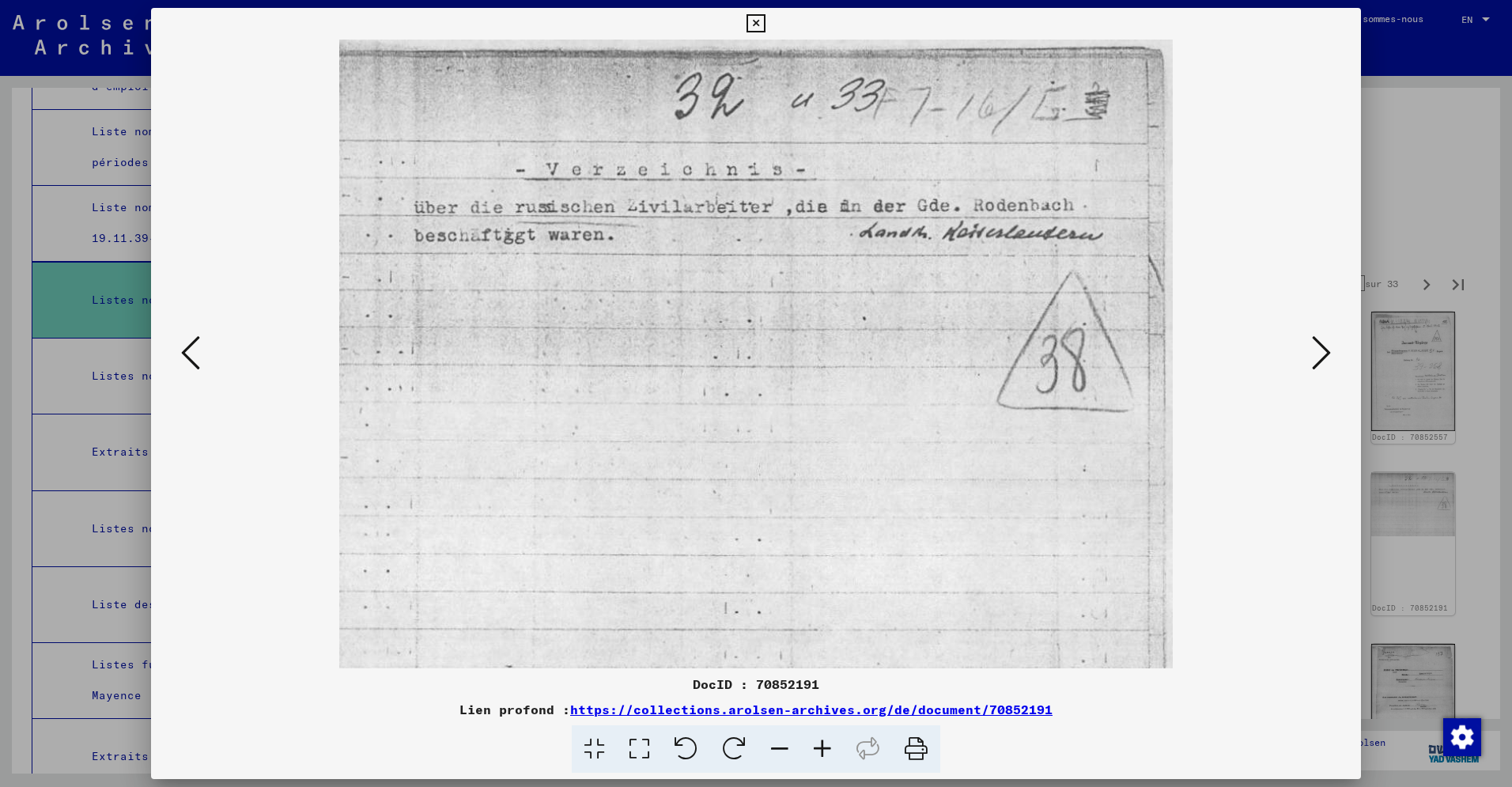 click at bounding box center [1321, 353] 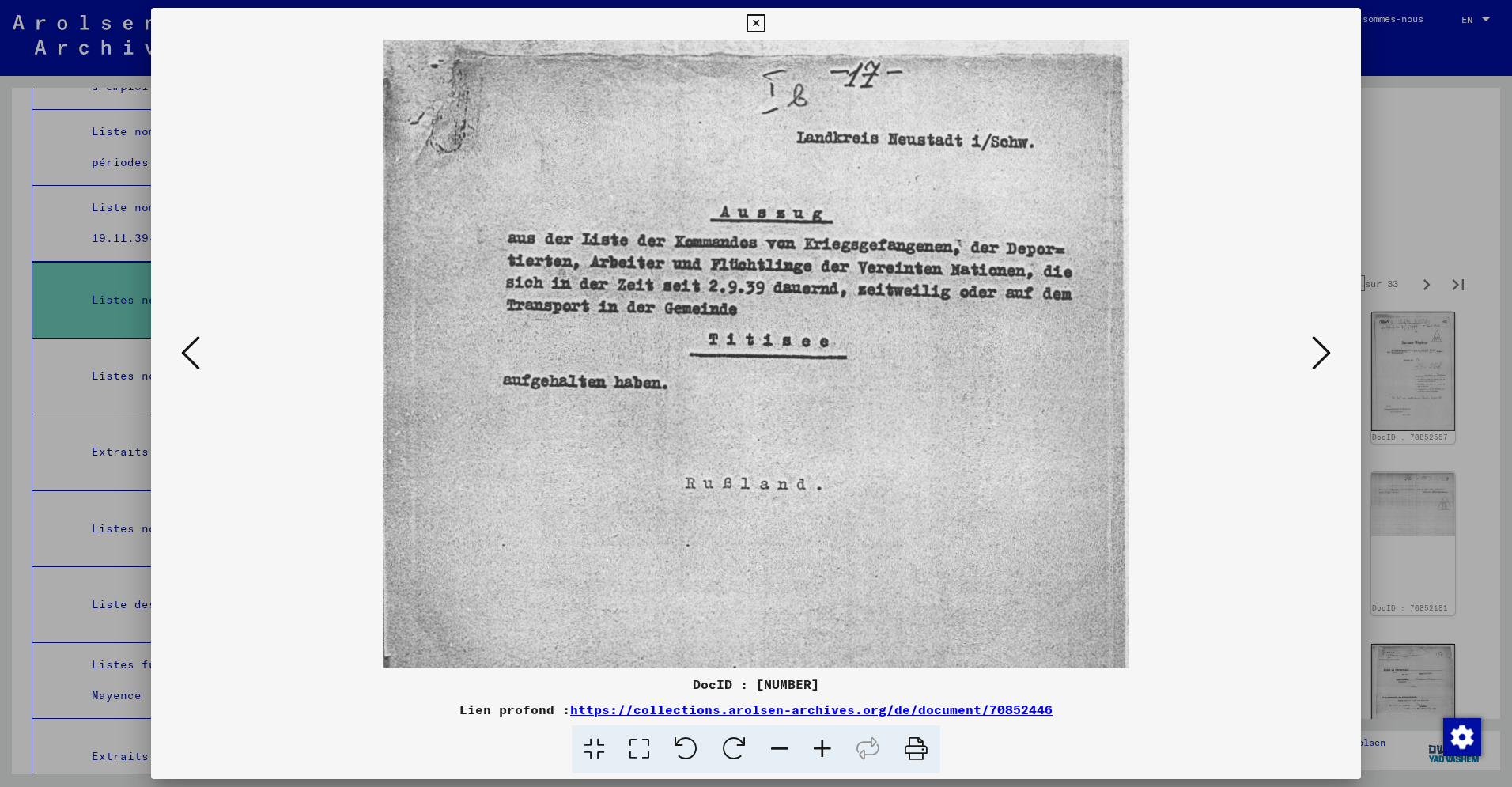 click at bounding box center [1321, 353] 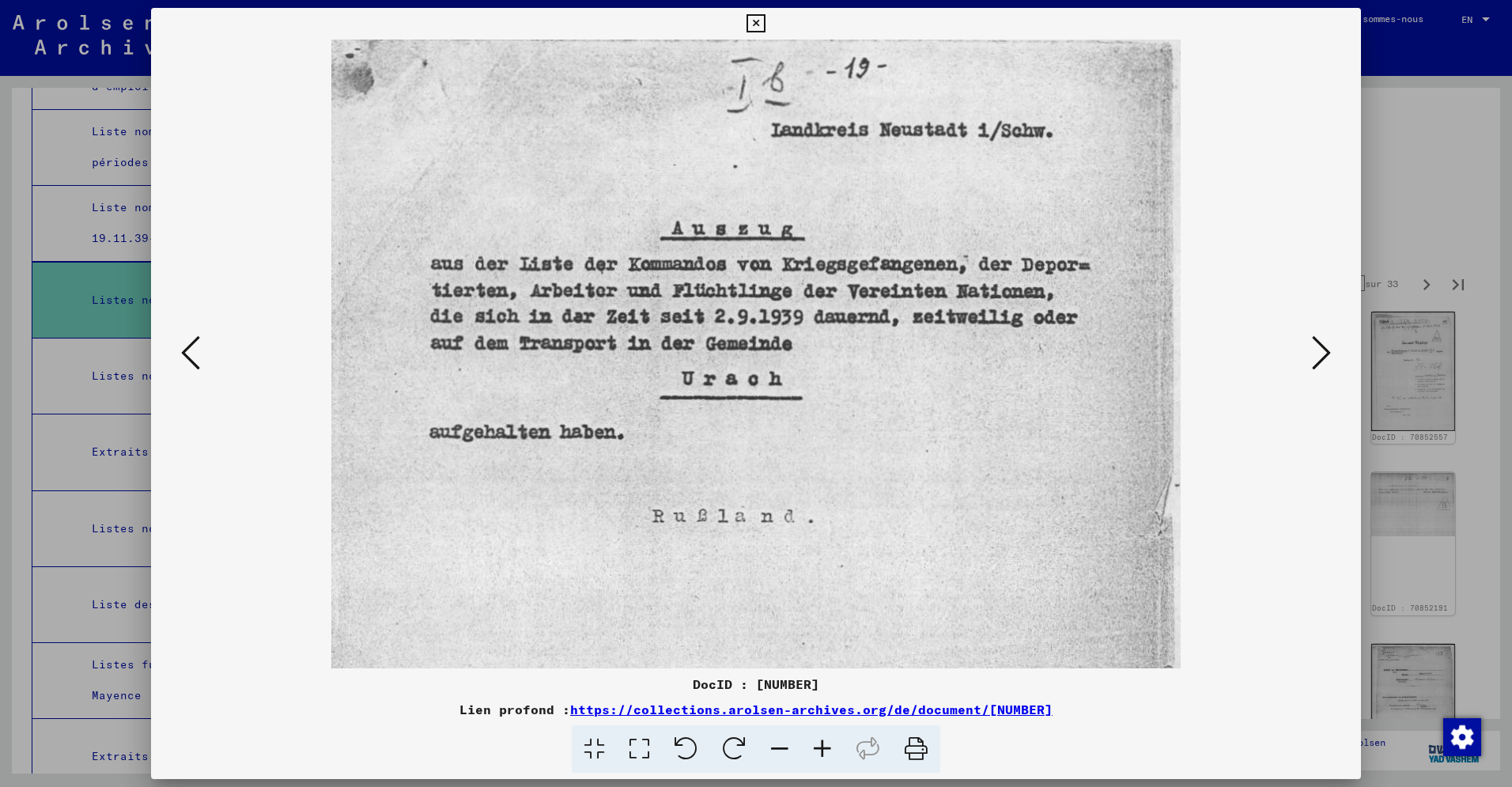 click at bounding box center [1321, 353] 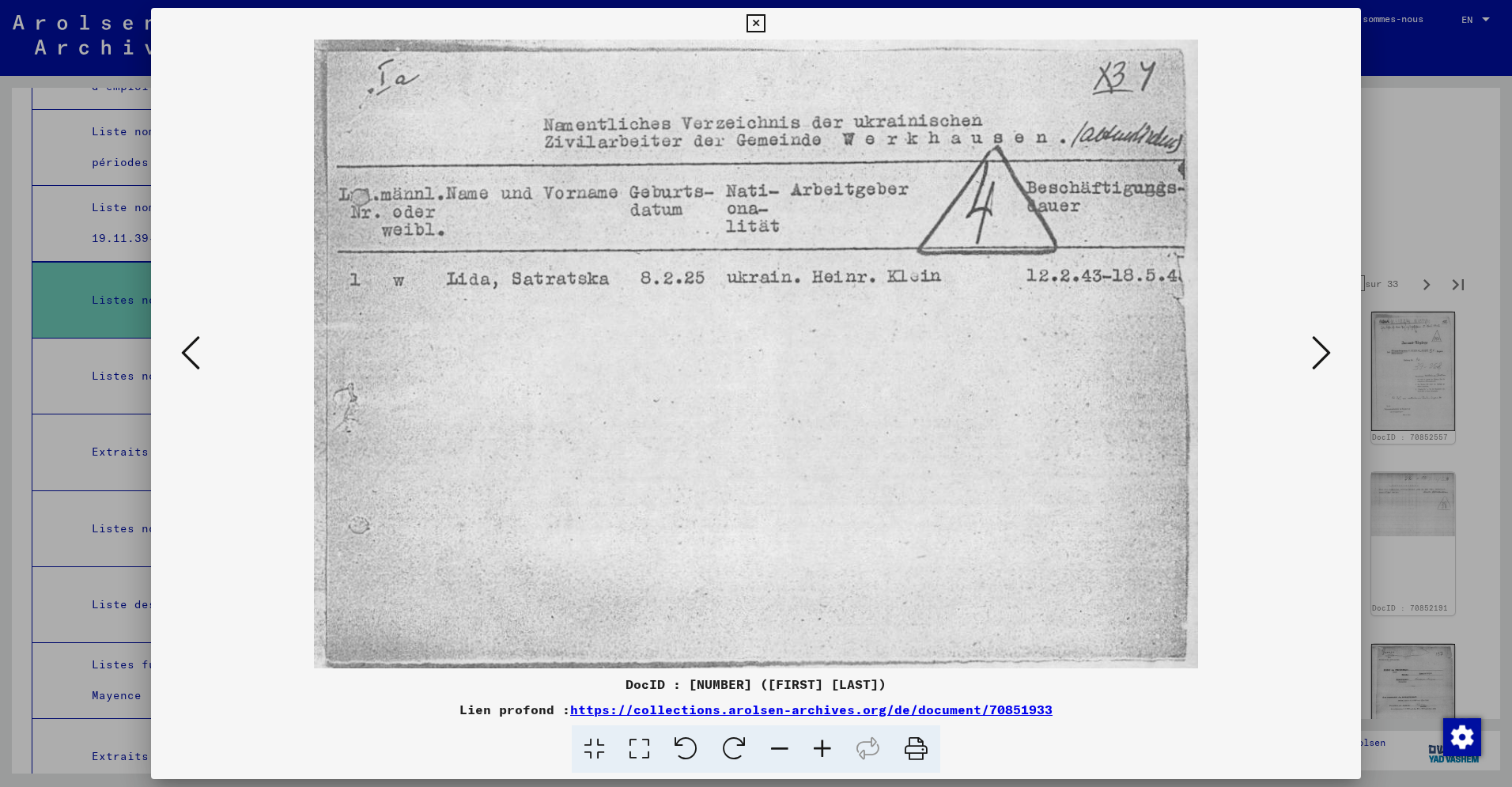 click at bounding box center (1321, 353) 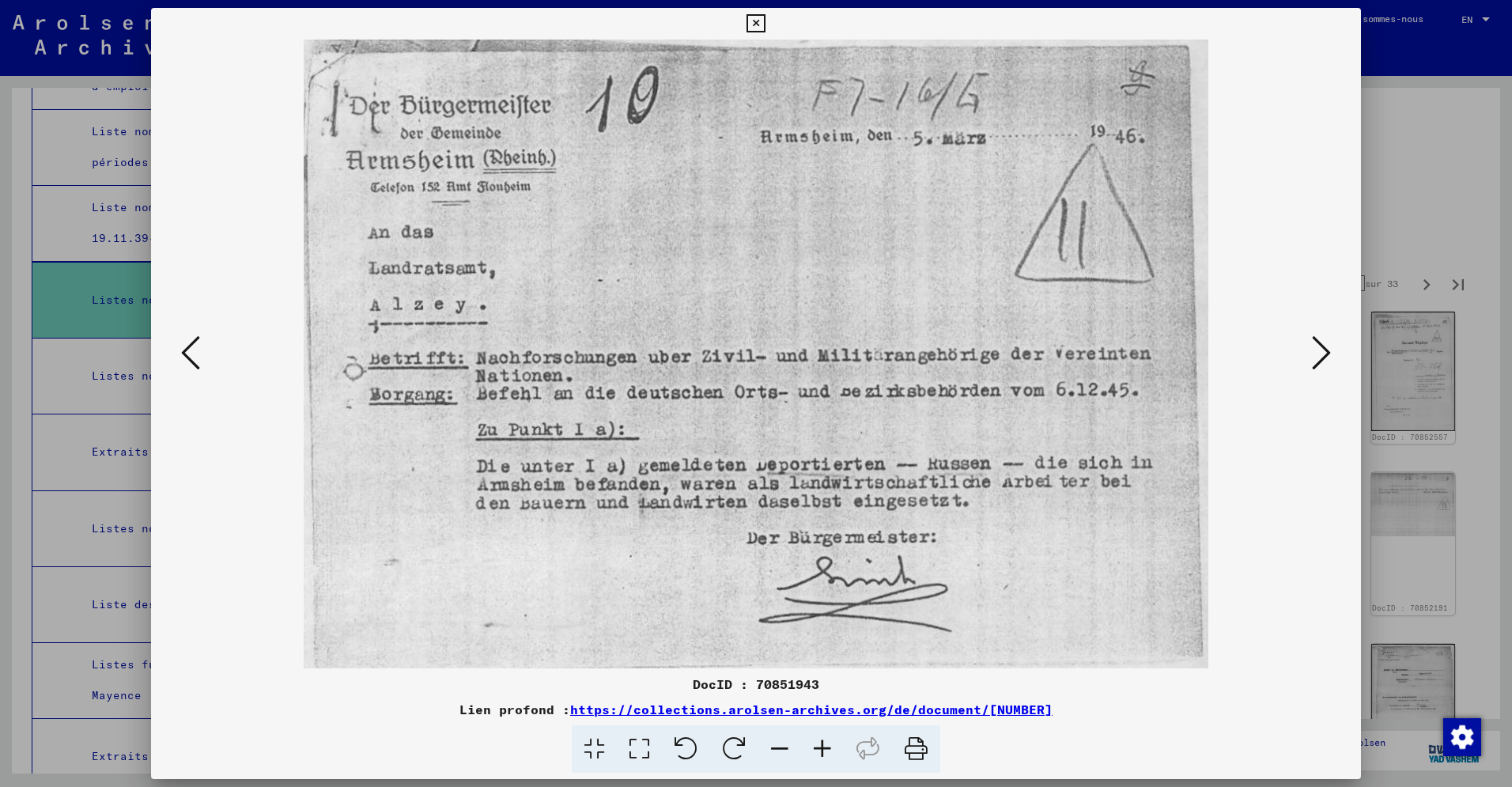 click at bounding box center (1321, 353) 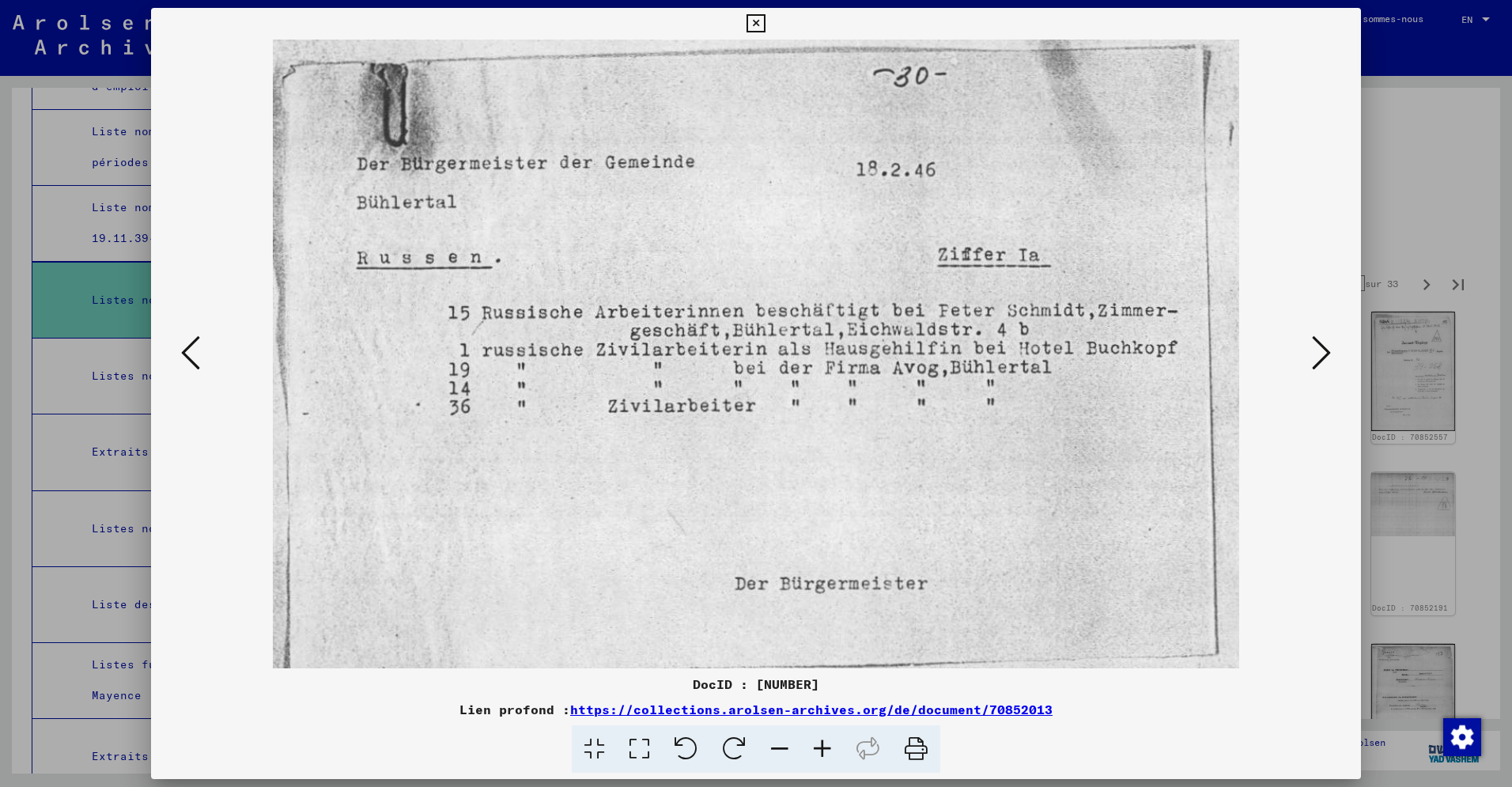 click at bounding box center [1321, 353] 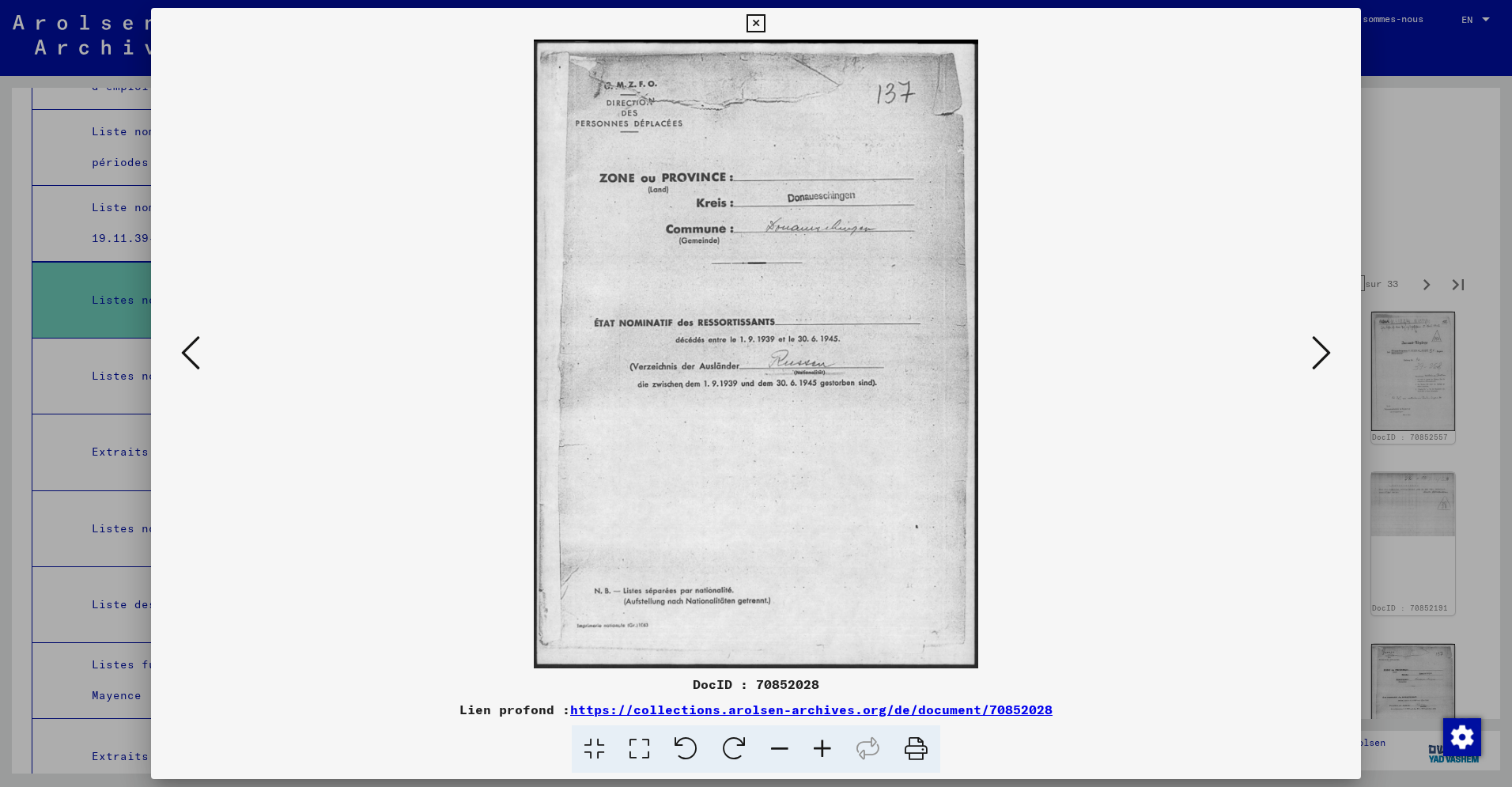 click at bounding box center (1321, 353) 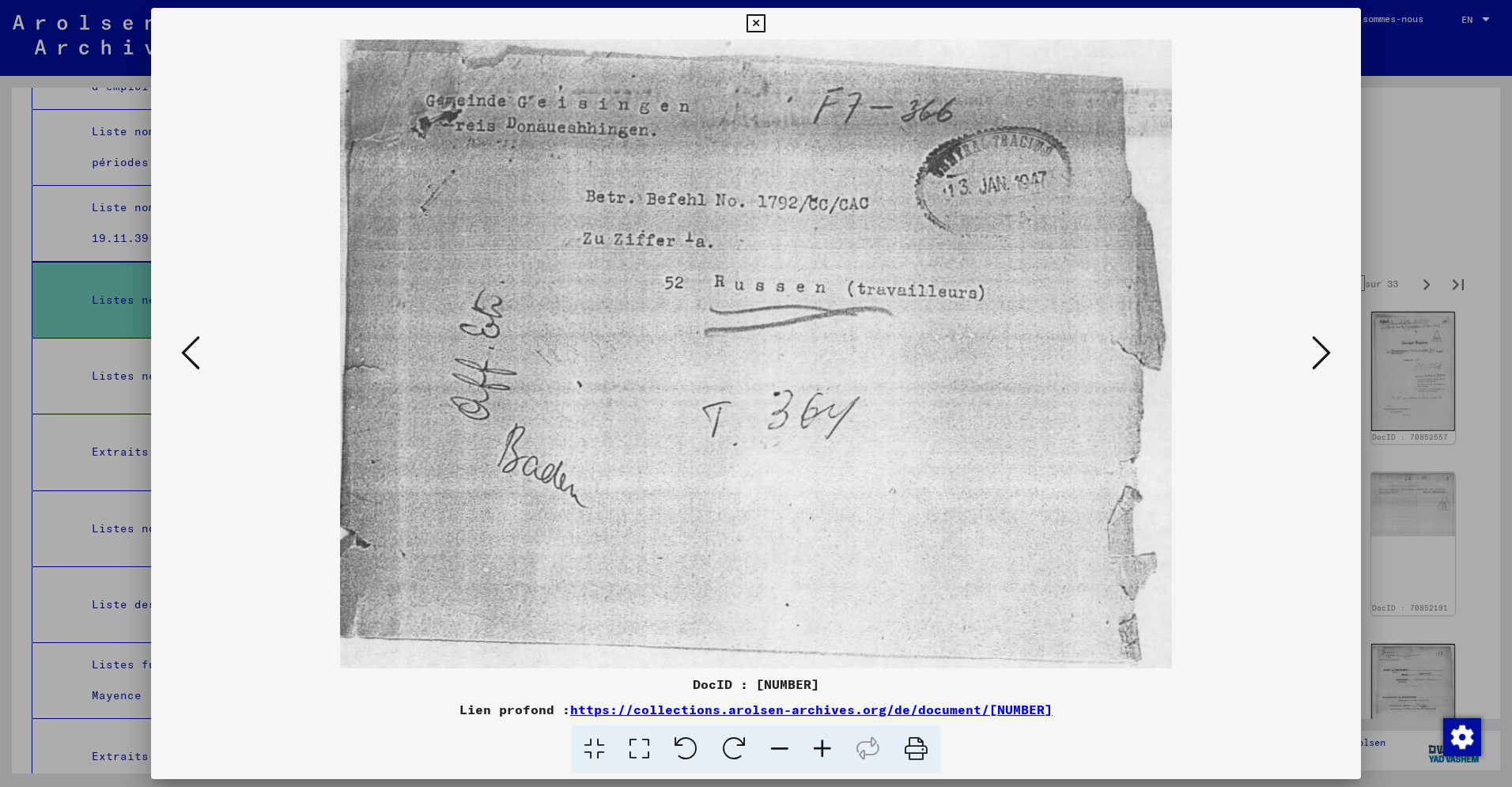 click at bounding box center (1321, 353) 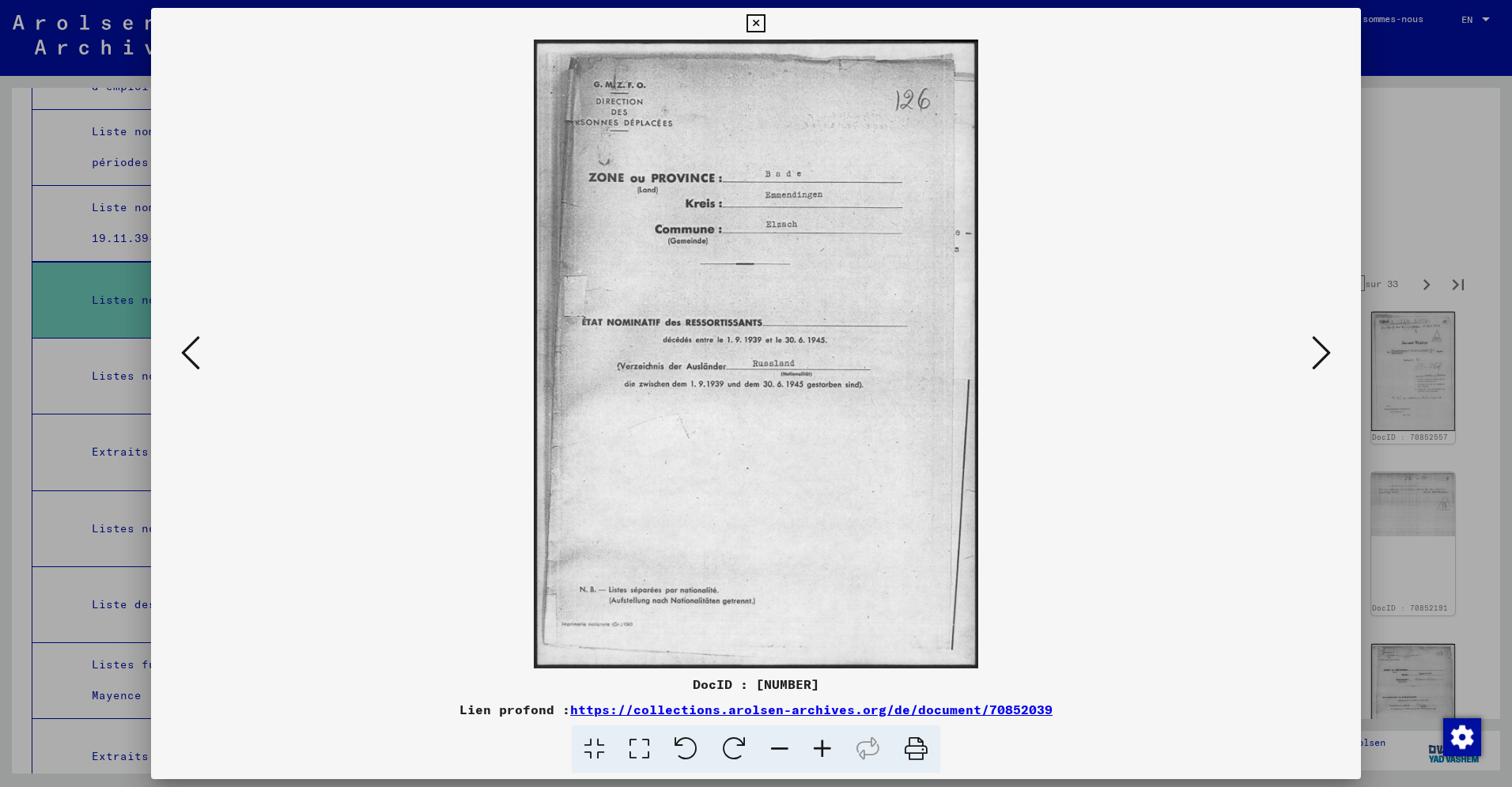 click at bounding box center [1321, 353] 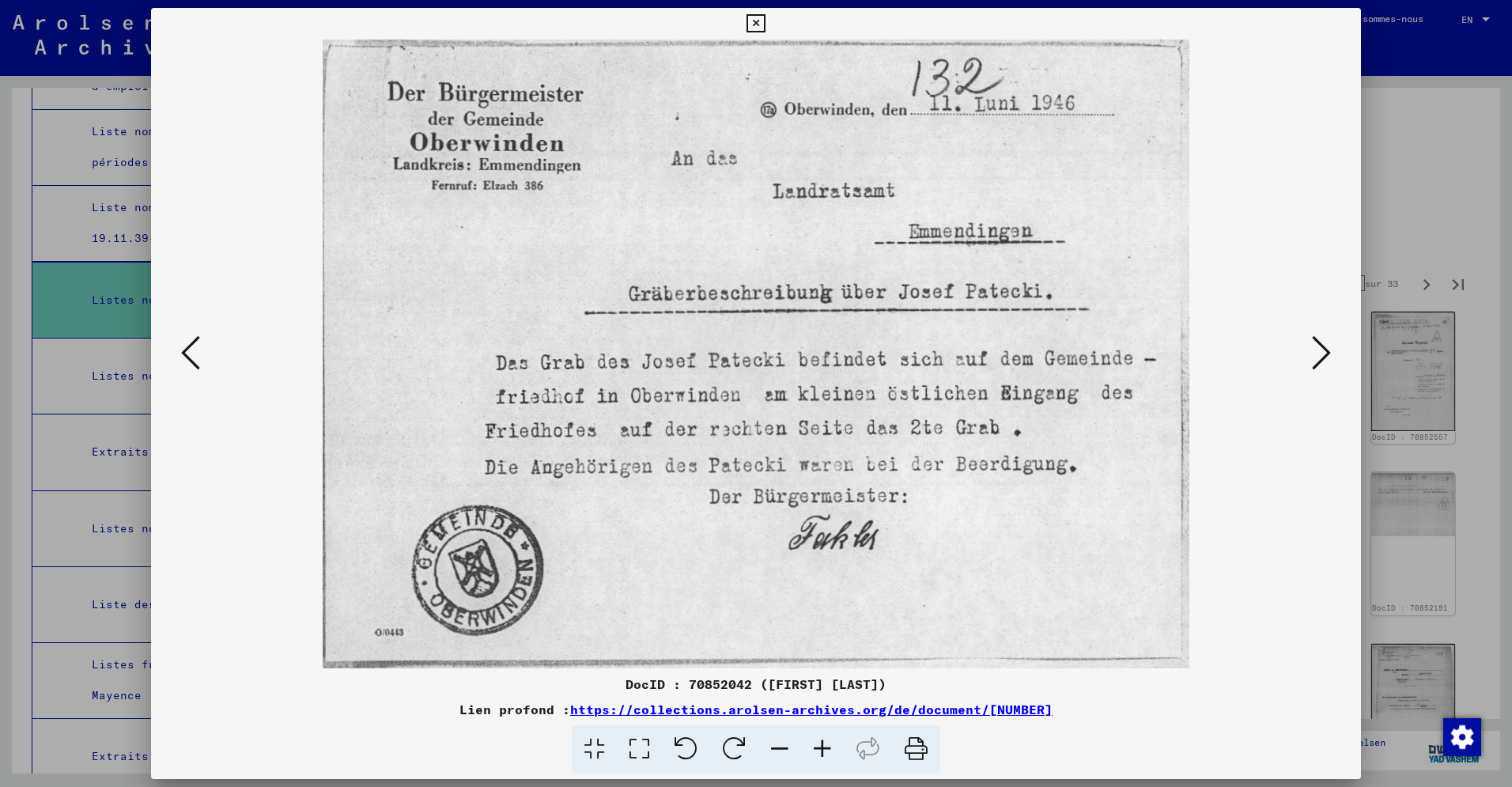 click at bounding box center [1321, 353] 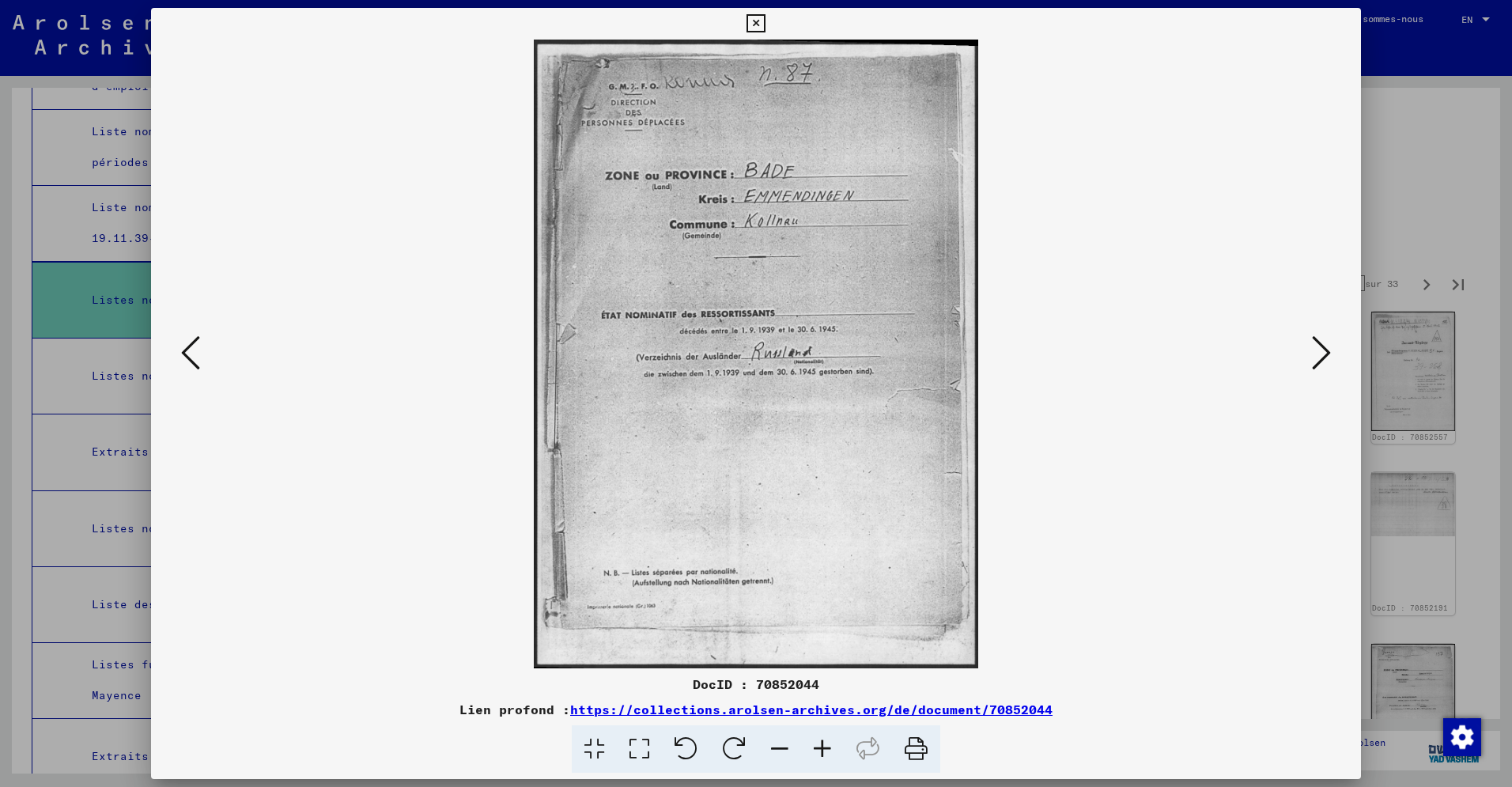 click at bounding box center (1321, 353) 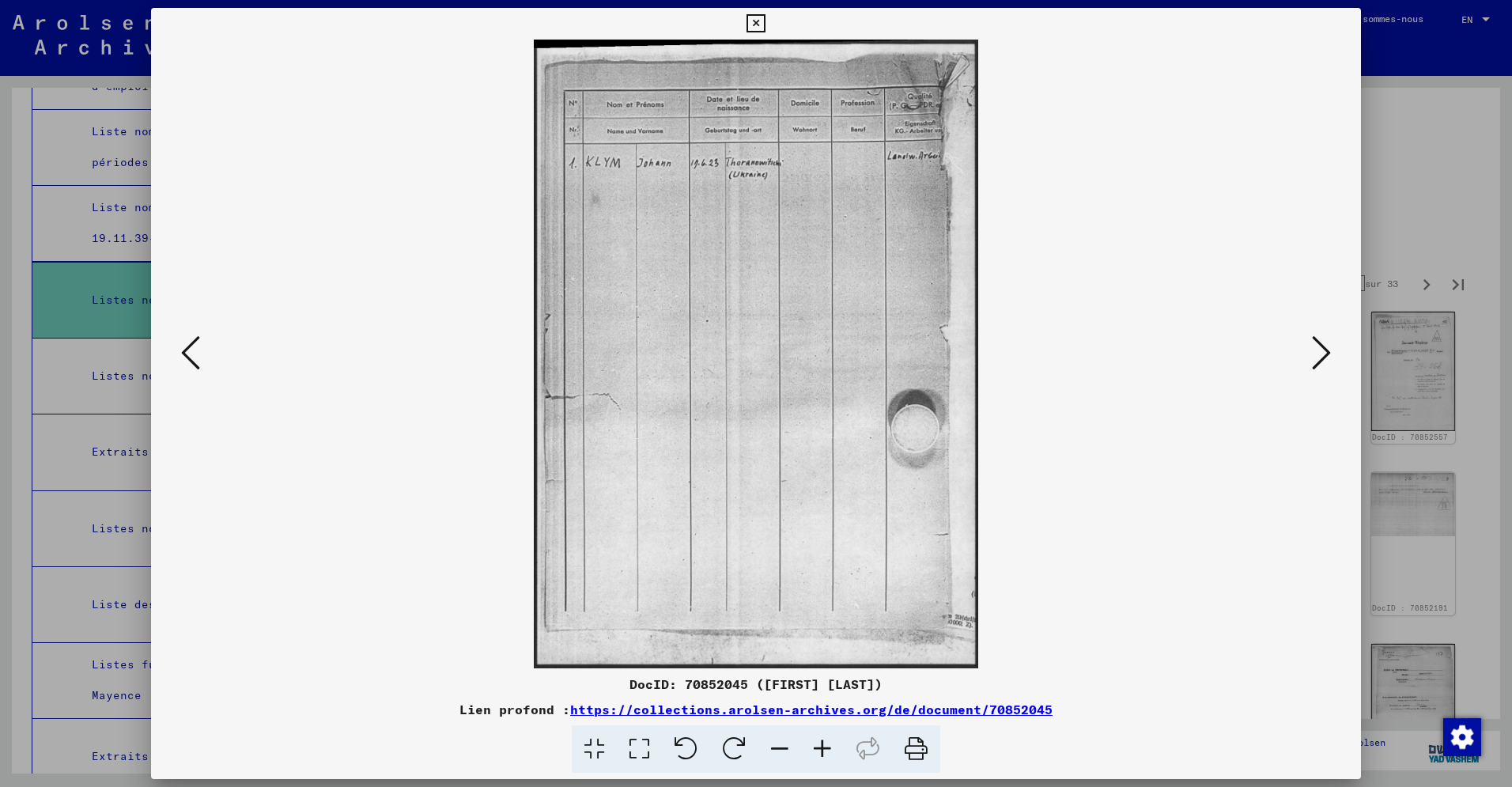 click at bounding box center [1321, 353] 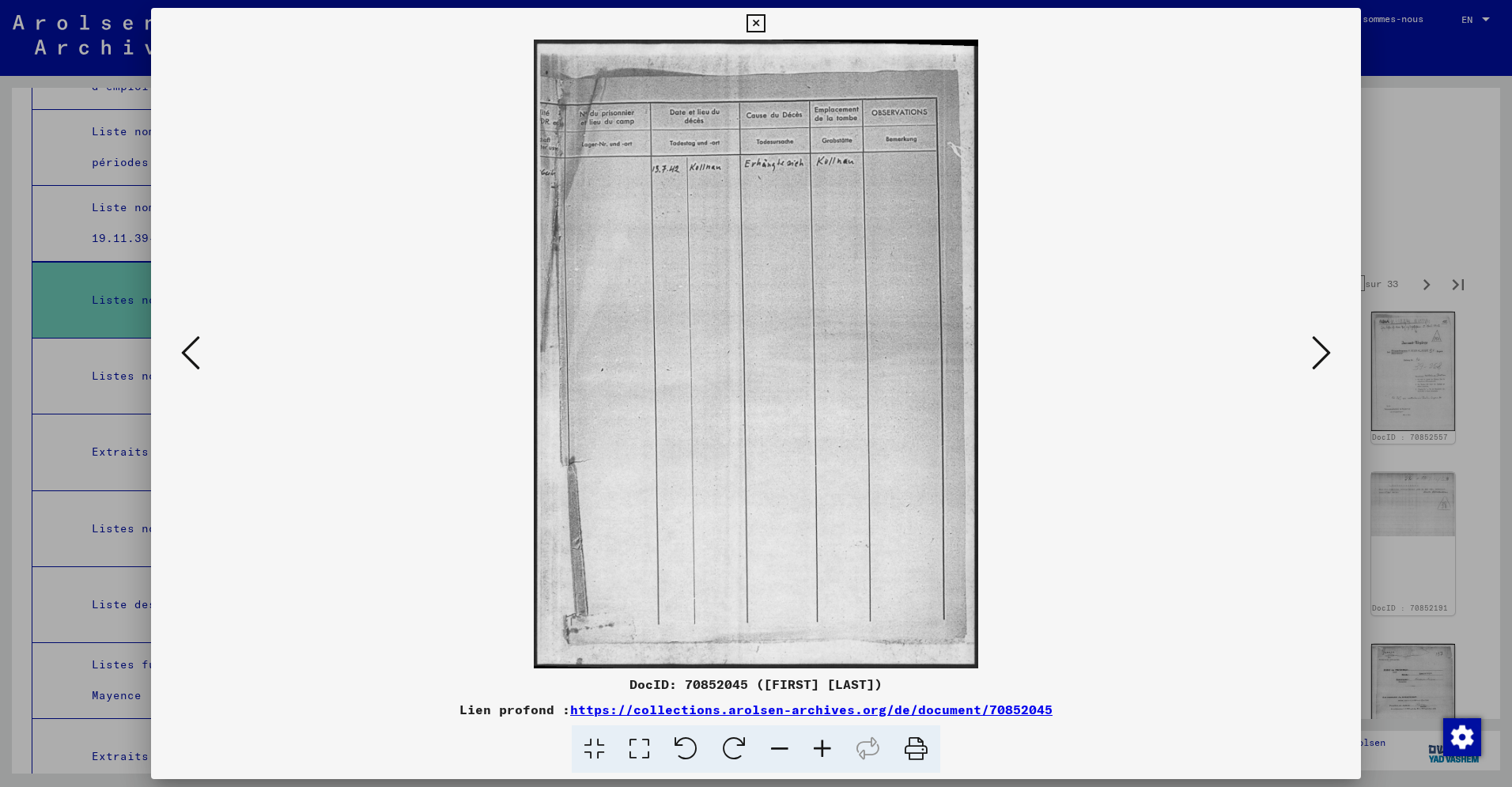 click at bounding box center (1321, 353) 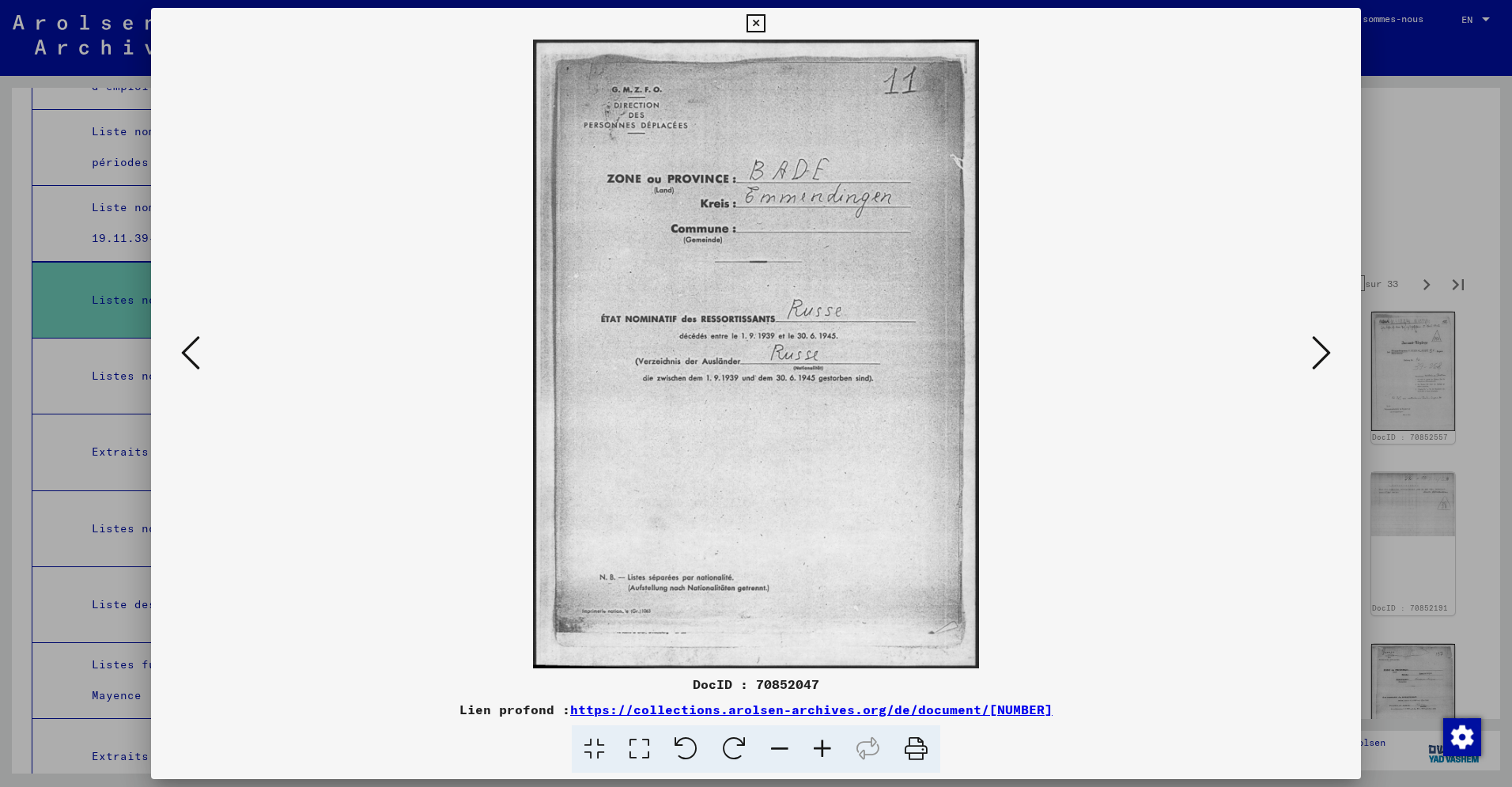click at bounding box center [1321, 353] 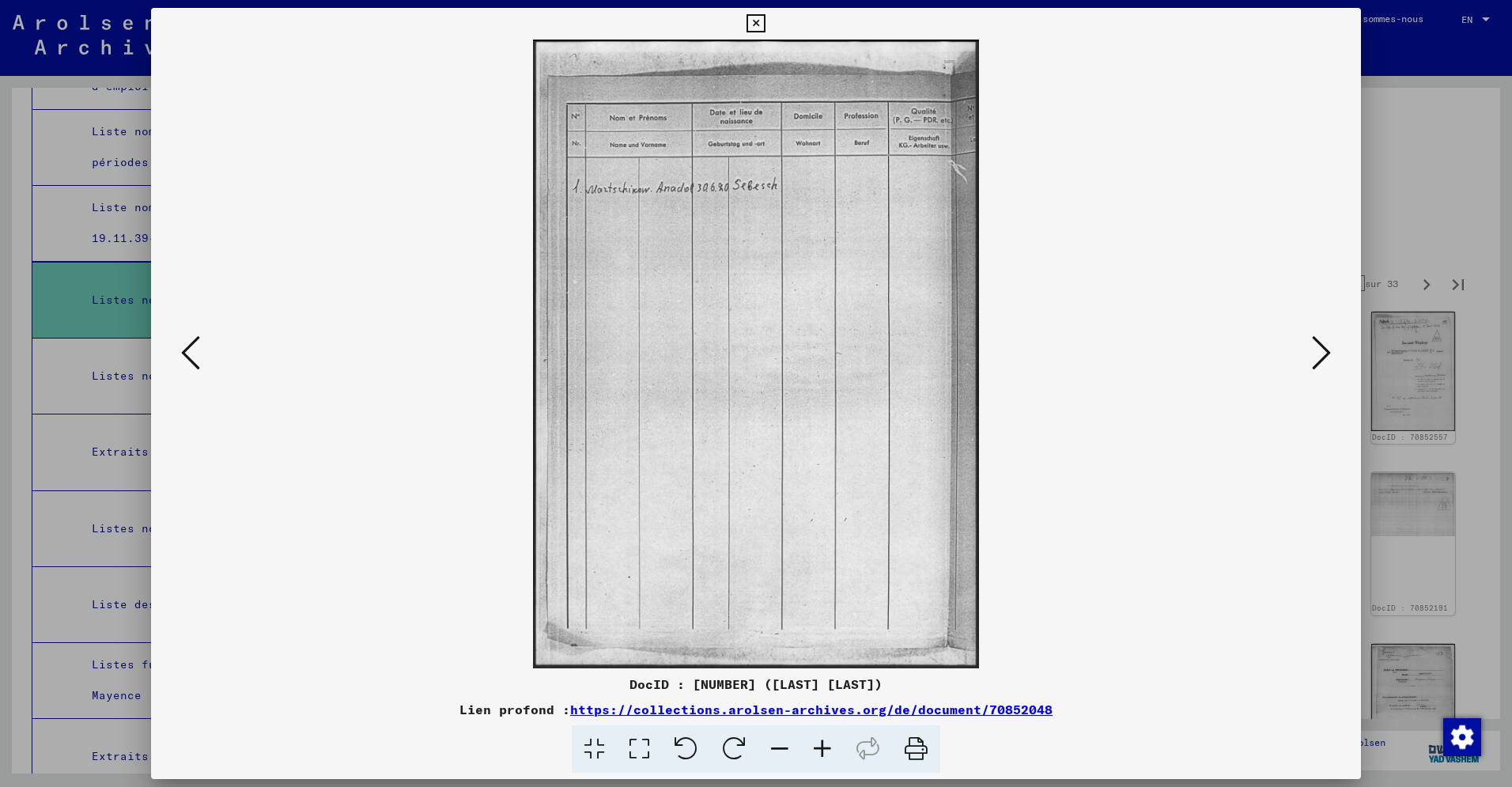 click at bounding box center (1321, 353) 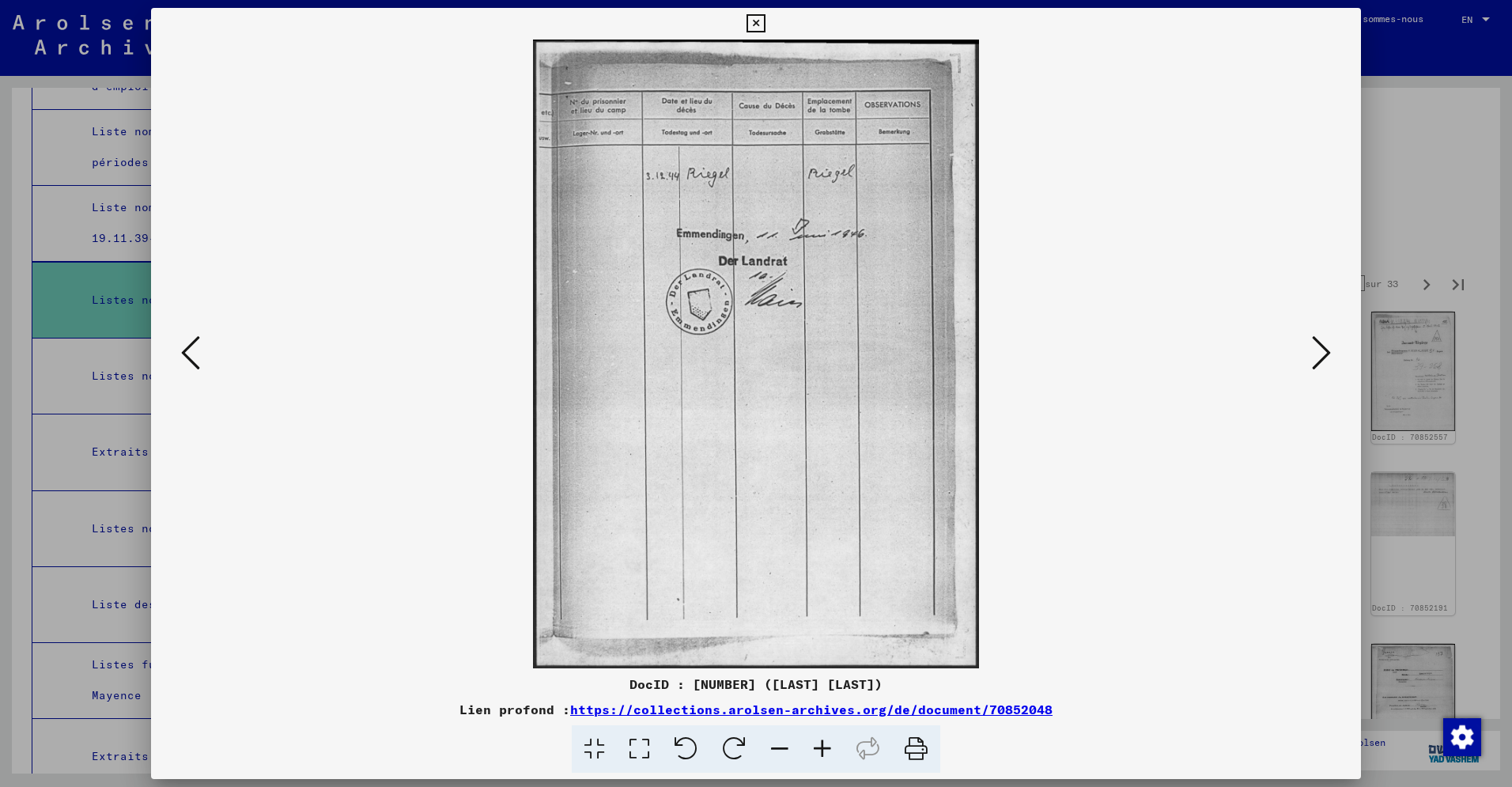 click at bounding box center (1321, 353) 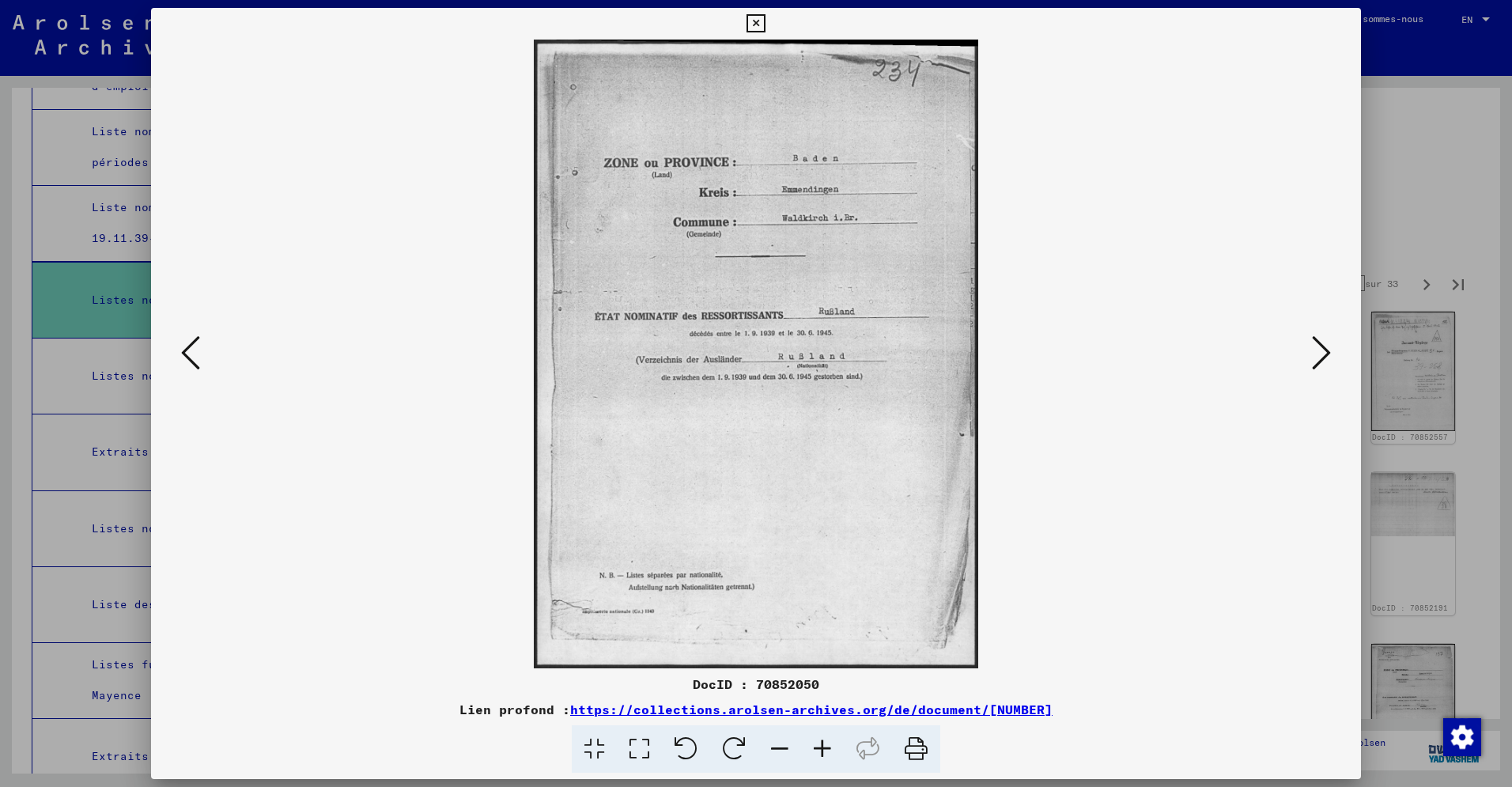 click at bounding box center [1321, 353] 